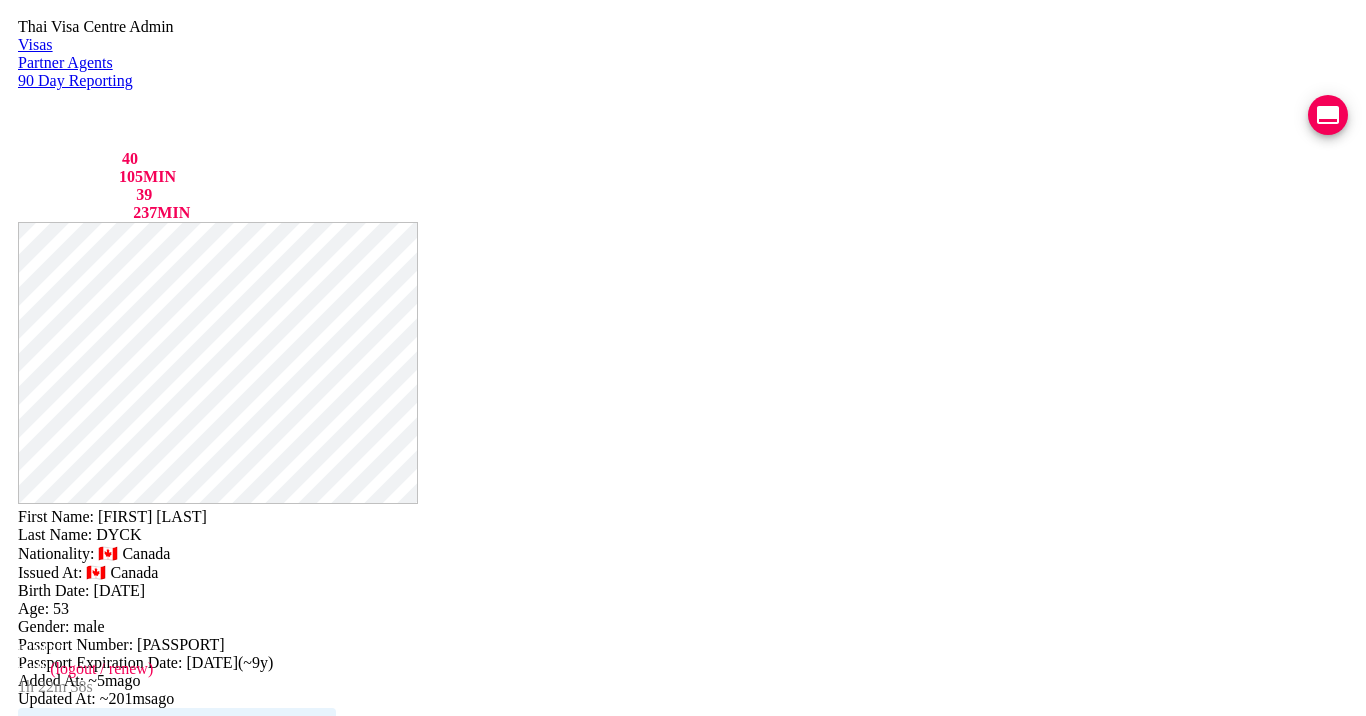 scroll, scrollTop: 0, scrollLeft: 0, axis: both 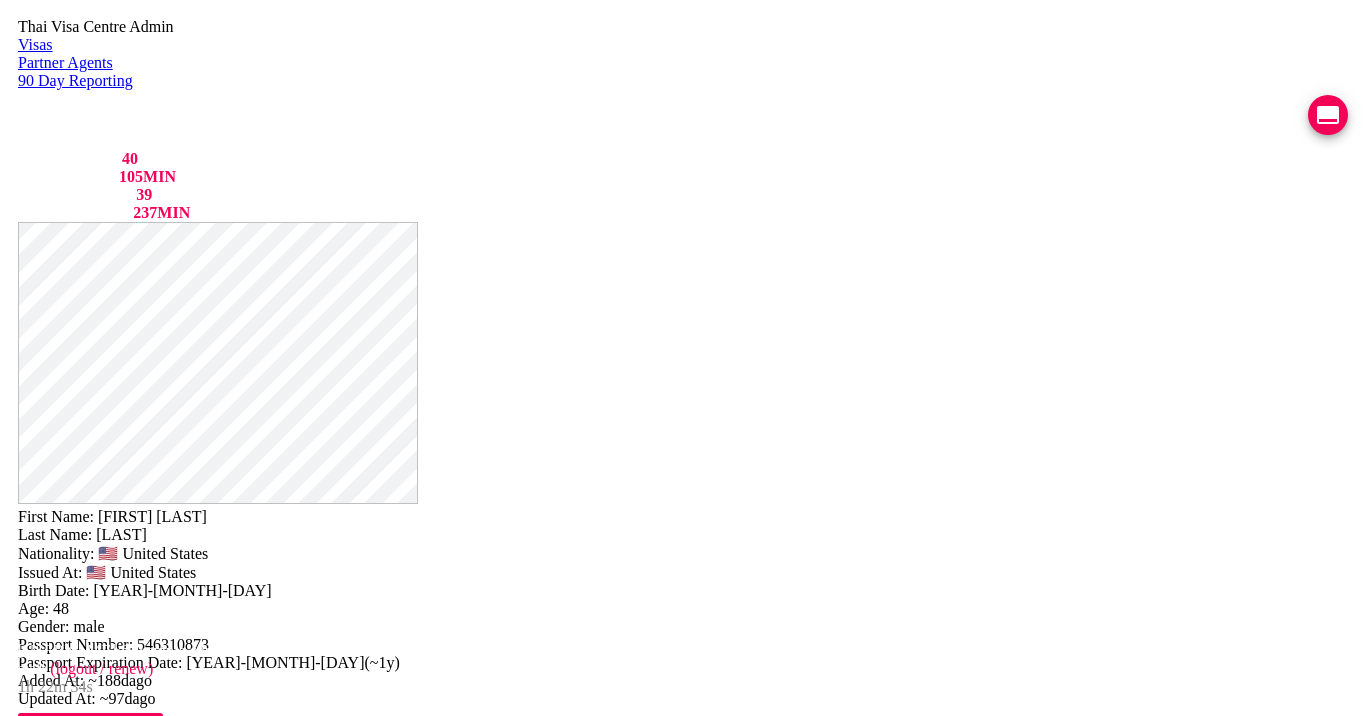 click on "VIEW TIMELINE" at bounding box center (153, 1622) 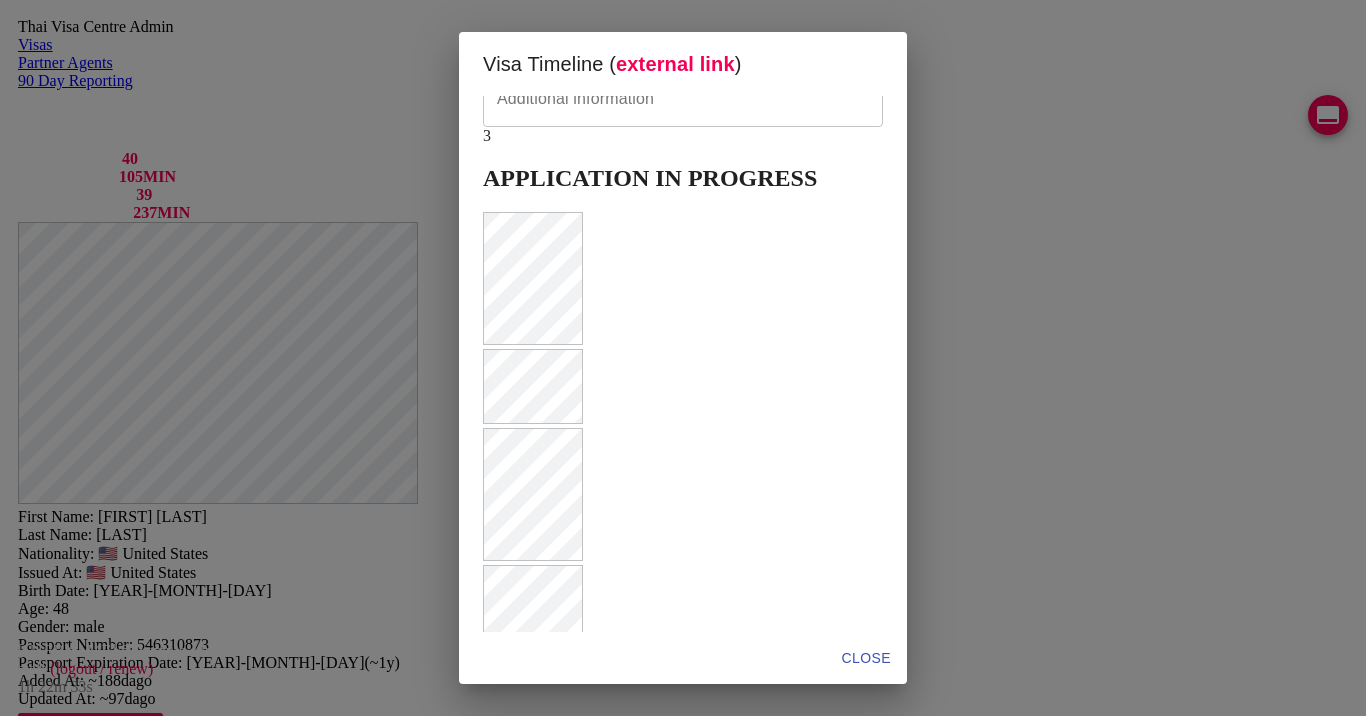 scroll, scrollTop: 644, scrollLeft: 0, axis: vertical 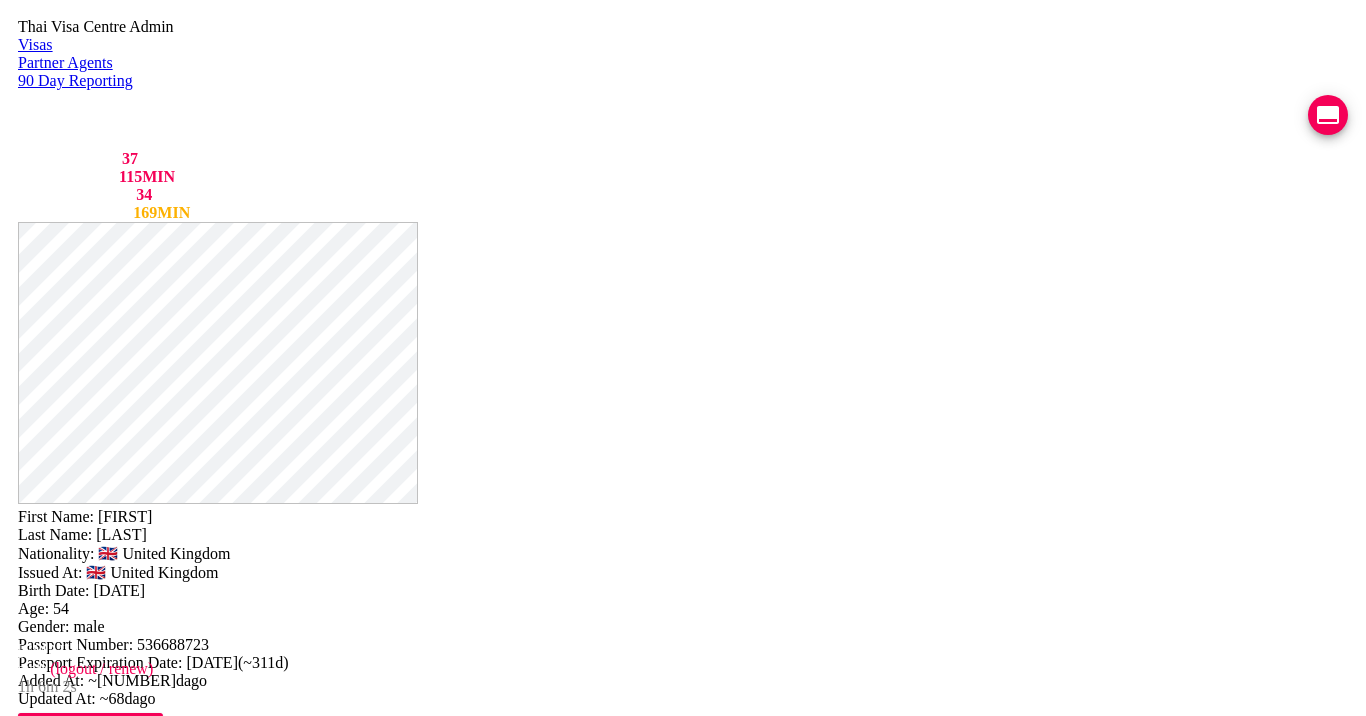 click on "VIEW TIMELINE" at bounding box center [153, 1600] 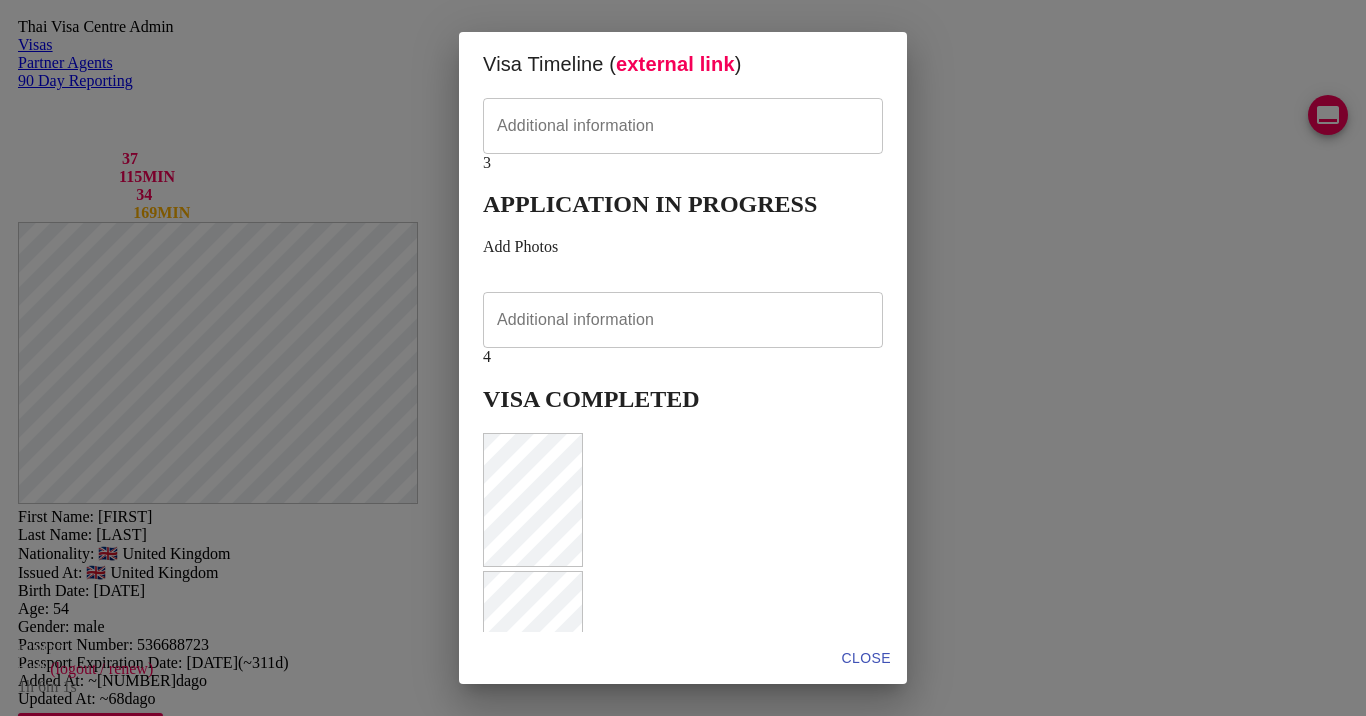 scroll, scrollTop: 538, scrollLeft: 0, axis: vertical 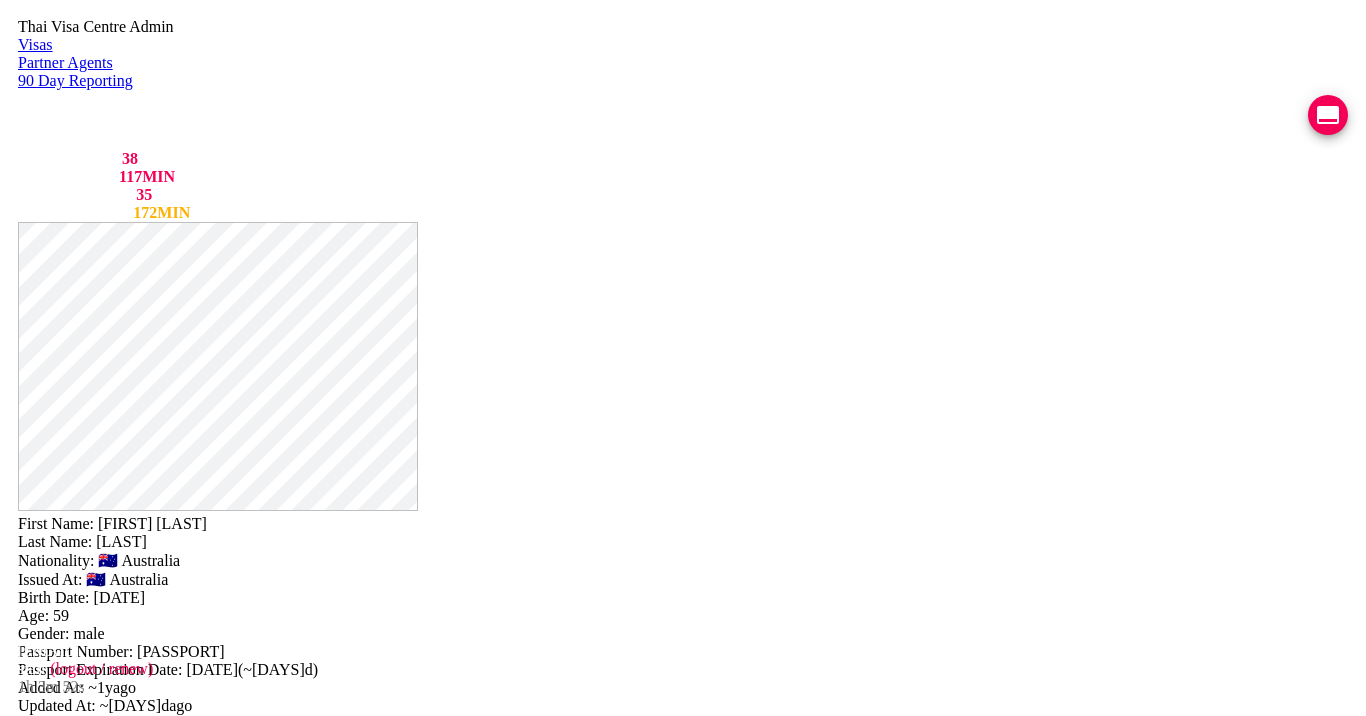 click on "VIEW TIMELINE" at bounding box center [153, 1692] 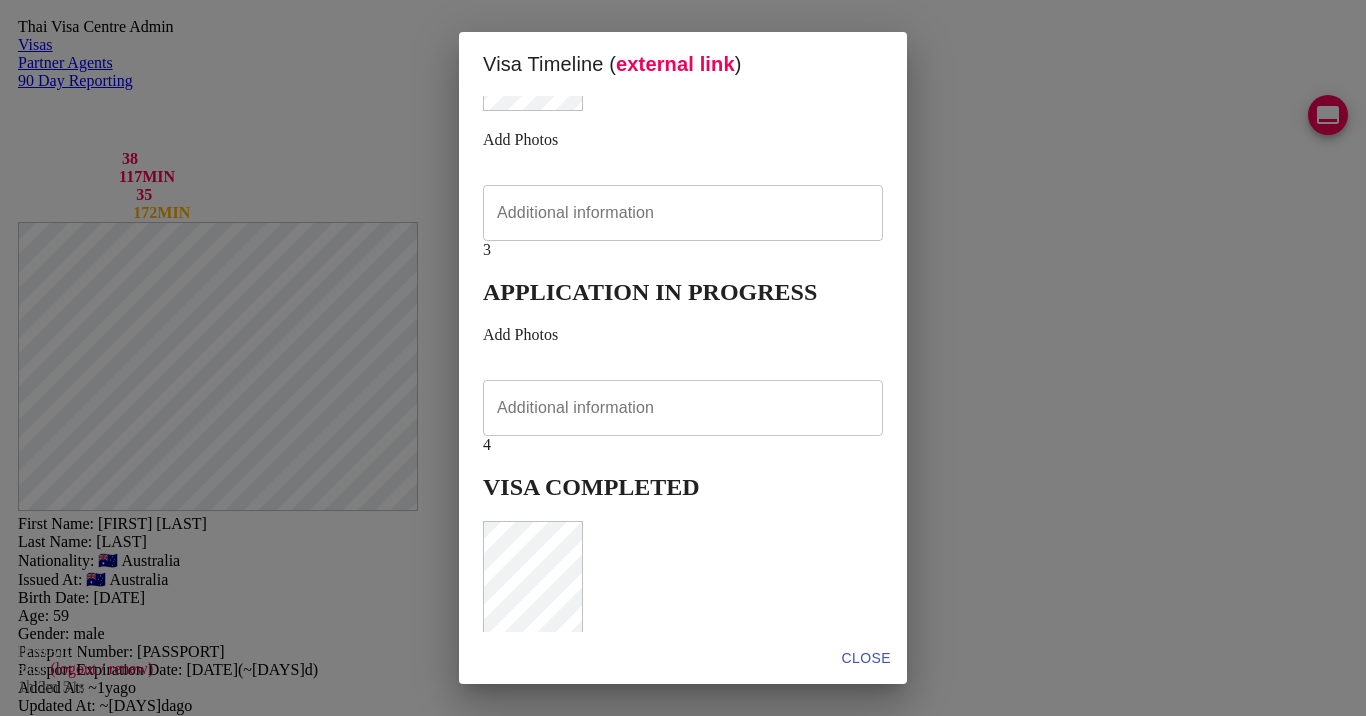 scroll, scrollTop: 789, scrollLeft: 0, axis: vertical 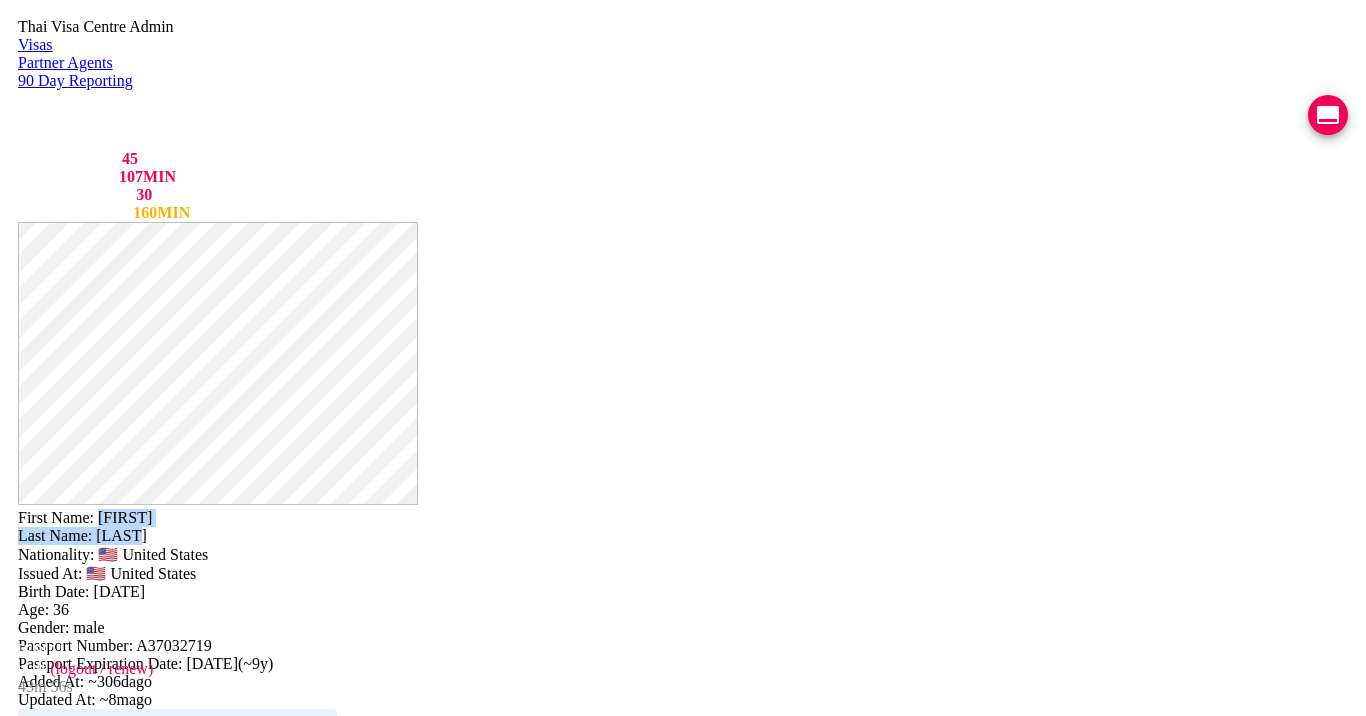 drag, startPoint x: 780, startPoint y: 50, endPoint x: 840, endPoint y: 72, distance: 63.90618 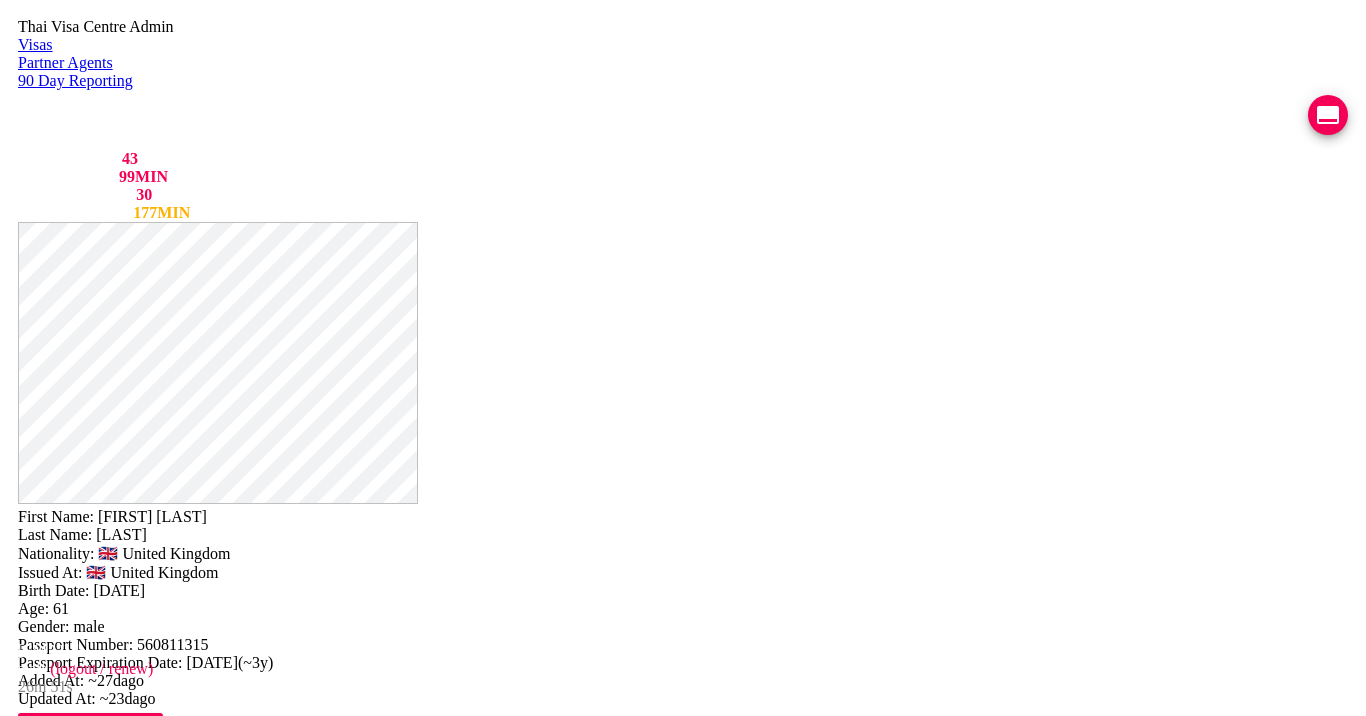 scroll, scrollTop: 0, scrollLeft: 0, axis: both 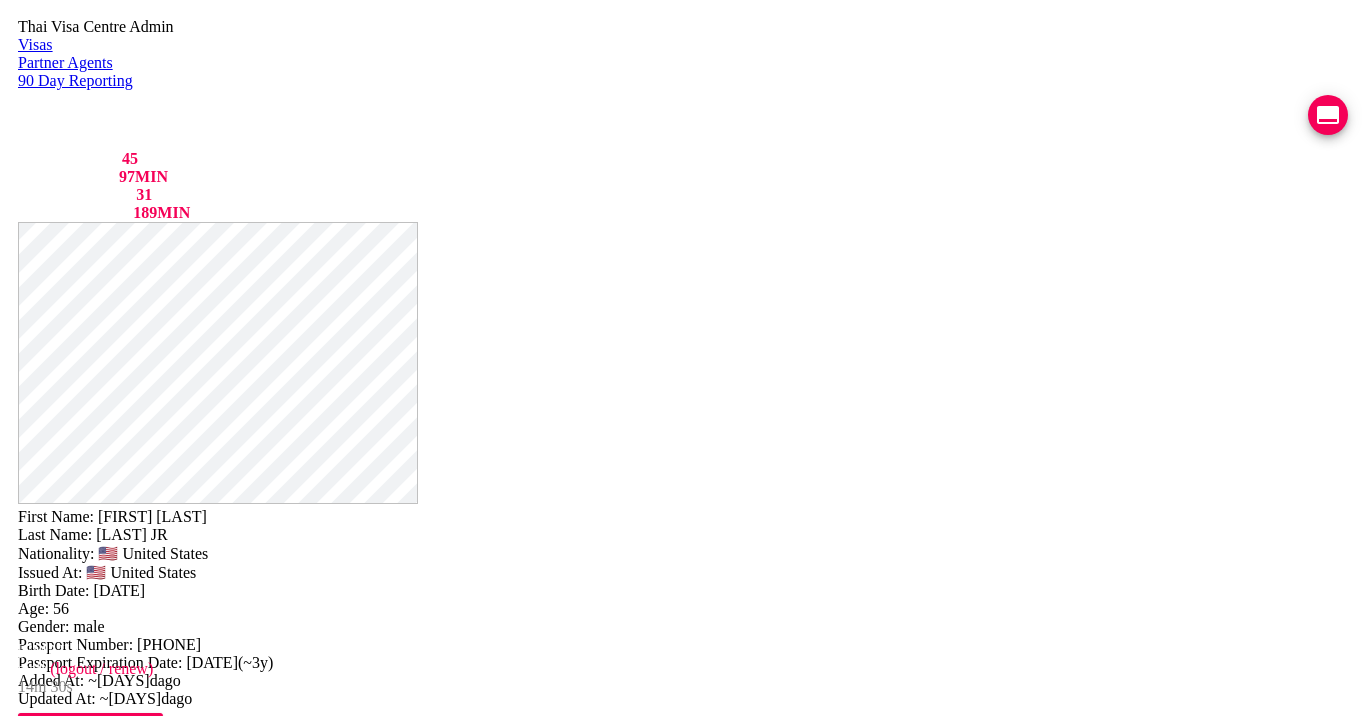 click on "90 DAY REPORT REQUESTED" at bounding box center (175, 1907) 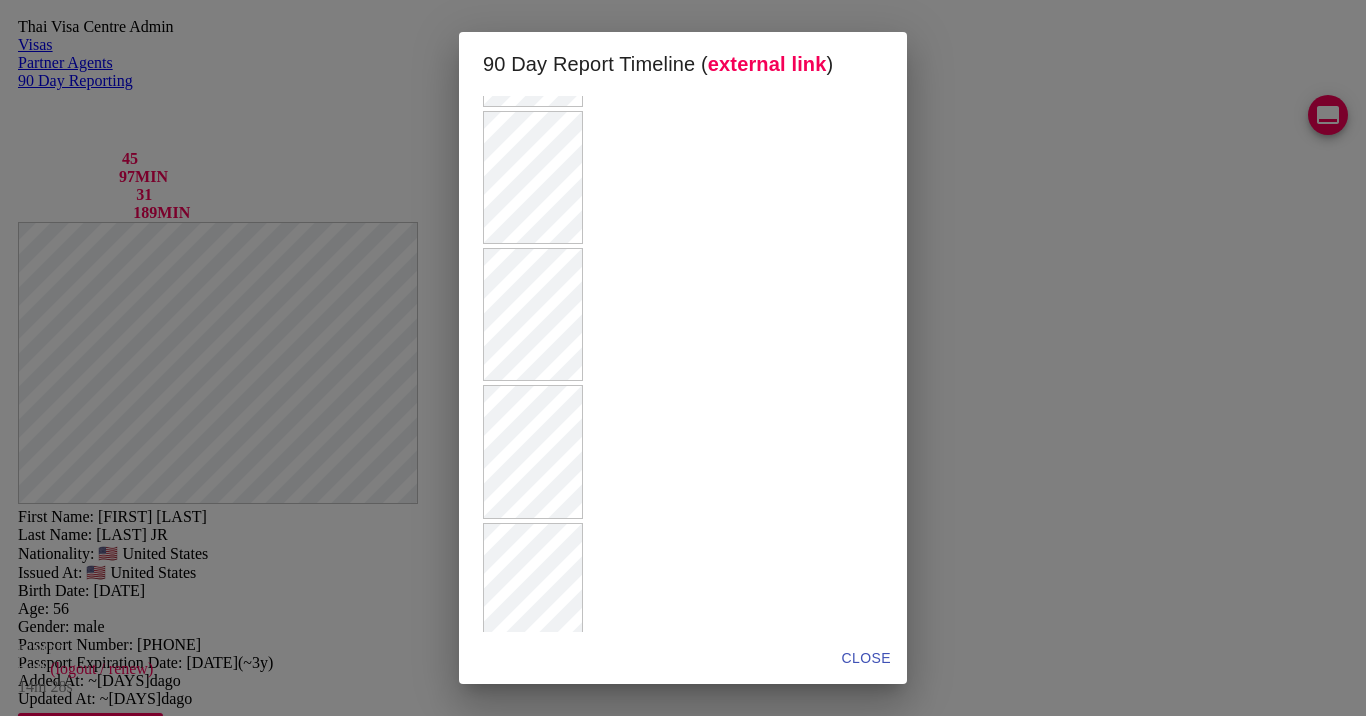 scroll, scrollTop: 480, scrollLeft: 0, axis: vertical 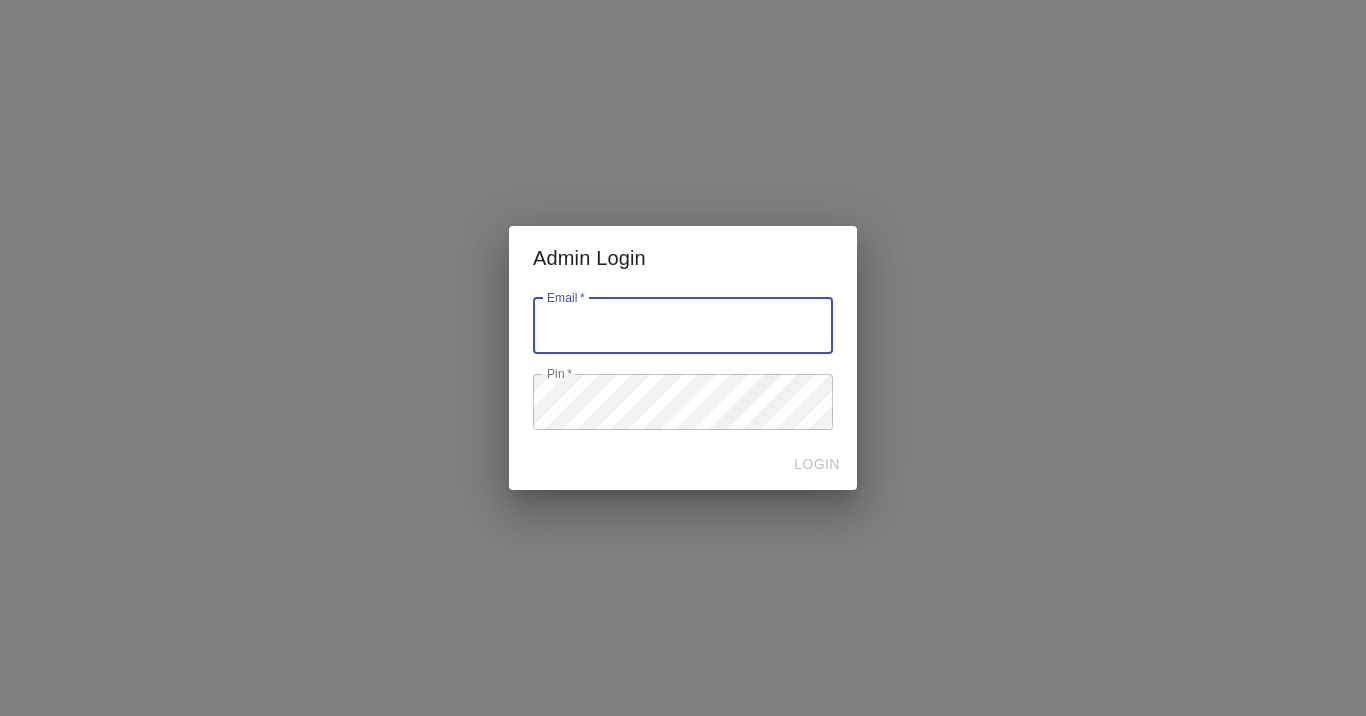 type on "[USERNAME]@example.com" 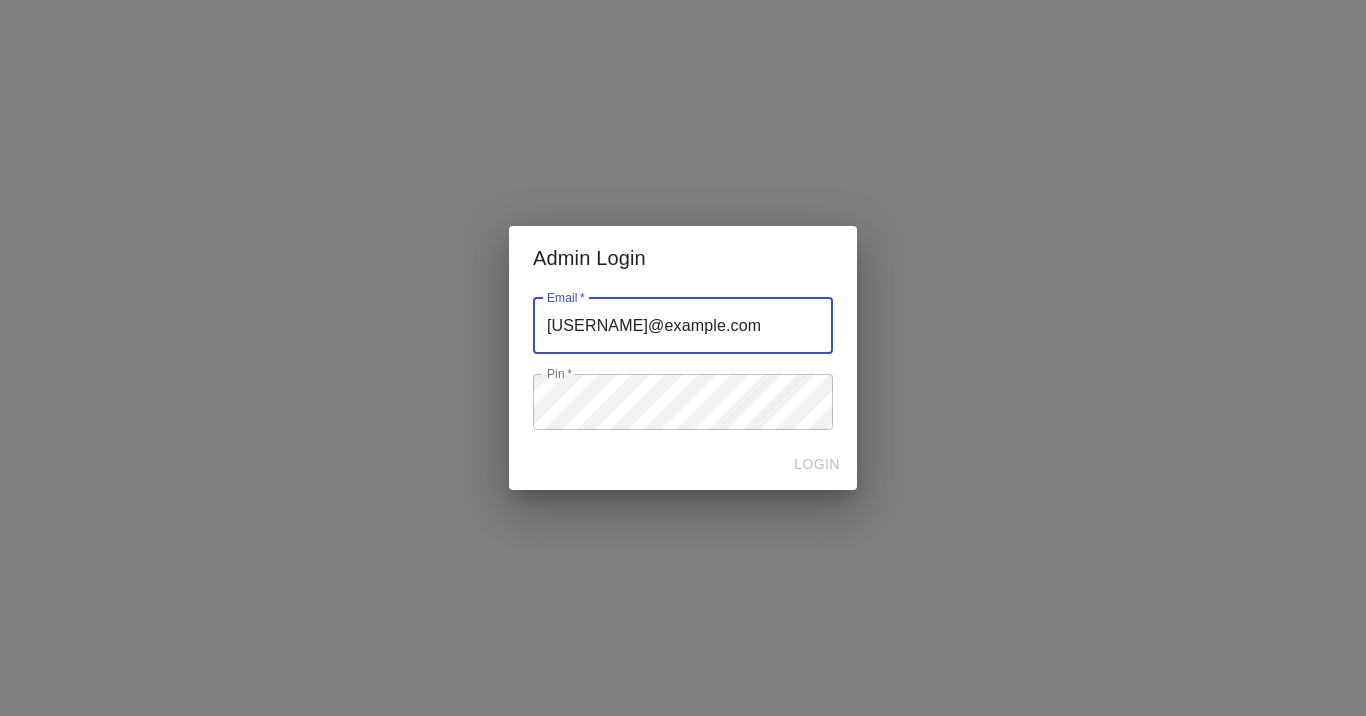 click at bounding box center [683, 326] 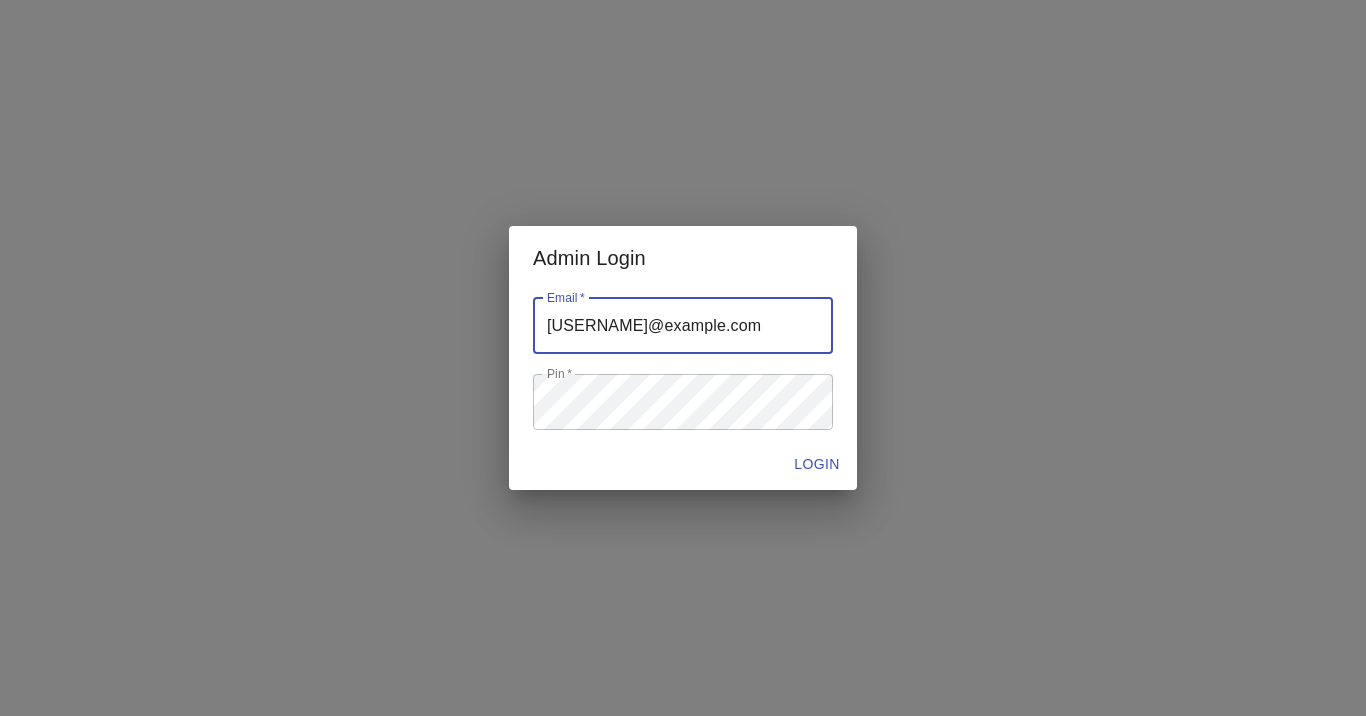 click on "LOGIN" at bounding box center [817, 464] 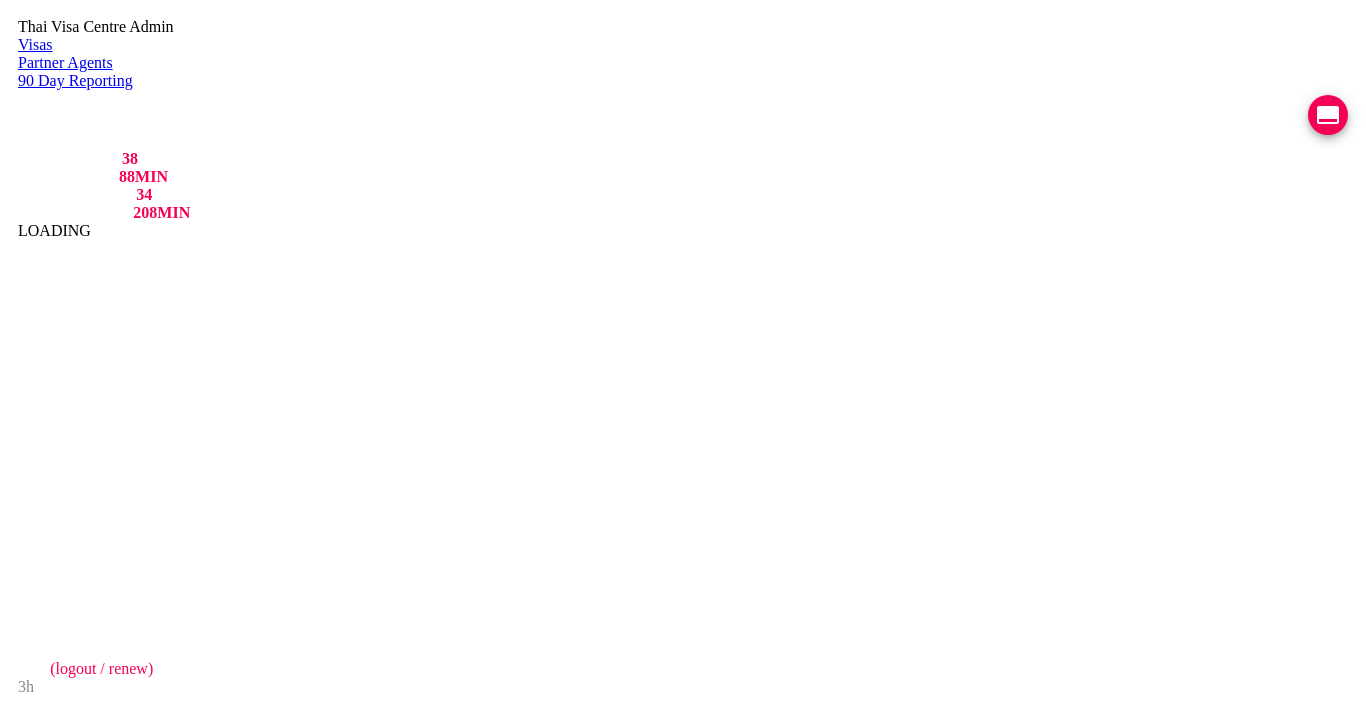 scroll, scrollTop: 0, scrollLeft: 0, axis: both 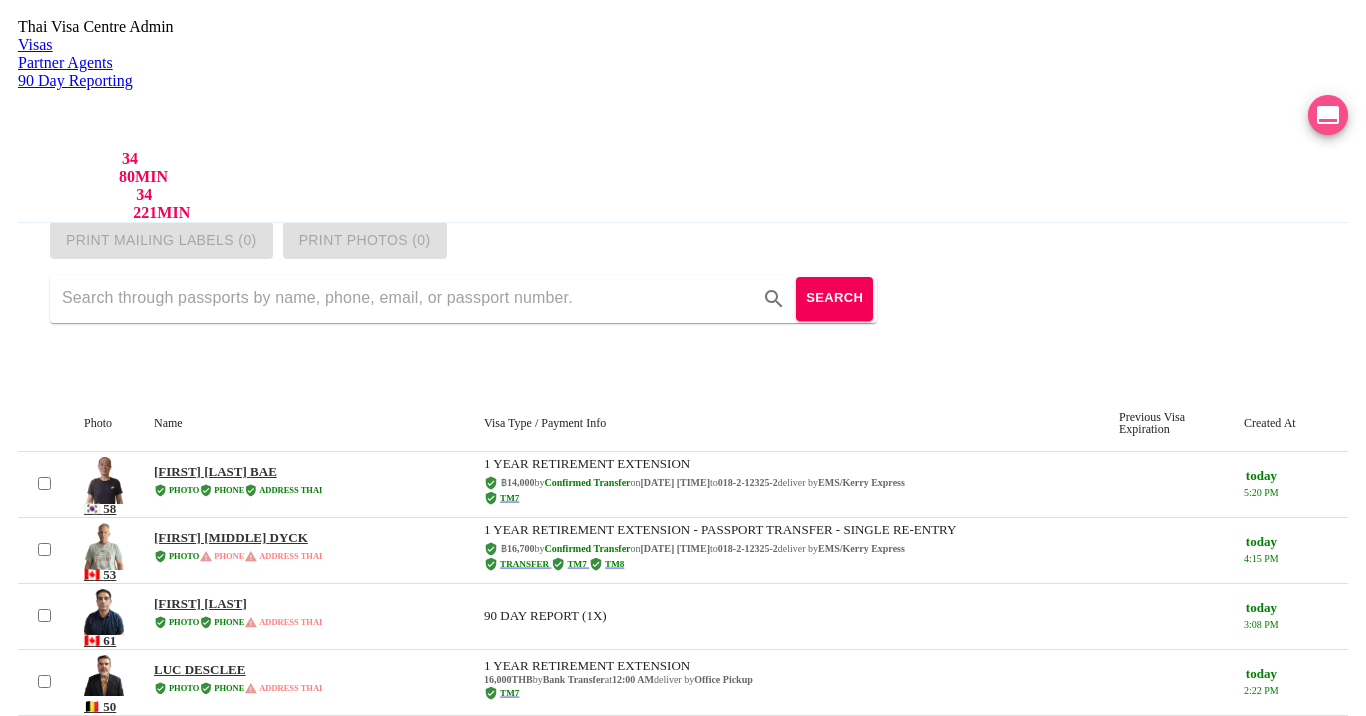 click at bounding box center (1328, 115) 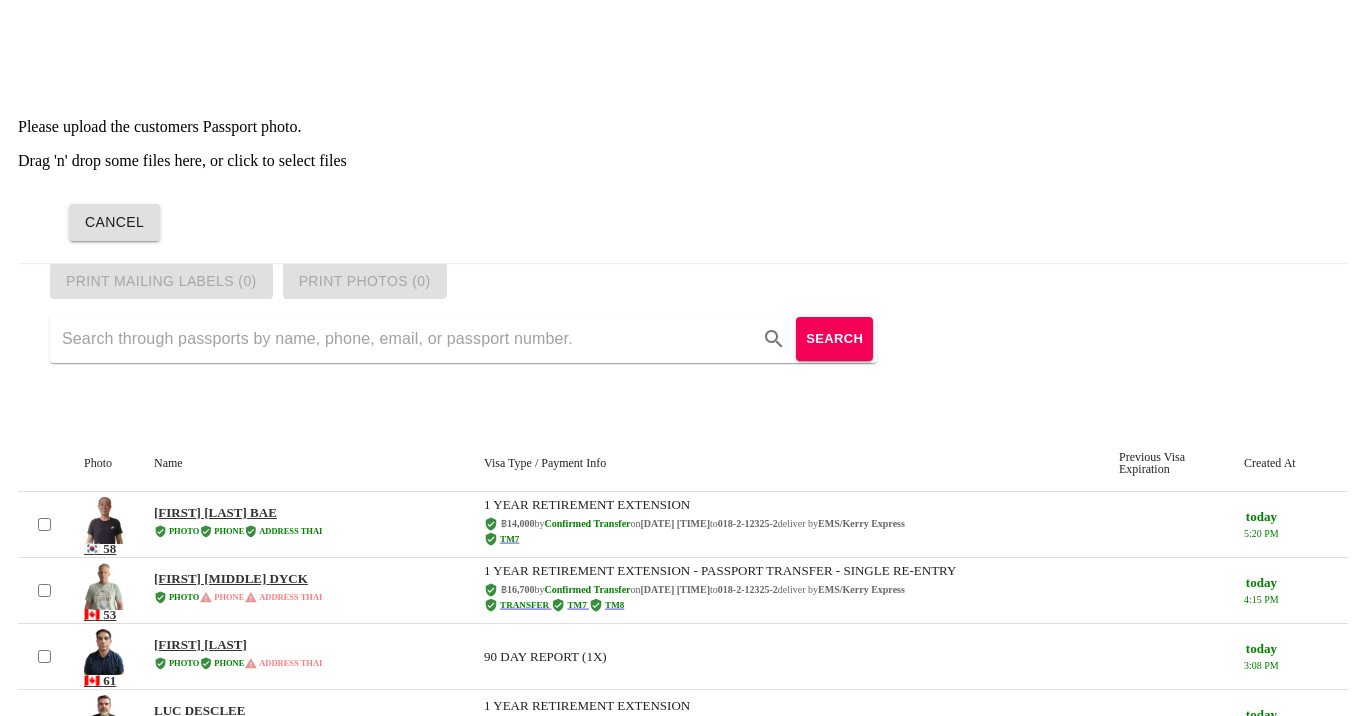 click on "Drag 'n' drop some files here, or click to select files" at bounding box center (683, 161) 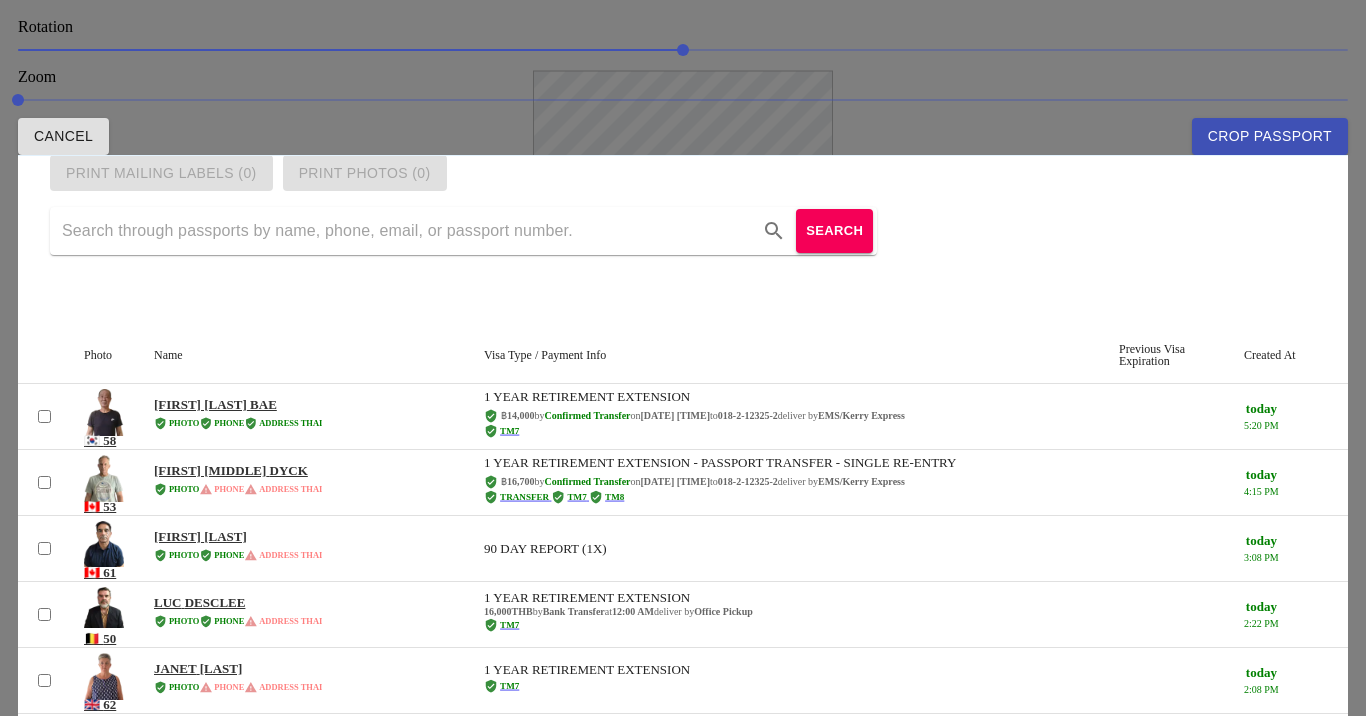 click at bounding box center (683, 358) 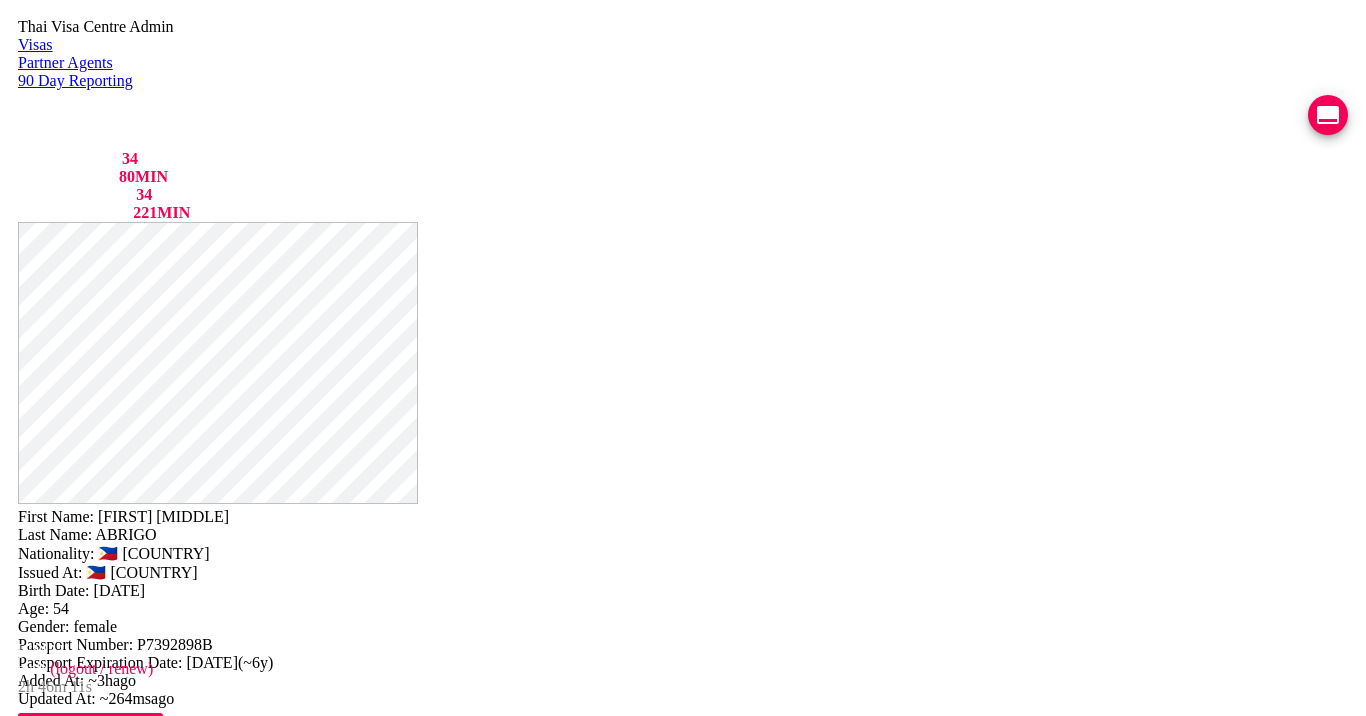 click on "Email Phone Line" at bounding box center (683, 808) 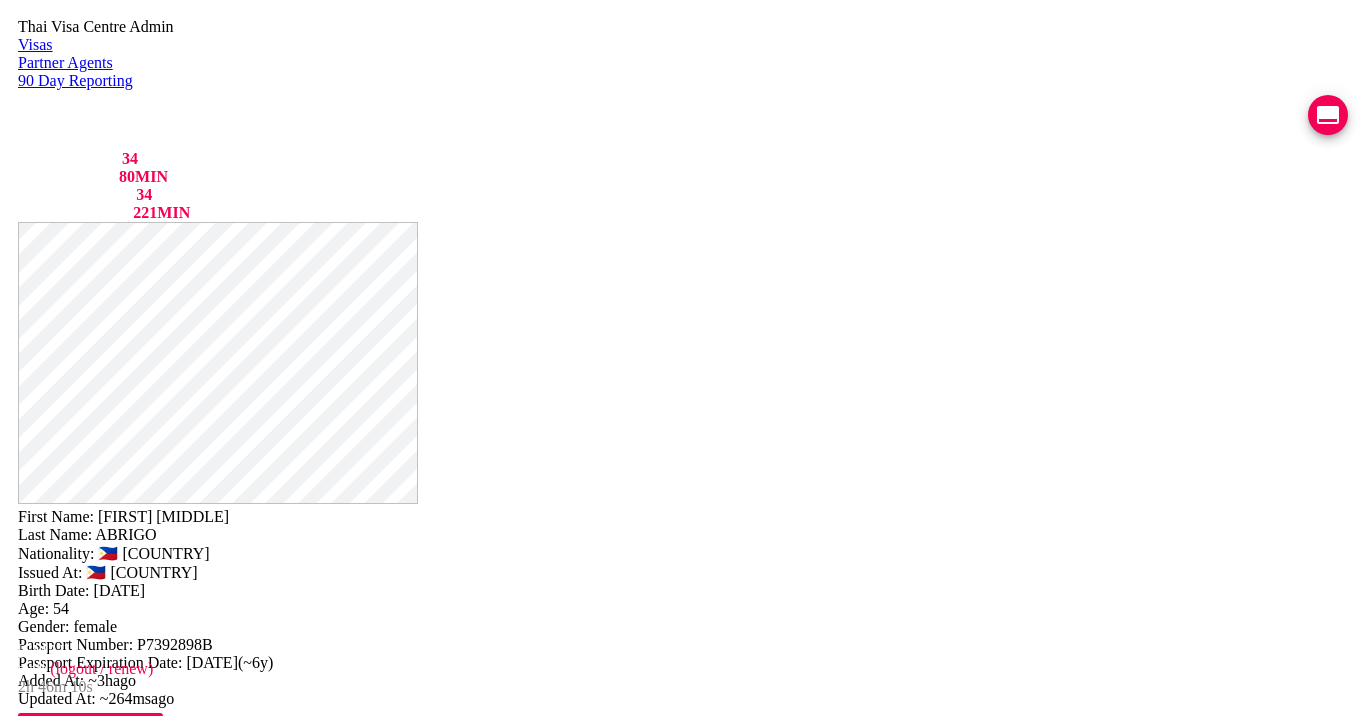 click at bounding box center [238, 848] 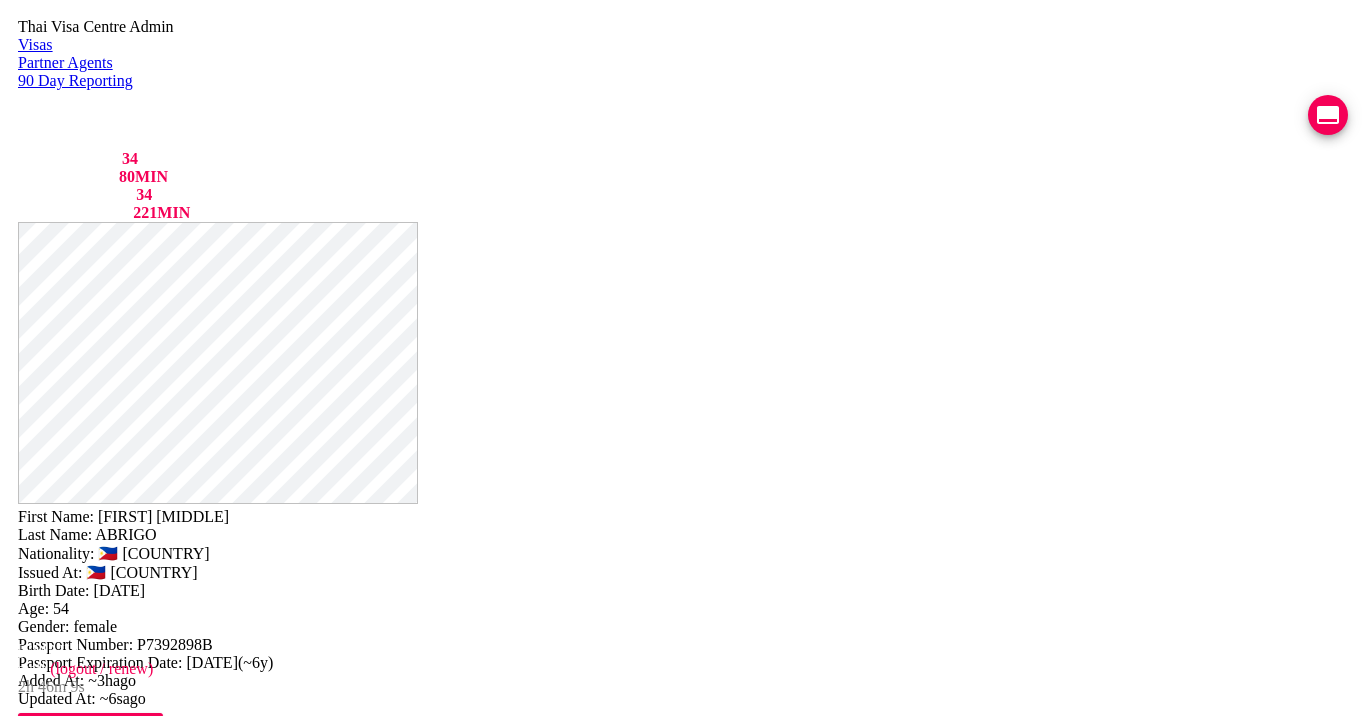 scroll, scrollTop: 0, scrollLeft: 411, axis: horizontal 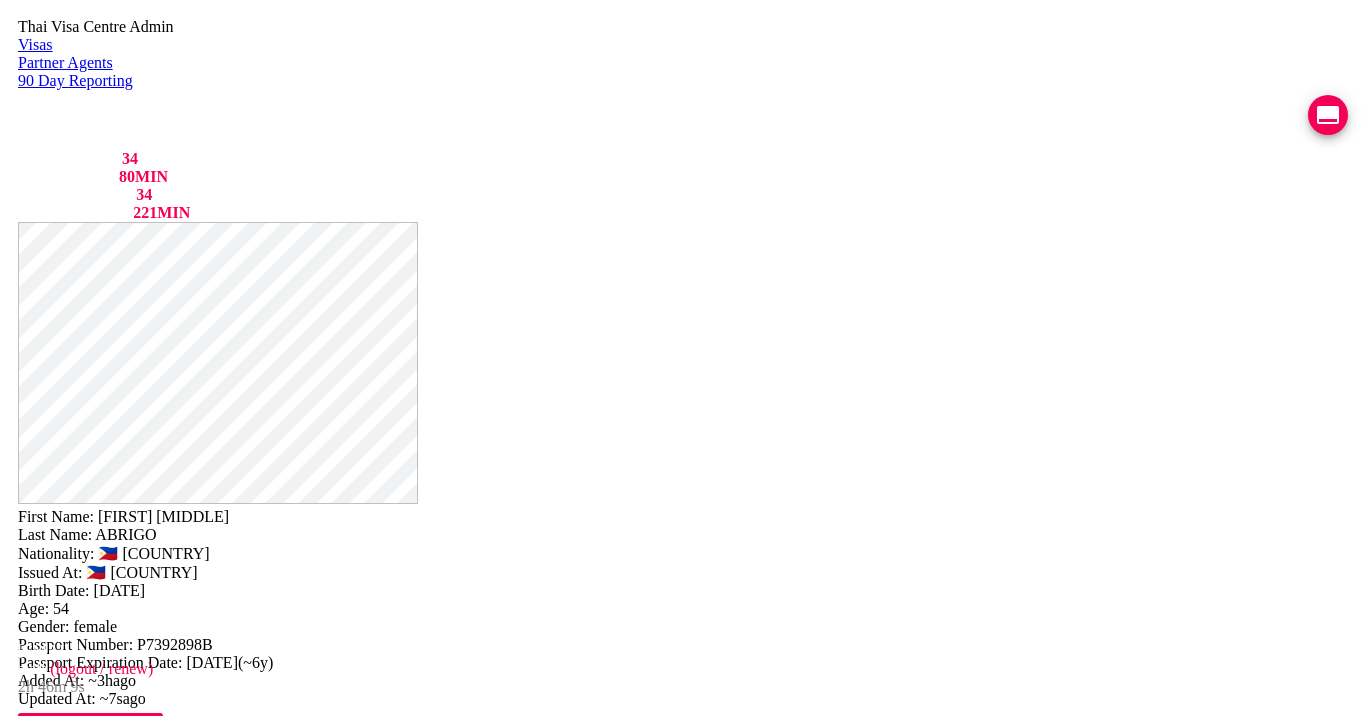 click on "Save Changes" at bounding box center (1128, 1031) 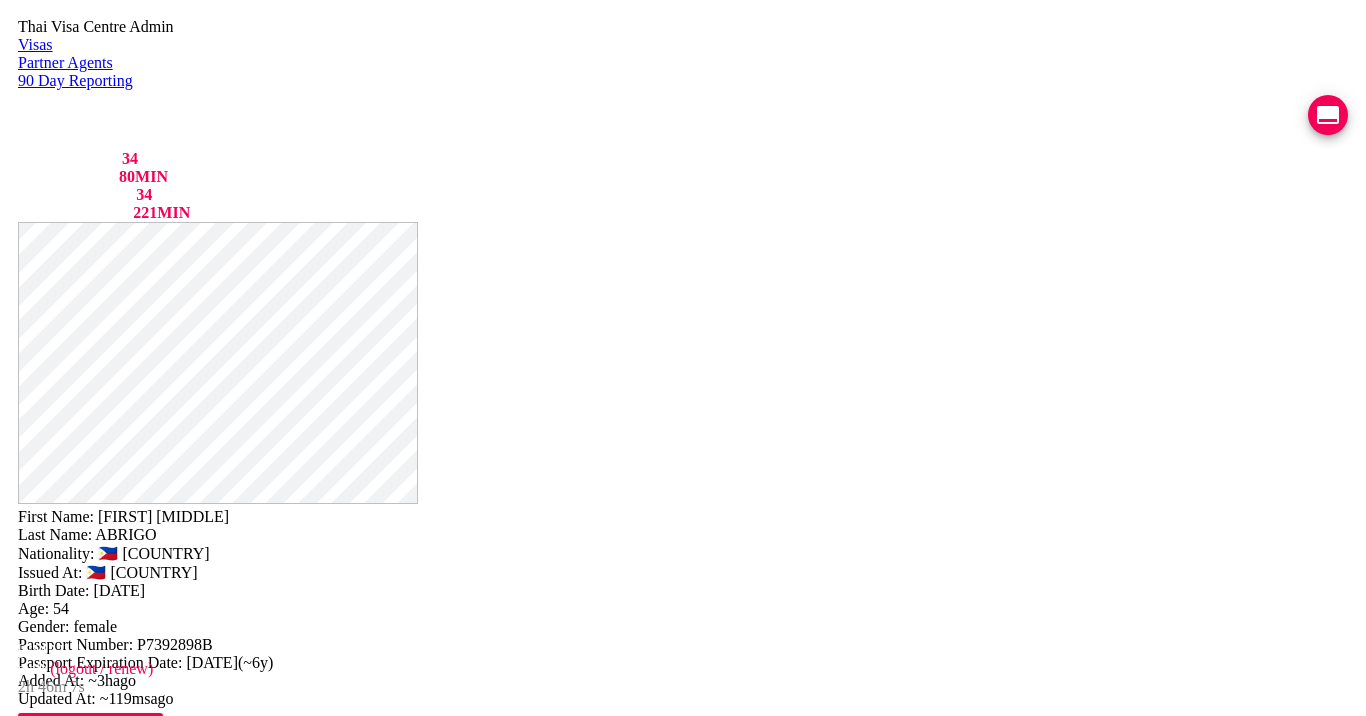 drag, startPoint x: 781, startPoint y: 52, endPoint x: 884, endPoint y: 82, distance: 107.28001 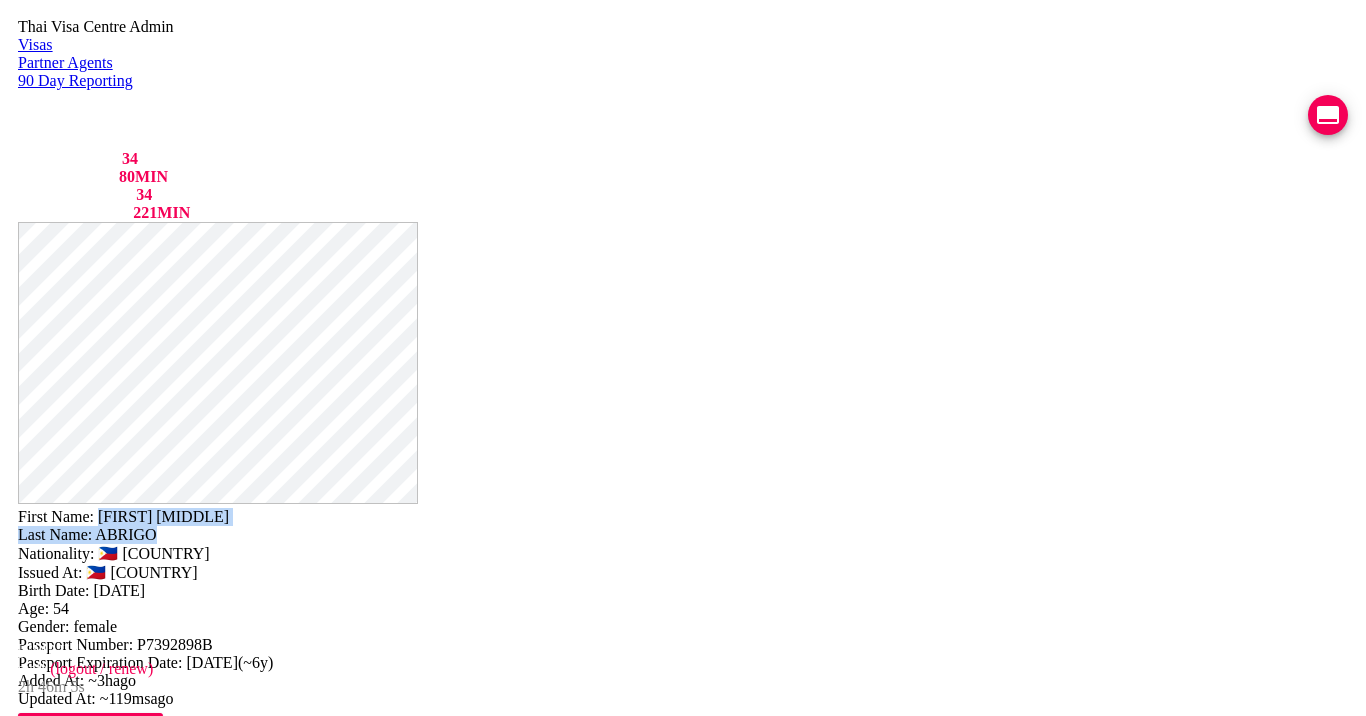 drag, startPoint x: 782, startPoint y: 52, endPoint x: 834, endPoint y: 62, distance: 52.95281 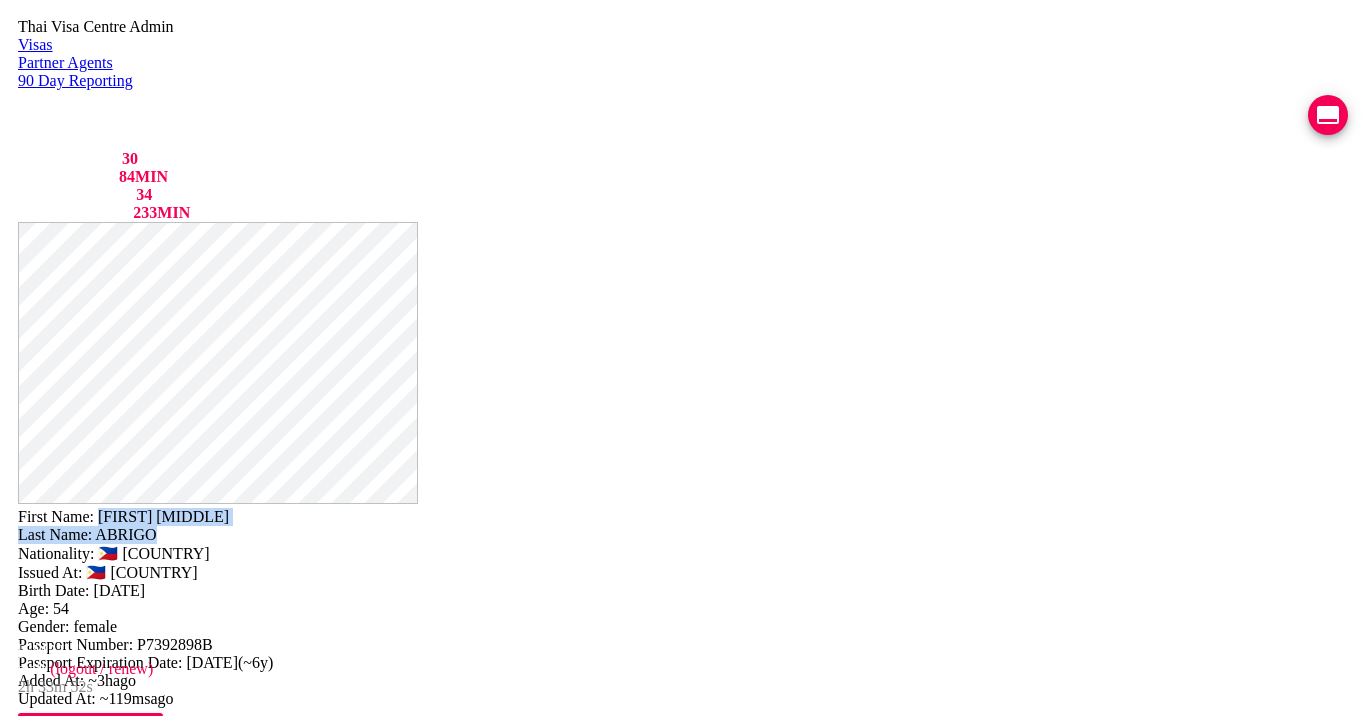 click at bounding box center (1328, 115) 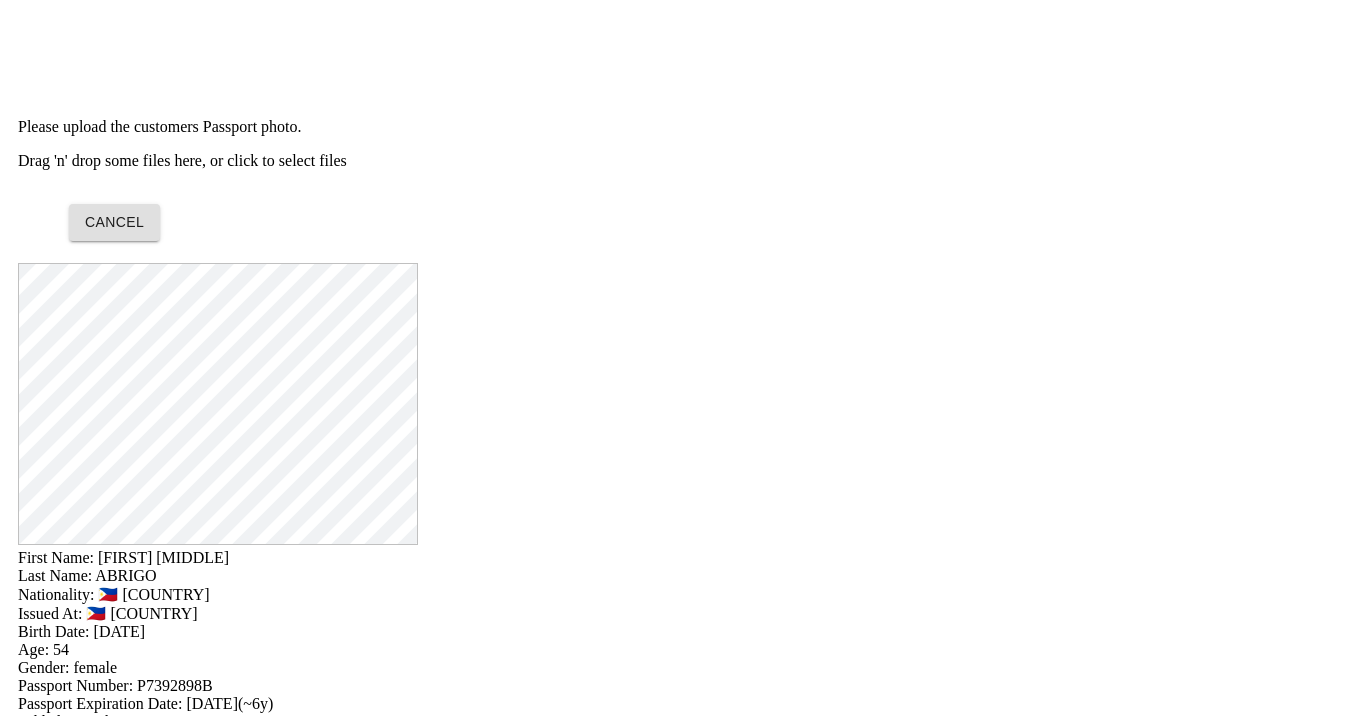 click on "Drag 'n' drop some files here, or click to select files" at bounding box center [683, 161] 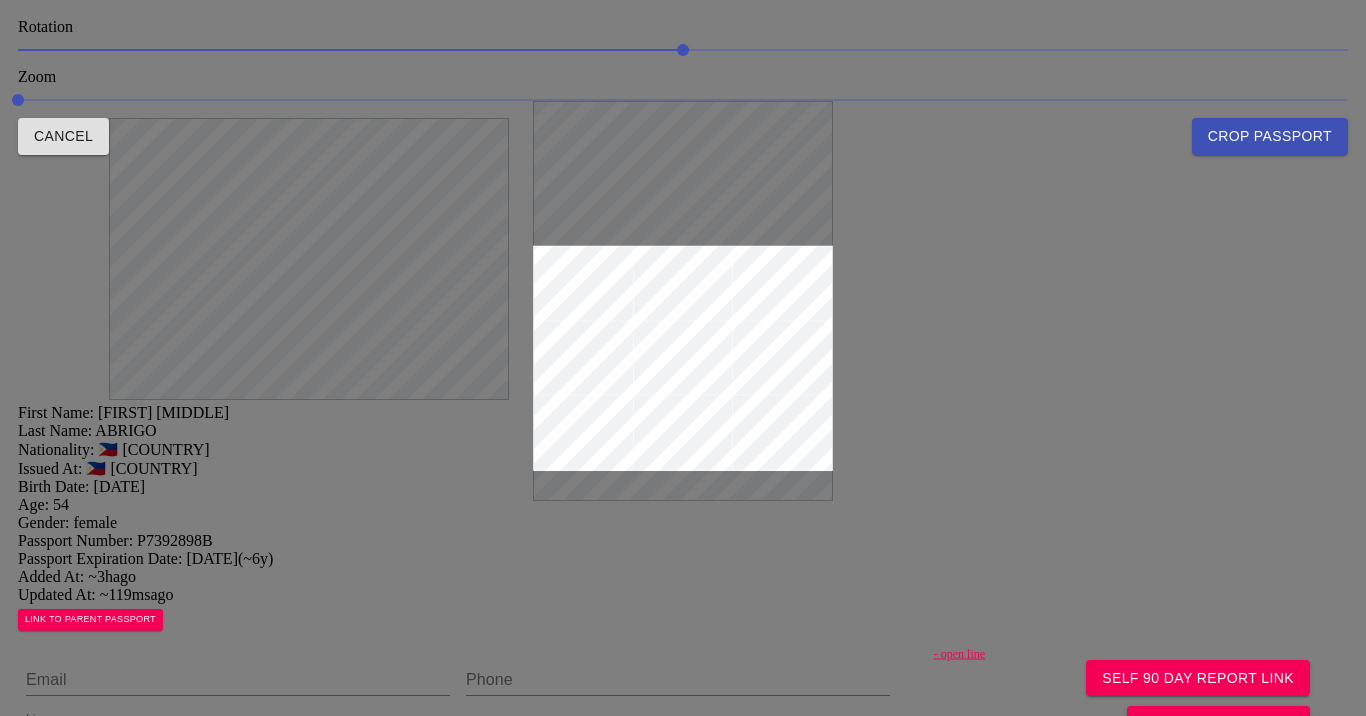 click at bounding box center (683, 358) 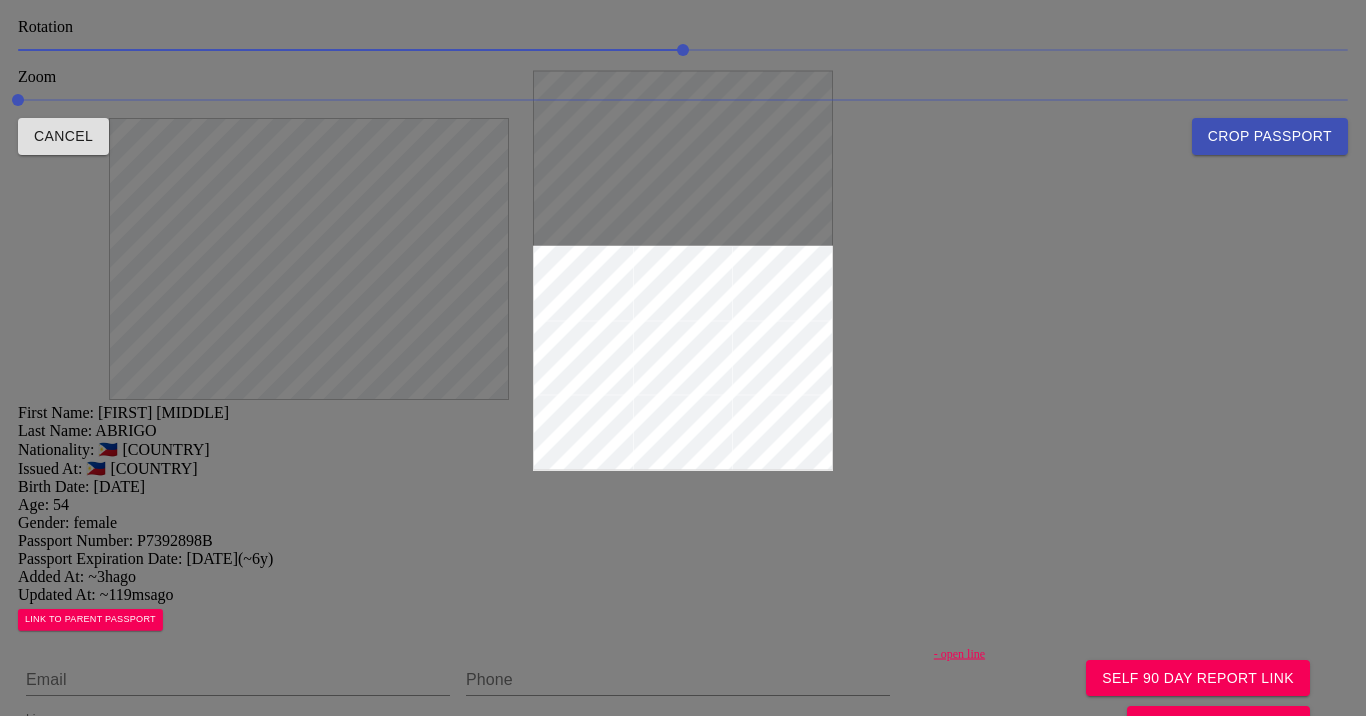 click on "Crop Passport" at bounding box center [1270, 136] 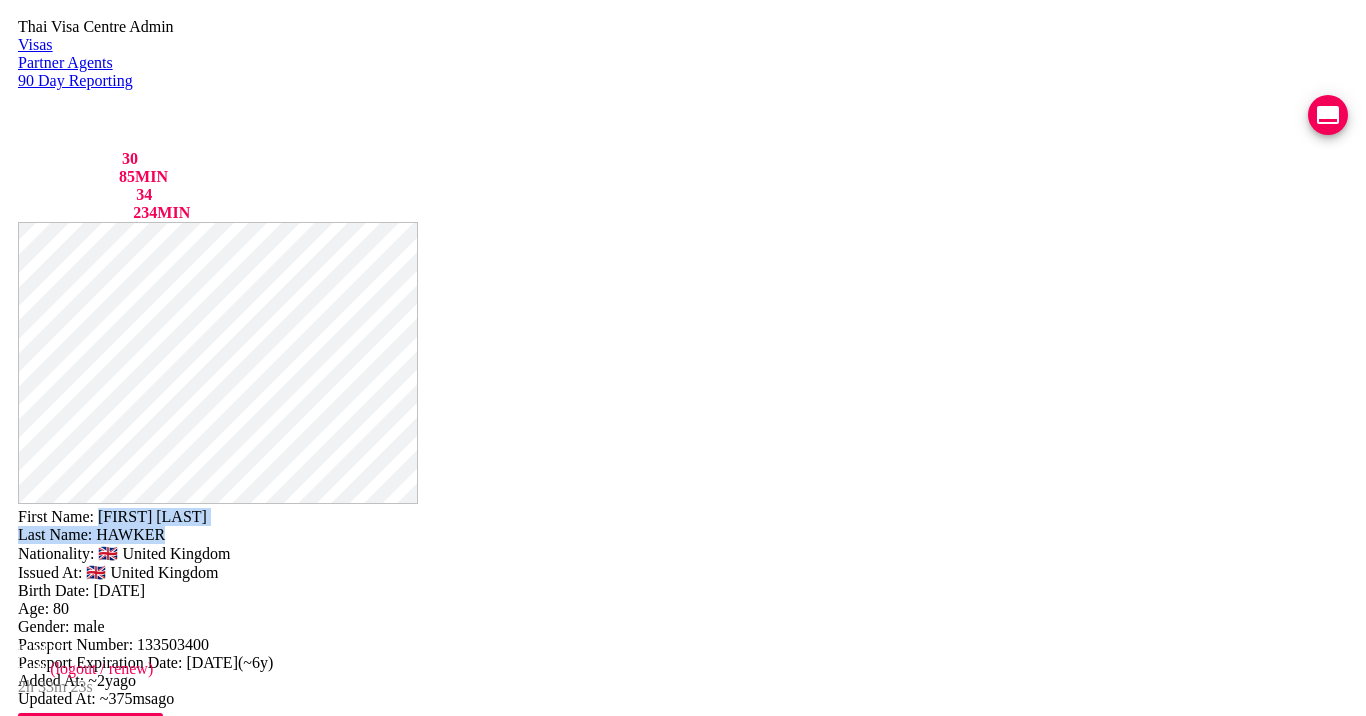 drag, startPoint x: 779, startPoint y: 53, endPoint x: 859, endPoint y: 63, distance: 80.622574 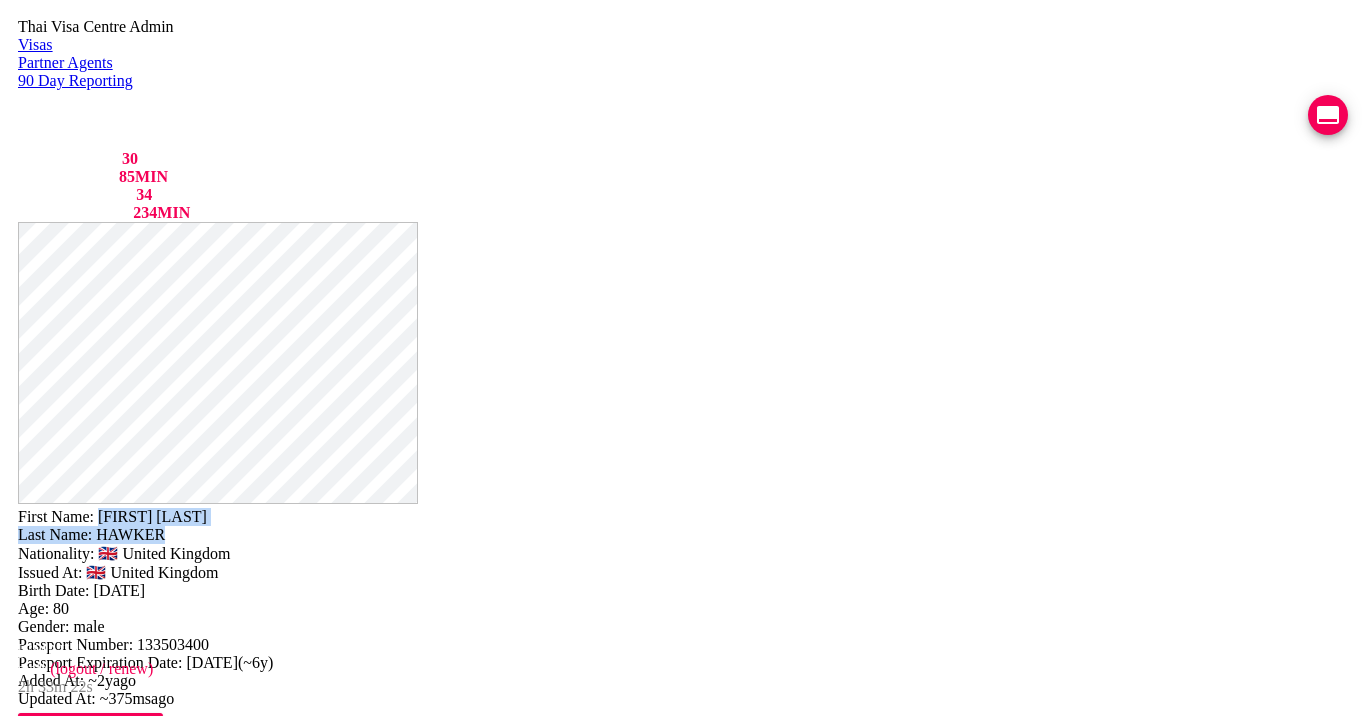 copy on "JOHN BARRY Last Name:   HAWKER" 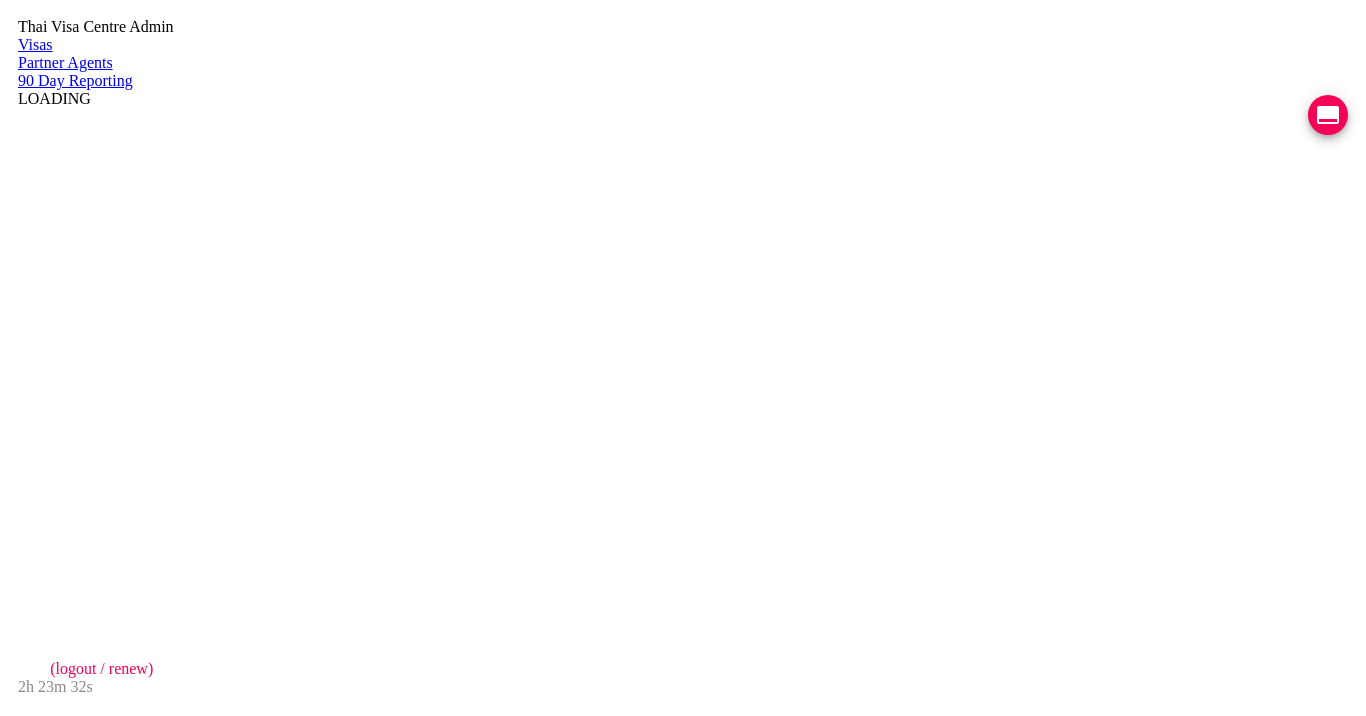 scroll, scrollTop: 0, scrollLeft: 0, axis: both 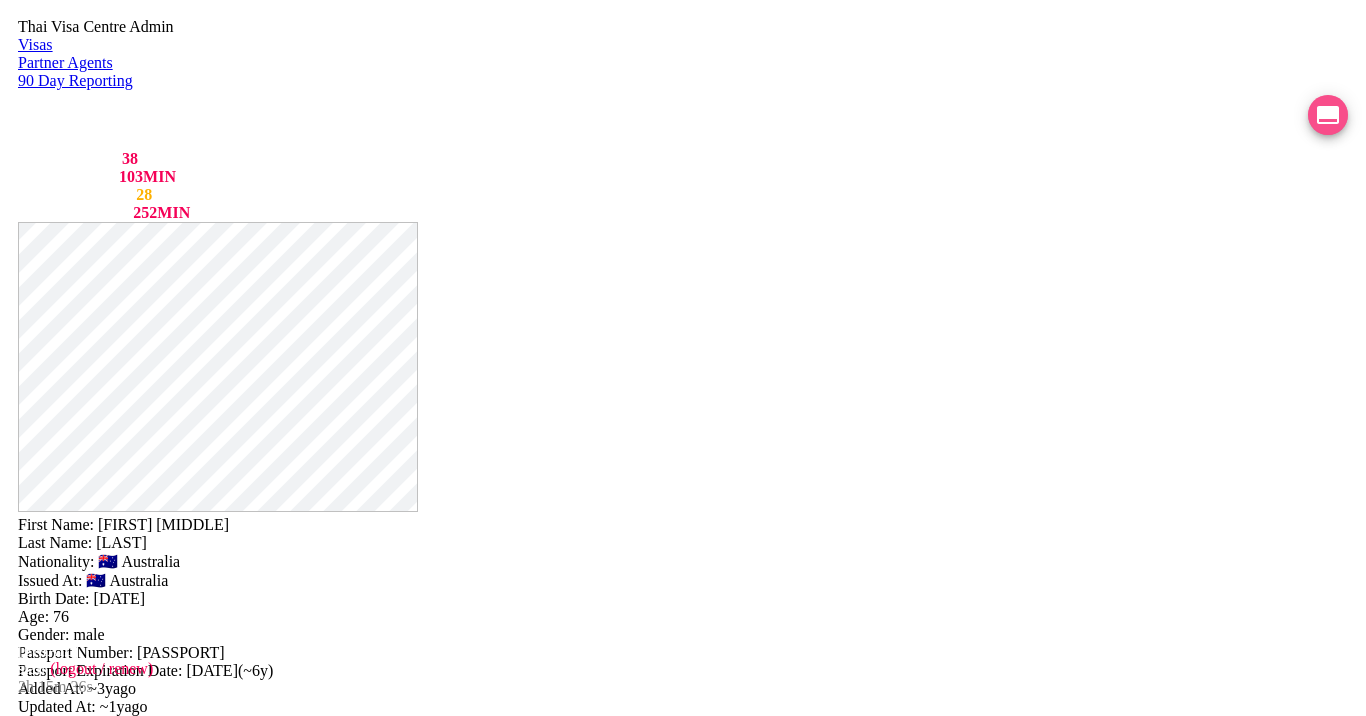 click at bounding box center [1328, 115] 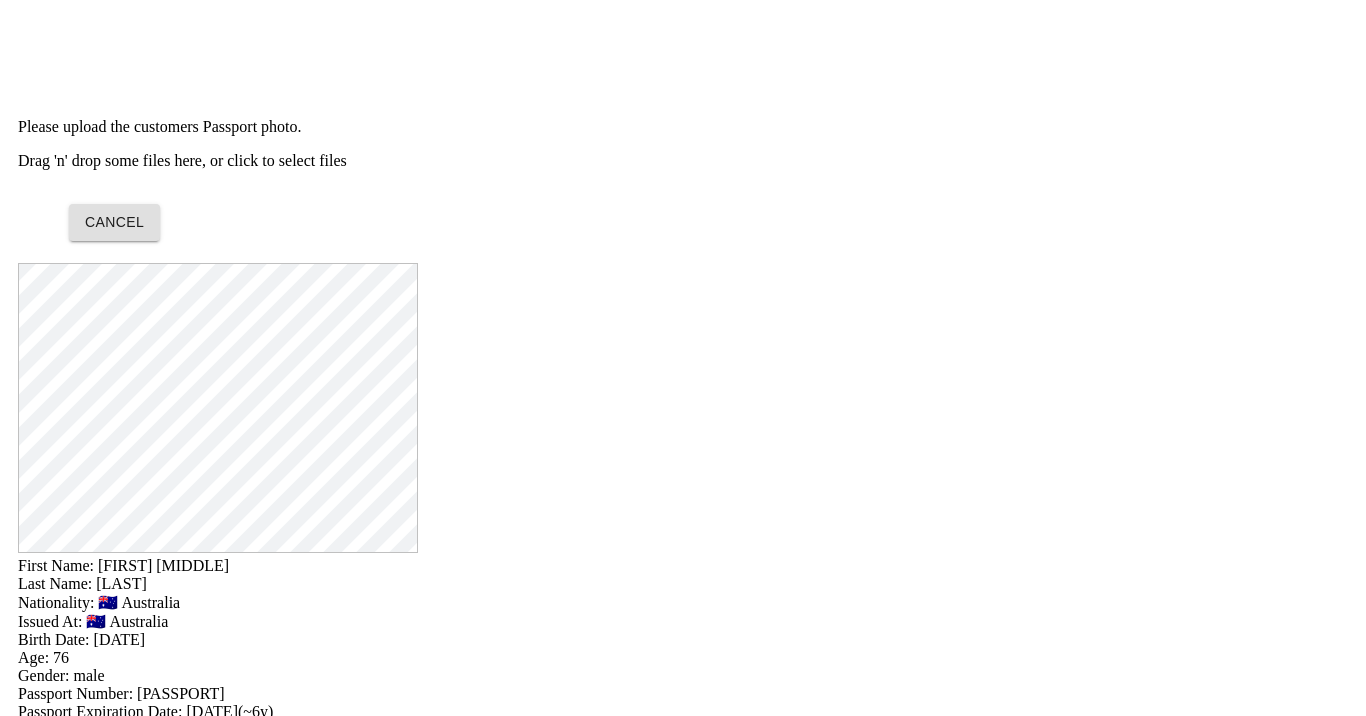 click on "Drag 'n' drop some files here, or click to select files" at bounding box center (683, 161) 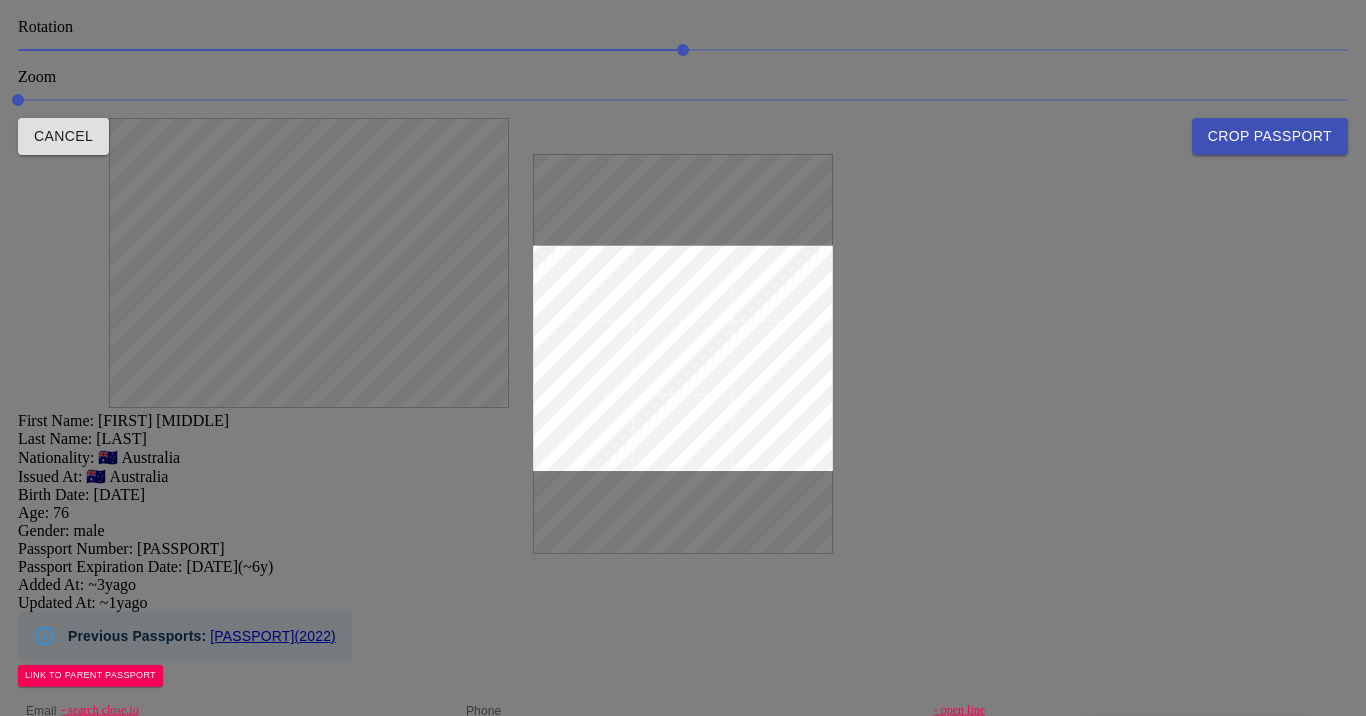 click at bounding box center [683, 358] 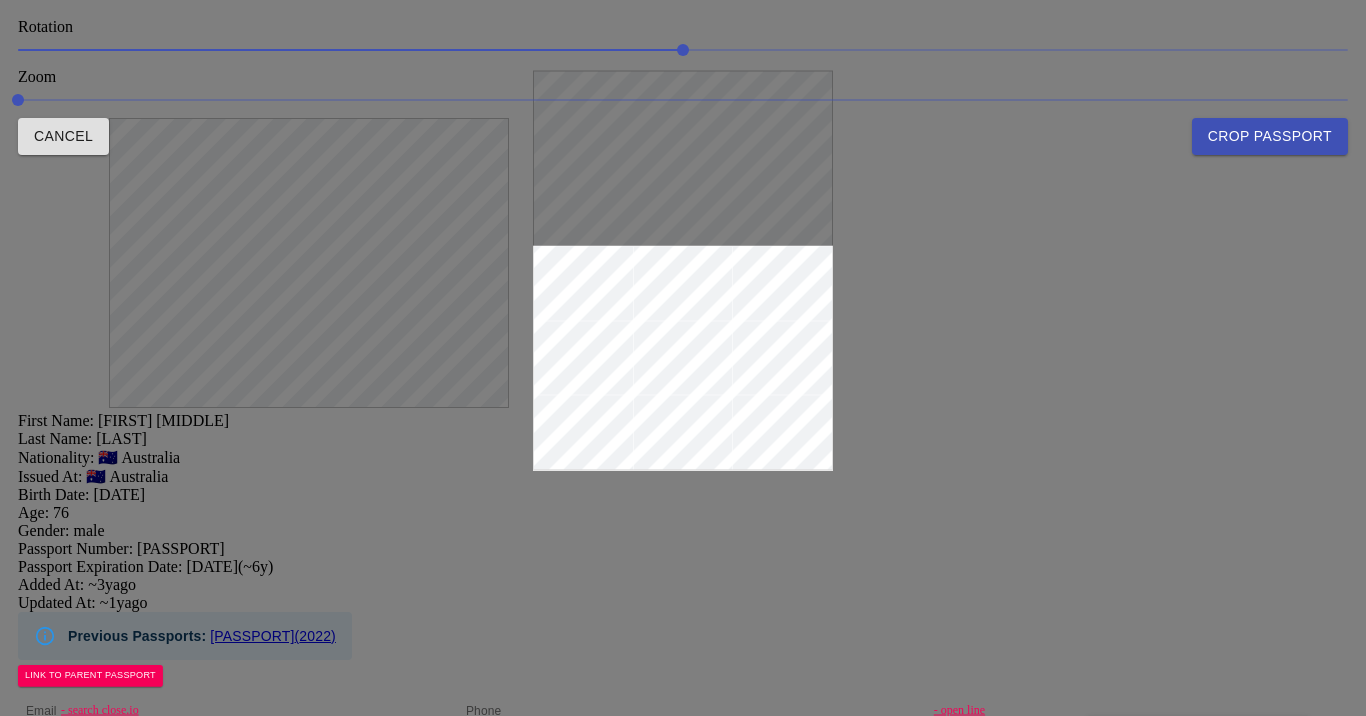click on "Crop Passport" at bounding box center [1270, 136] 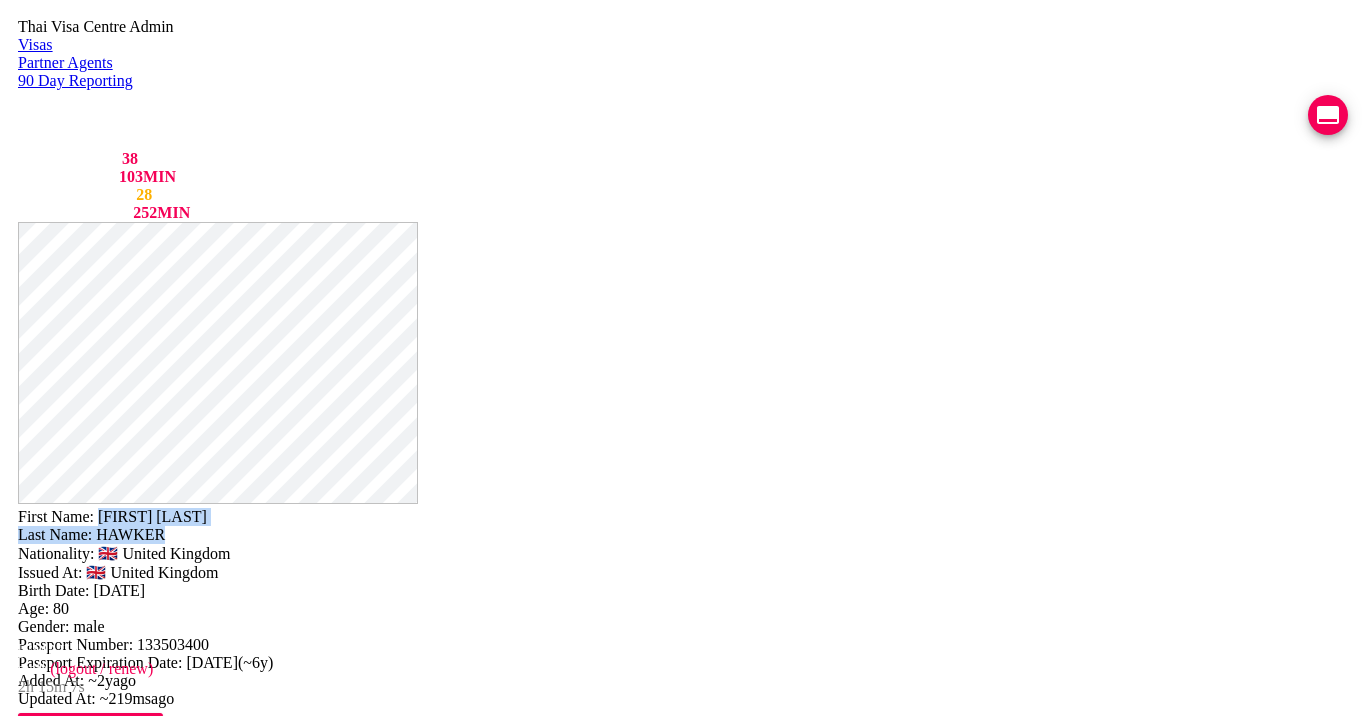 drag, startPoint x: 780, startPoint y: 55, endPoint x: 865, endPoint y: 67, distance: 85.84288 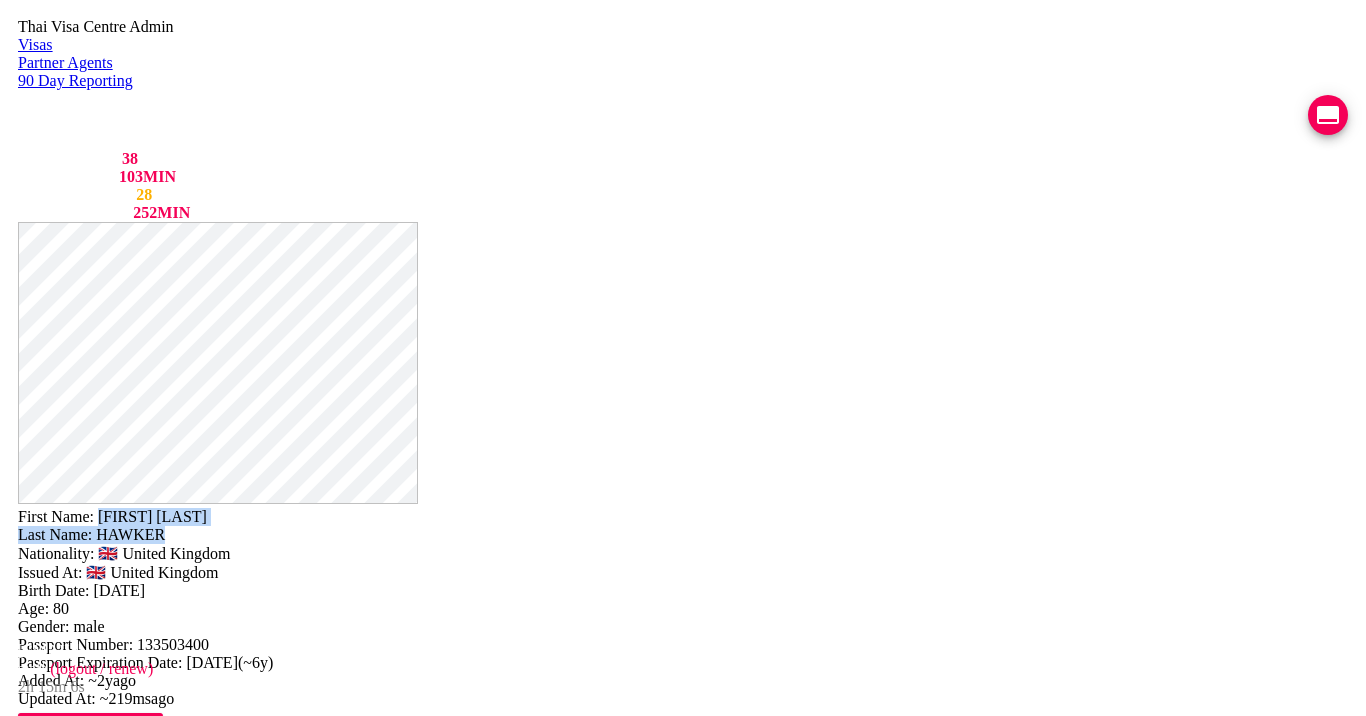 copy on "[FIRST] [LAST] [LAST]" 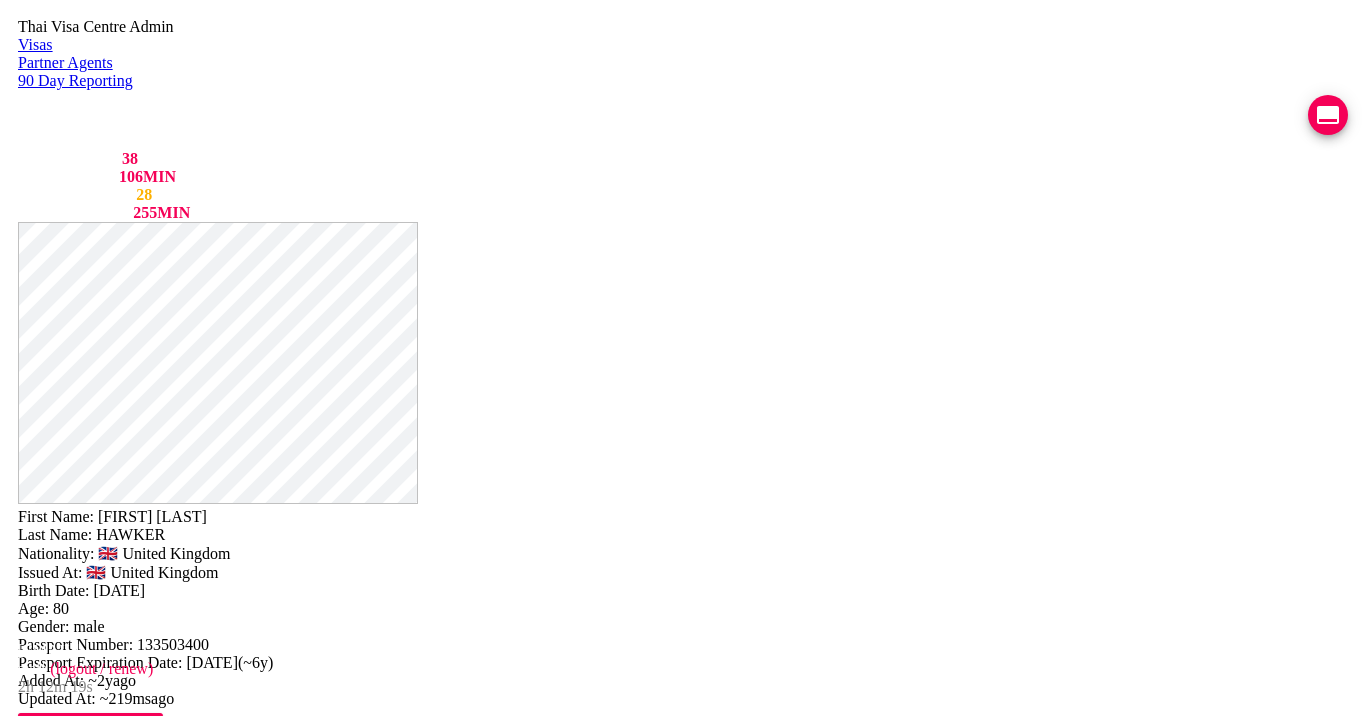 drag, startPoint x: 784, startPoint y: 367, endPoint x: 613, endPoint y: 366, distance: 171.00293 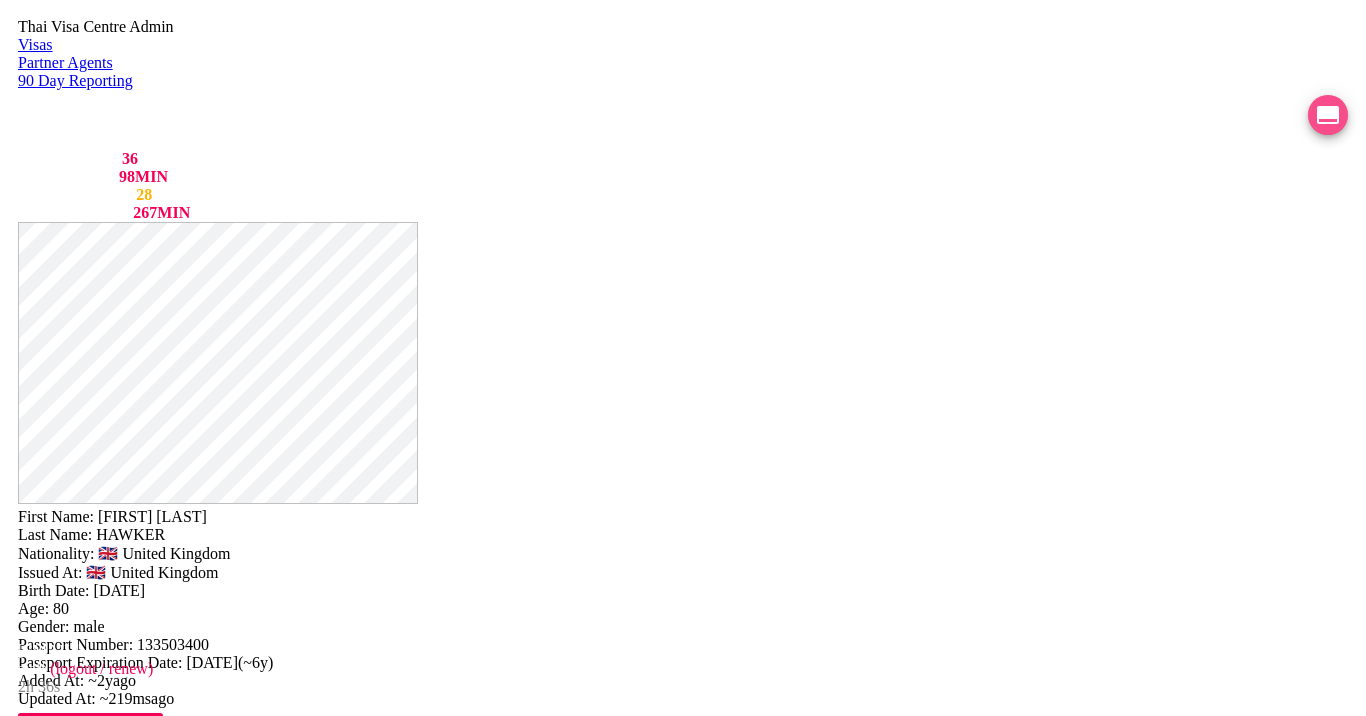 click at bounding box center (1328, 115) 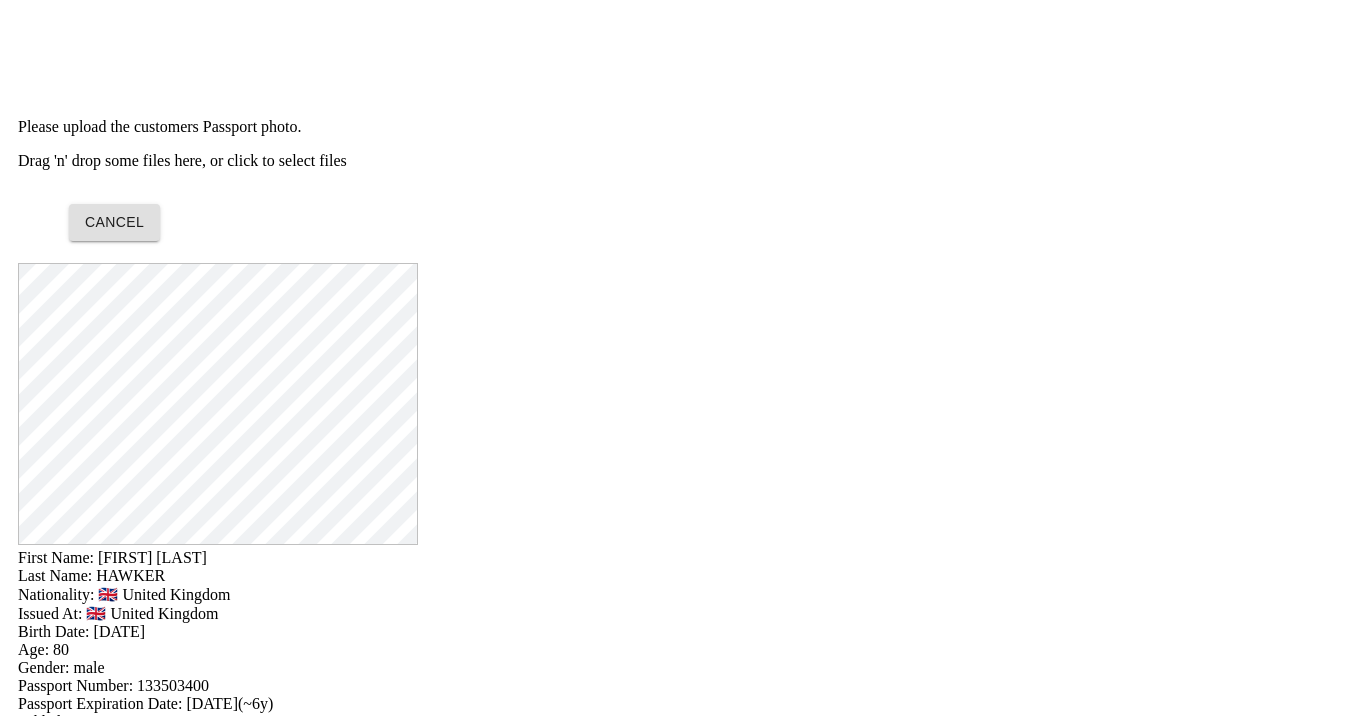 click on "Drag 'n' drop some files here, or click to select files" at bounding box center [683, 161] 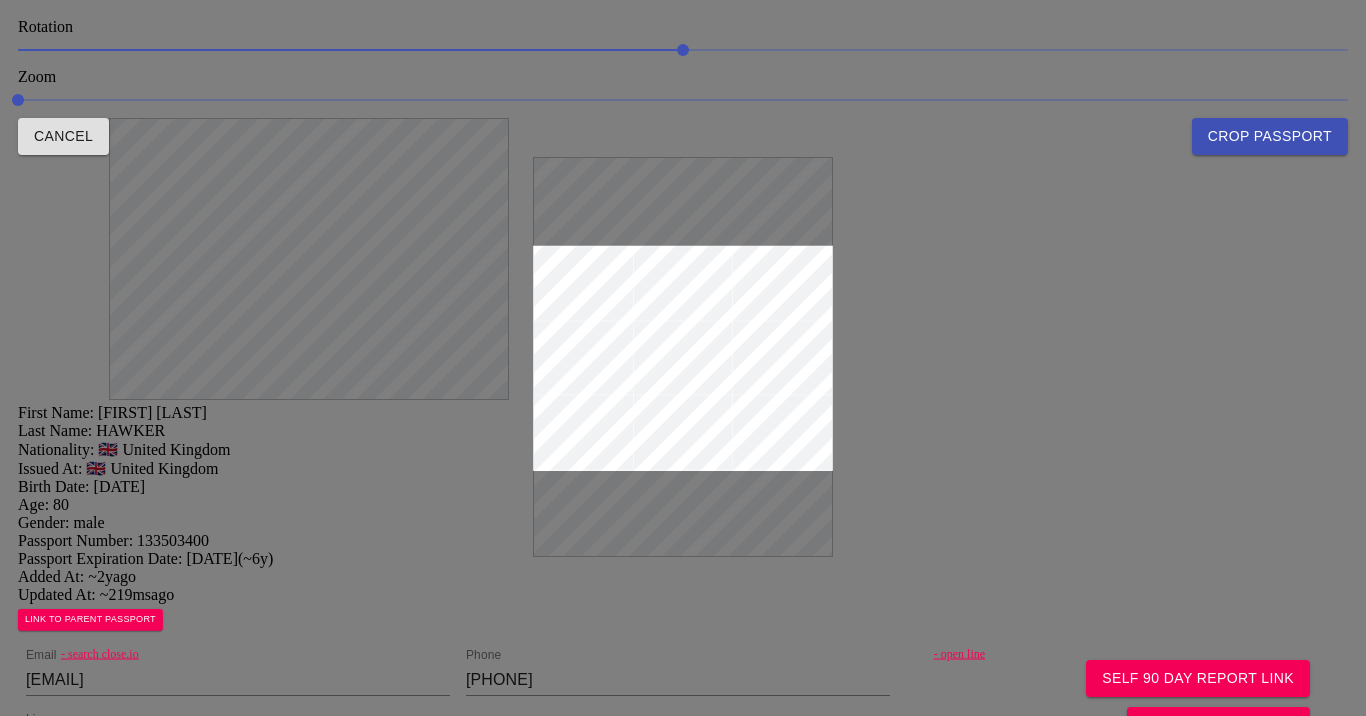 click at bounding box center [683, 358] 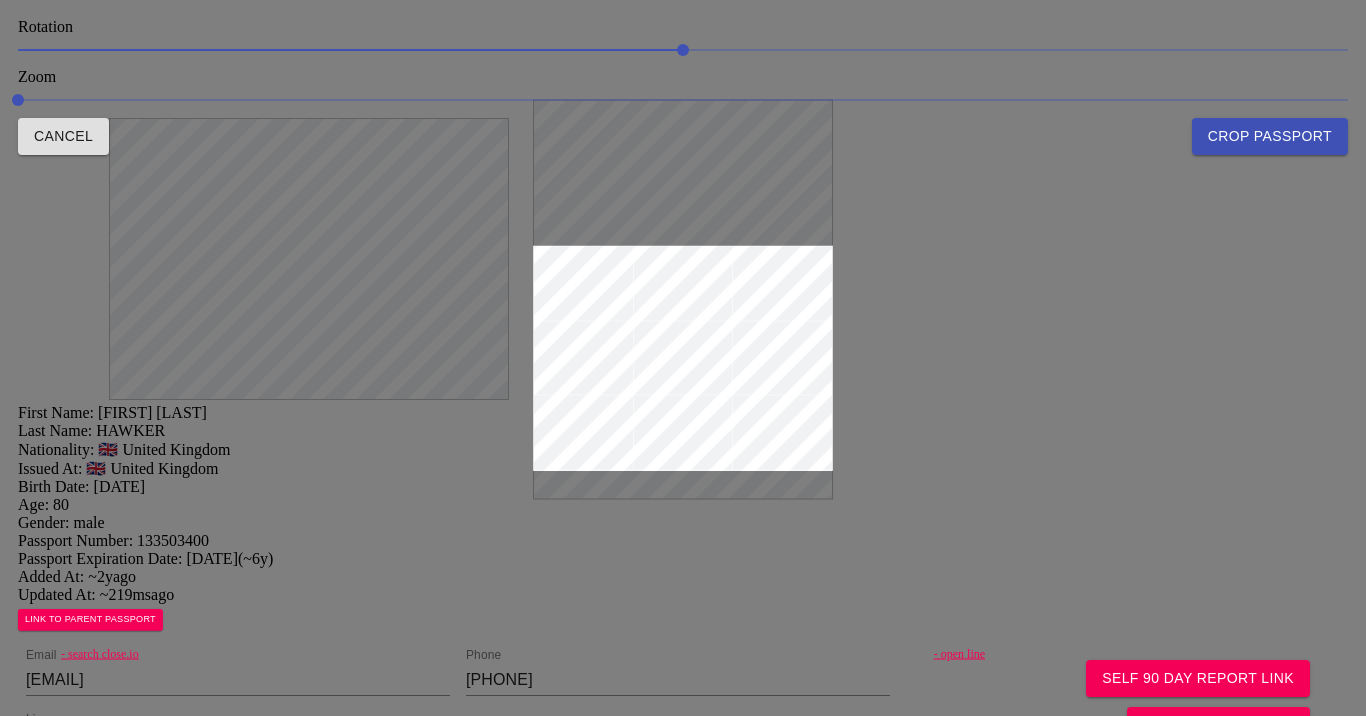 drag, startPoint x: 774, startPoint y: 306, endPoint x: 776, endPoint y: 334, distance: 28.071337 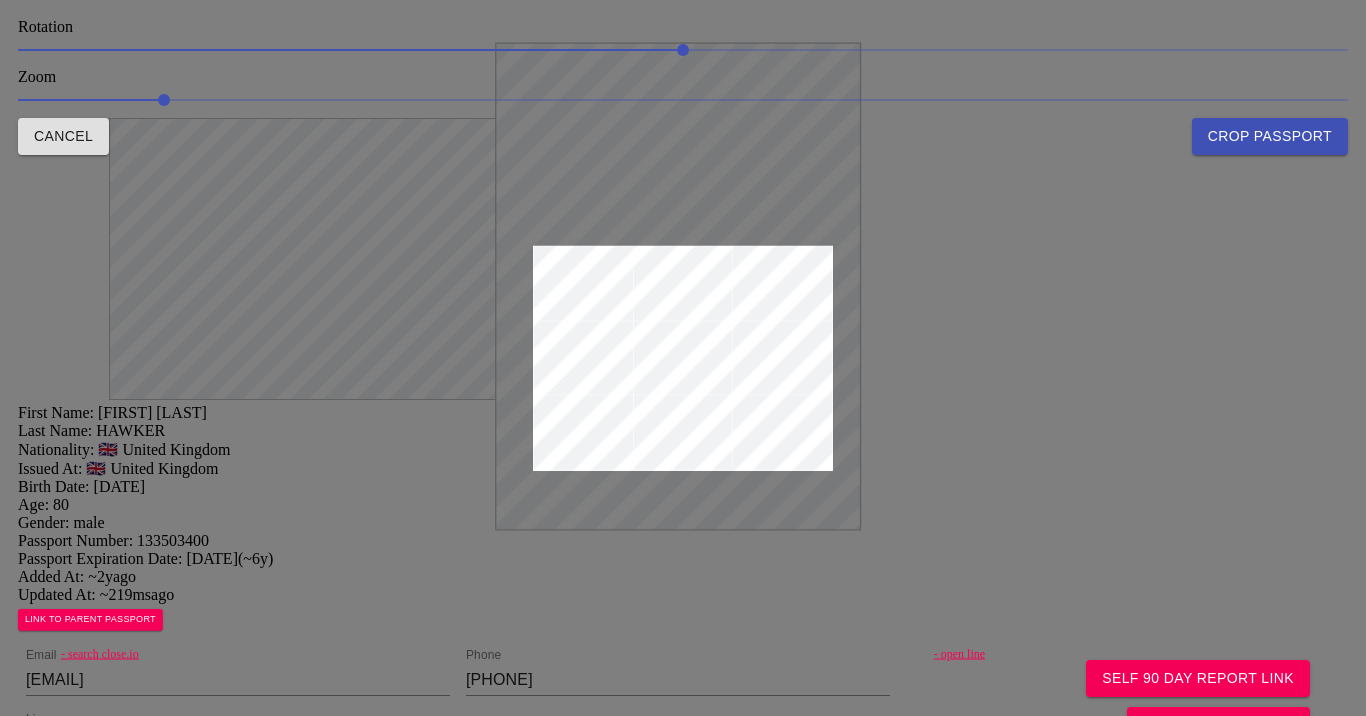 click at bounding box center (683, 358) 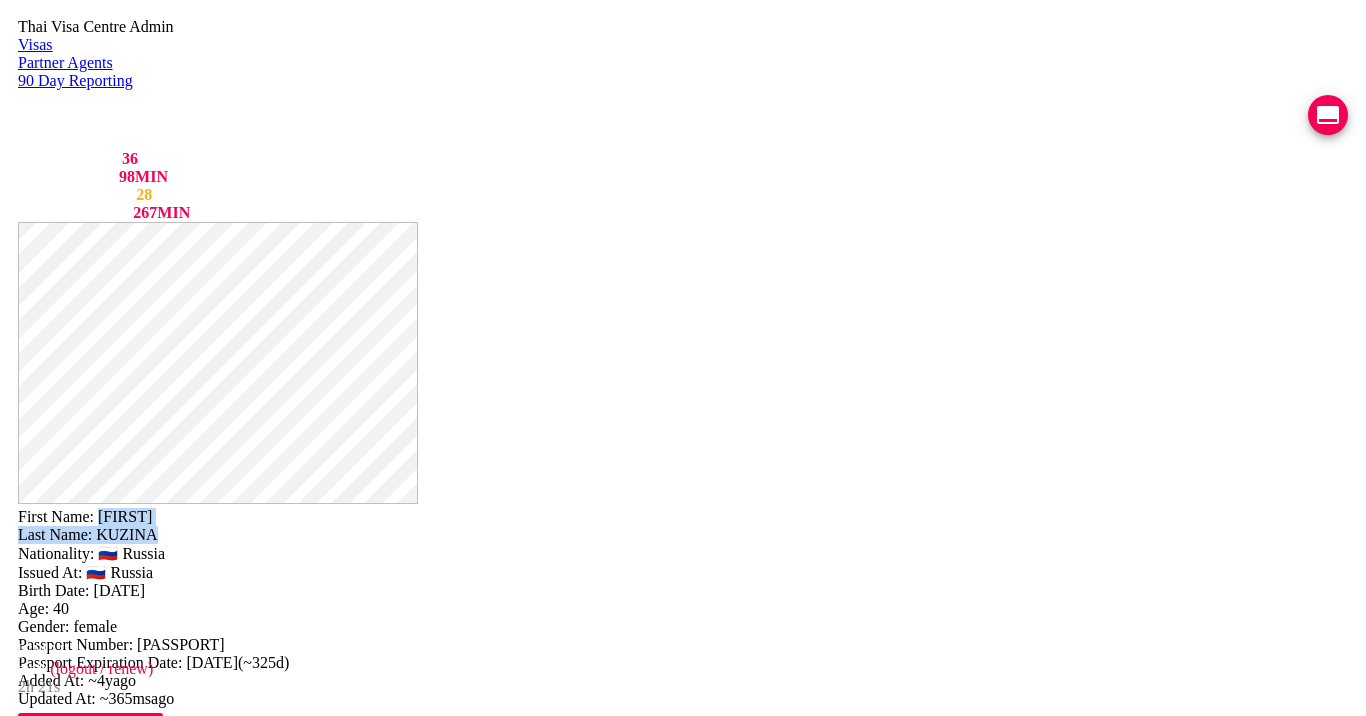 drag, startPoint x: 779, startPoint y: 50, endPoint x: 841, endPoint y: 71, distance: 65.459915 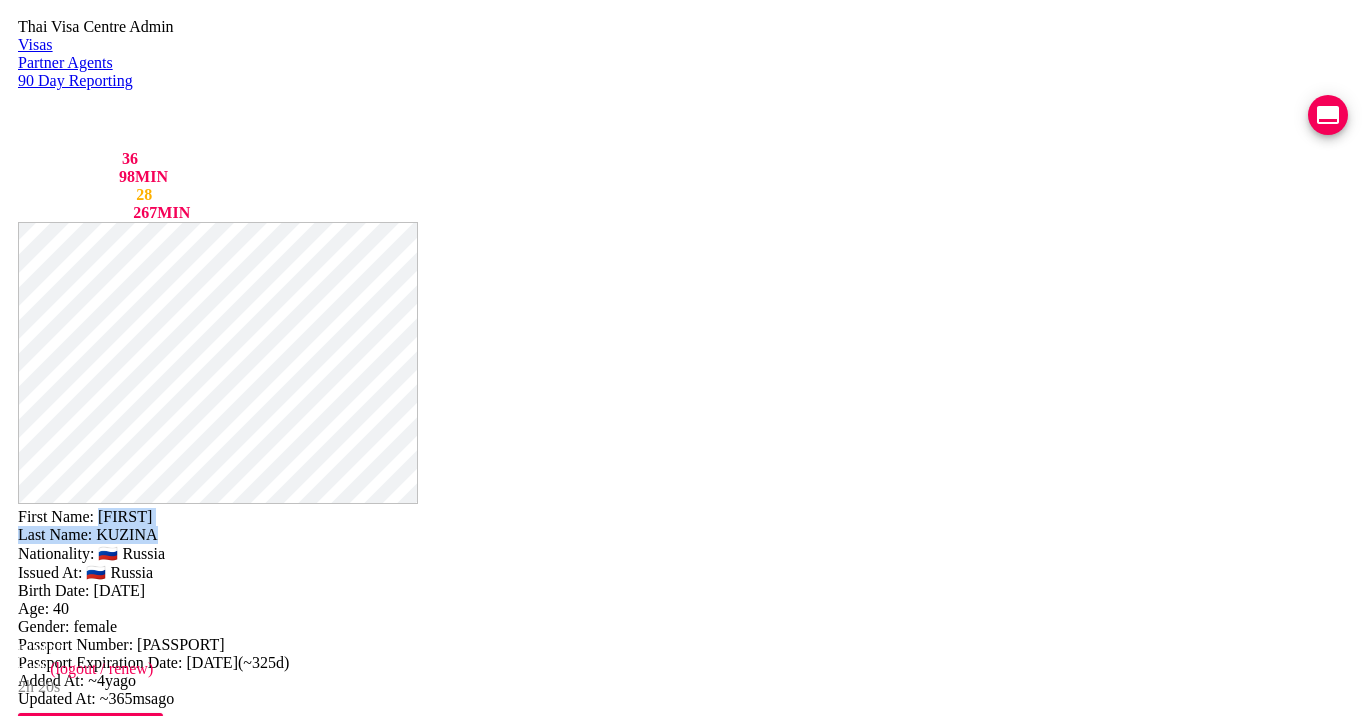 copy on "IRINA Last Name:   KUZINA" 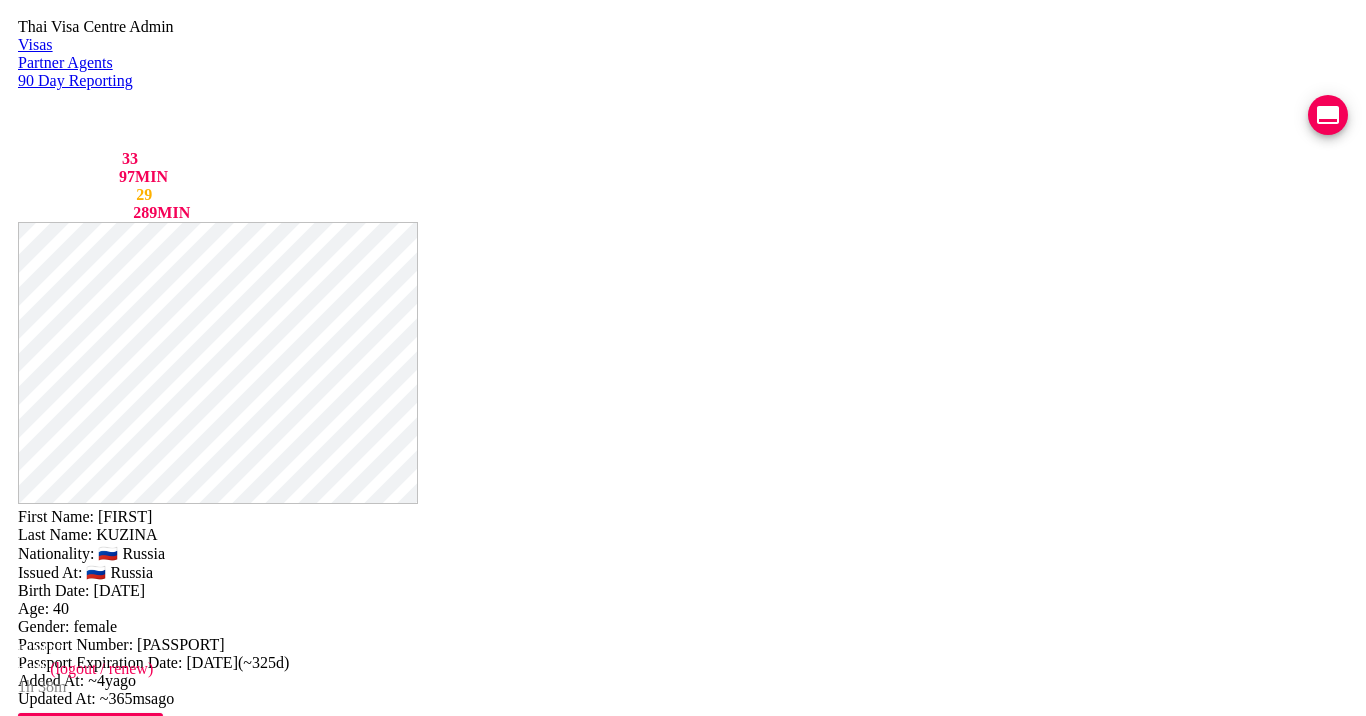 click on "First Name:   IRINA Last Name:   KUZINA Nationality:   🇷🇺   Russia Issued At:   🇷🇺   Russia Birth Date:   1984-10-15 Age:   40 Gender:   female Passport Number:   531125309 Passport Expiration Date:   2026-05-31  (  ~325d  ) Added At:   ~4y  ago Updated At:   ~365ms  ago LINK TO PARENT PASSPORT SELF 90 DAY REPORT LINK GENERATE TM FORM Email Phone 0898764357  - open line Line https://chat.line.biz/Ucf44f918c4bb177ffe0a5137b1b615c3/chat/Ufa29c0712b9fbd778d21ca1324e1a804 Reporting Address Mailing Address English Mailing Address Thai 2/92, หมู่บ้าน ดุสิตา 1, ซอย 112, ตำบล ทับใต้, อำเภอหัวหิน, ประจวบคีรีขันธ์ 77110 Save Changes Application photos  Uploaded photos ( 32  images)  Mentions ( 14  images) 08-07-2022   line 17-09-2021   line 08-09-2021   line 08-09-2021   line 08-09-2021   line 08-09-2021   line 07-09-2021   line 07-09-2021   line 07-09-2021   line 07-09-2021   line 07-09-2021   line" at bounding box center (683, 1893) 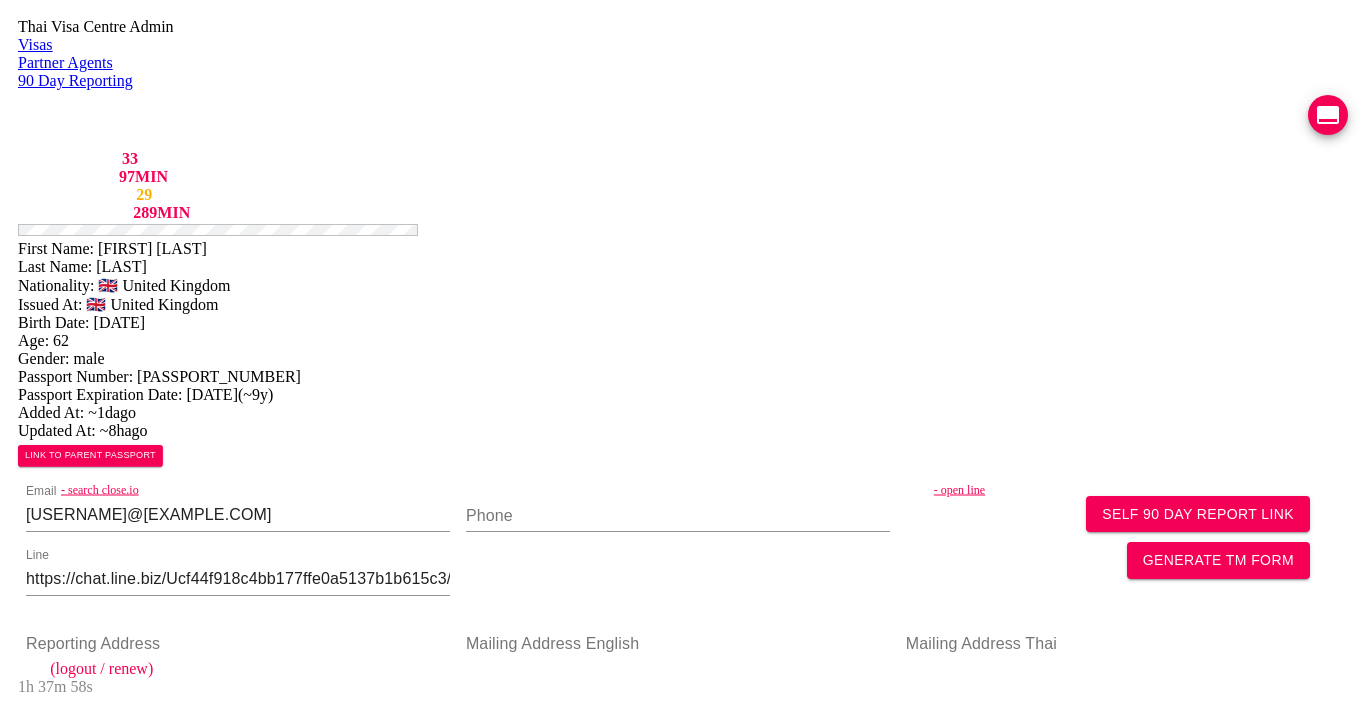 scroll, scrollTop: 0, scrollLeft: 0, axis: both 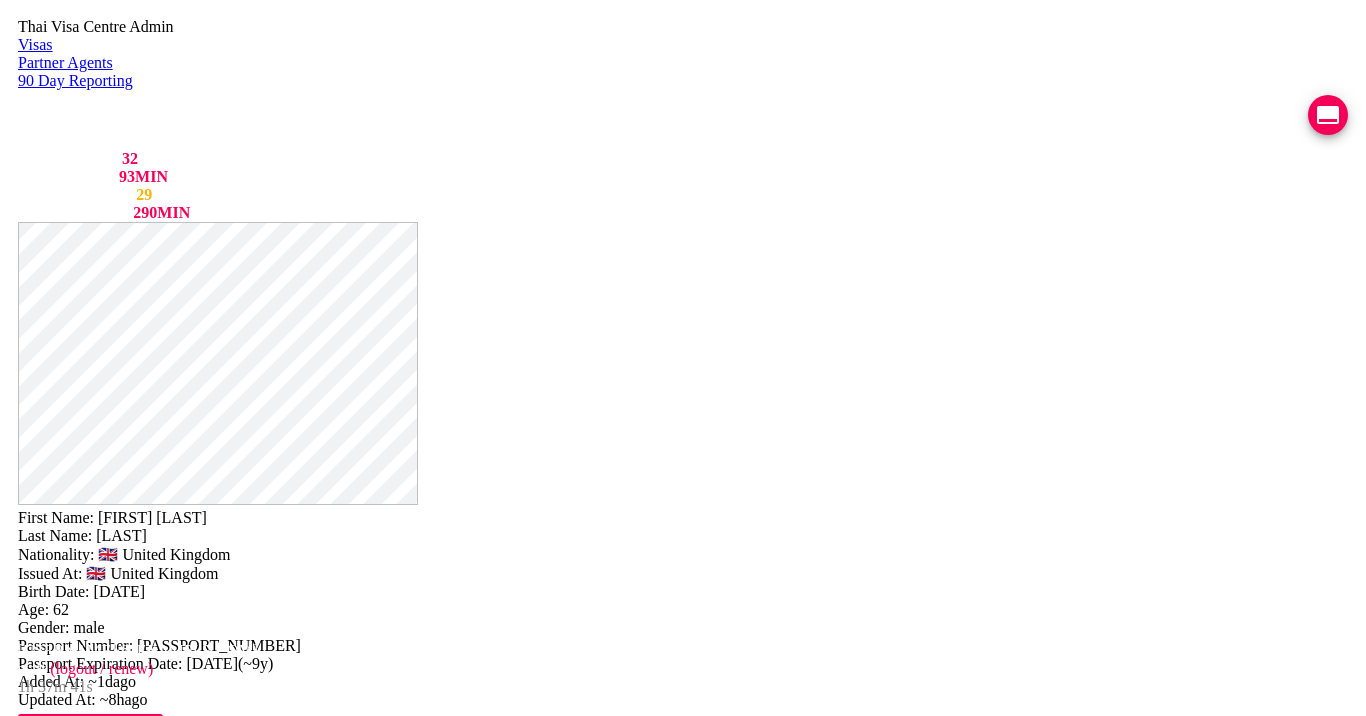 click at bounding box center [160, 1078] 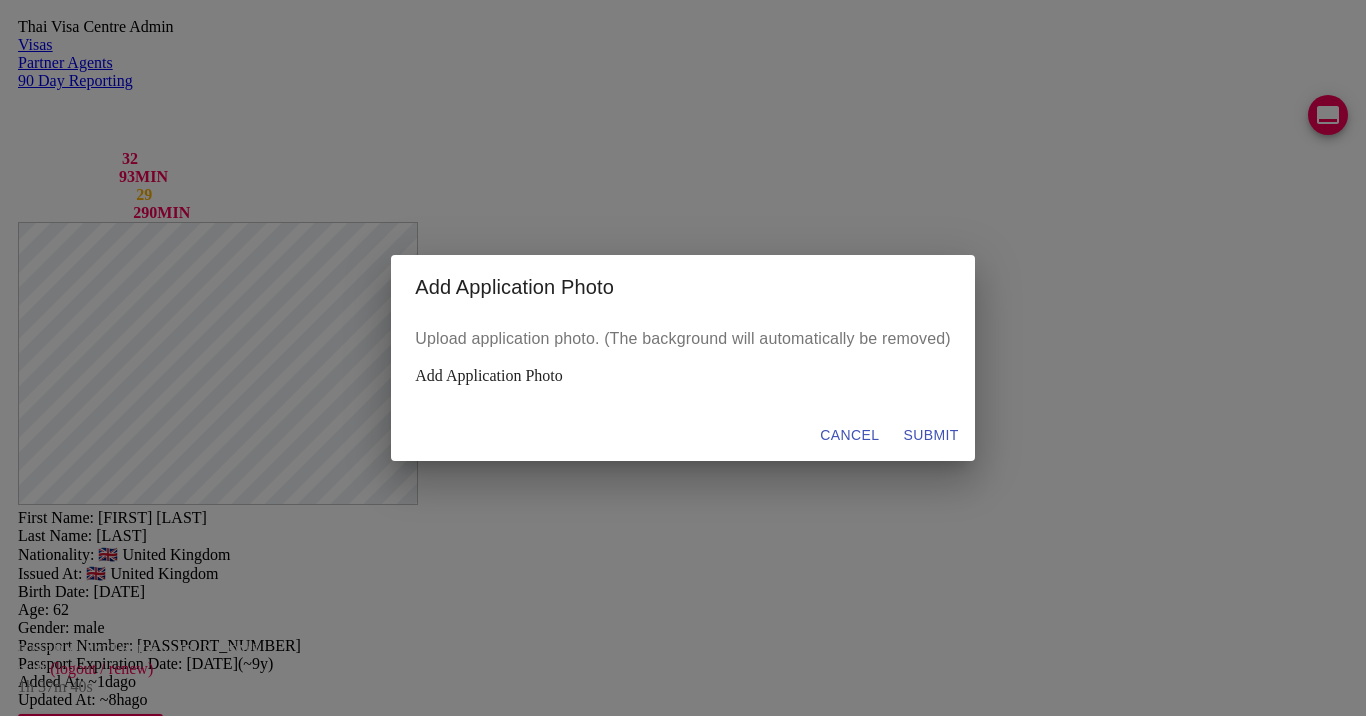 click on "Add Application Photo" at bounding box center (683, 376) 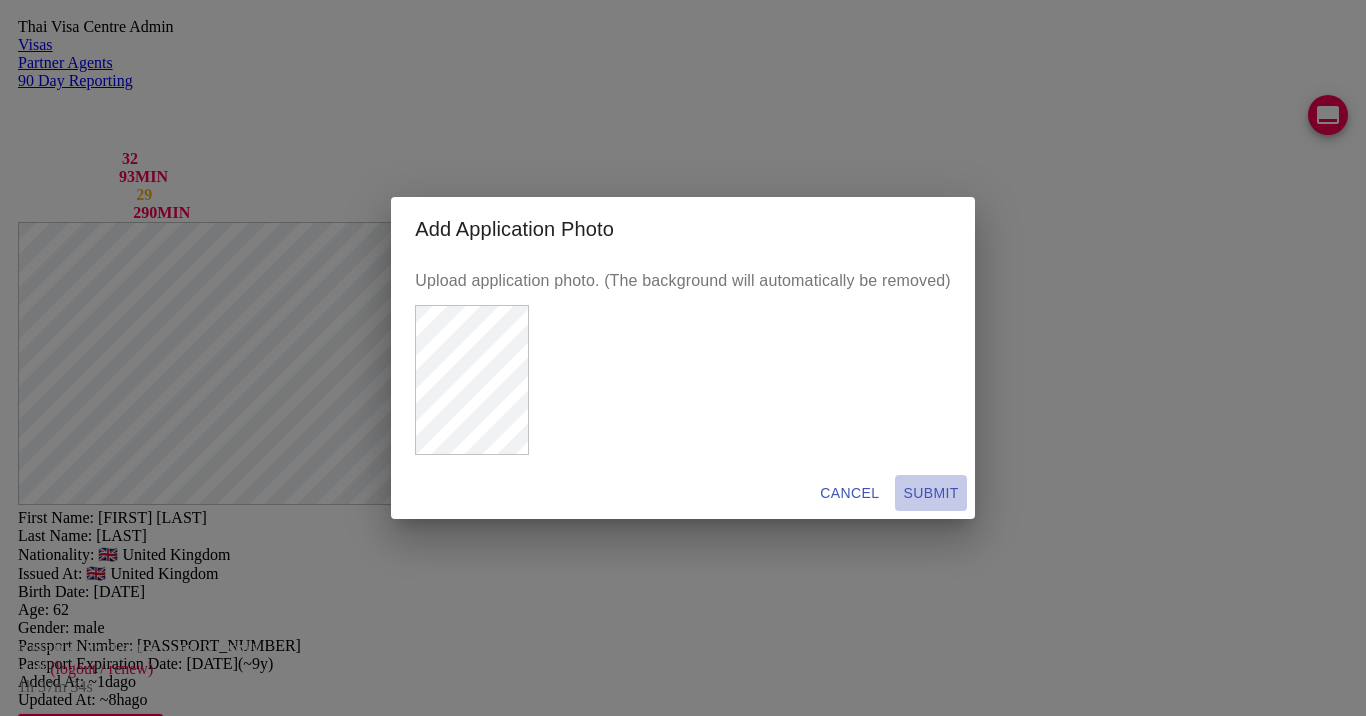 click on "SUBMIT" at bounding box center (849, 493) 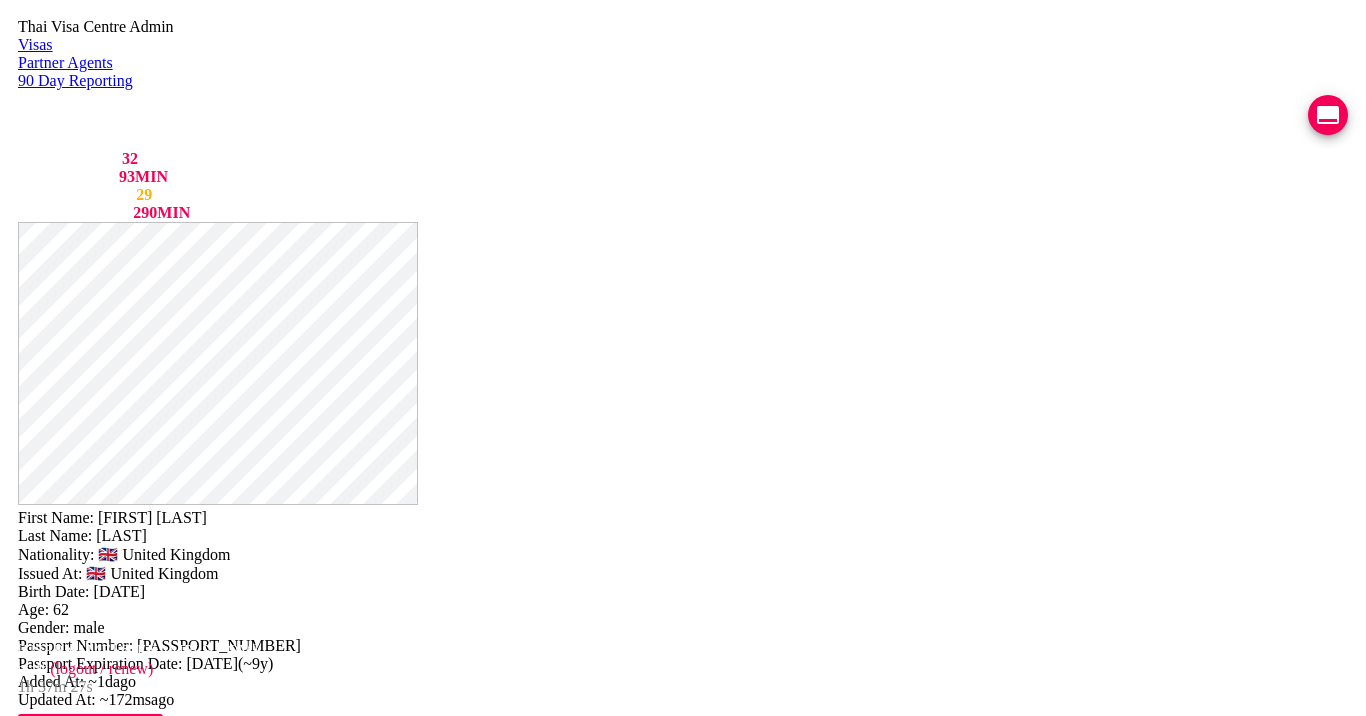 click at bounding box center [160, 1078] 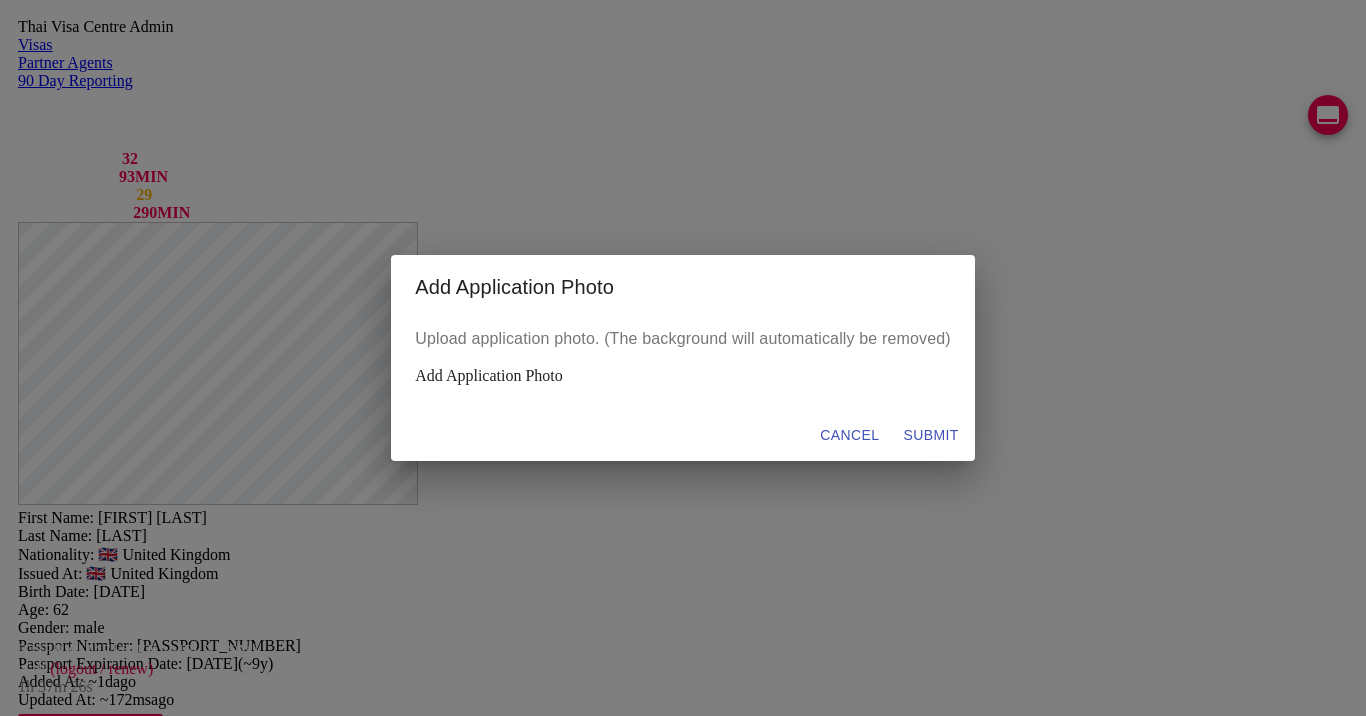 click on "Add Application Photo" at bounding box center (683, 376) 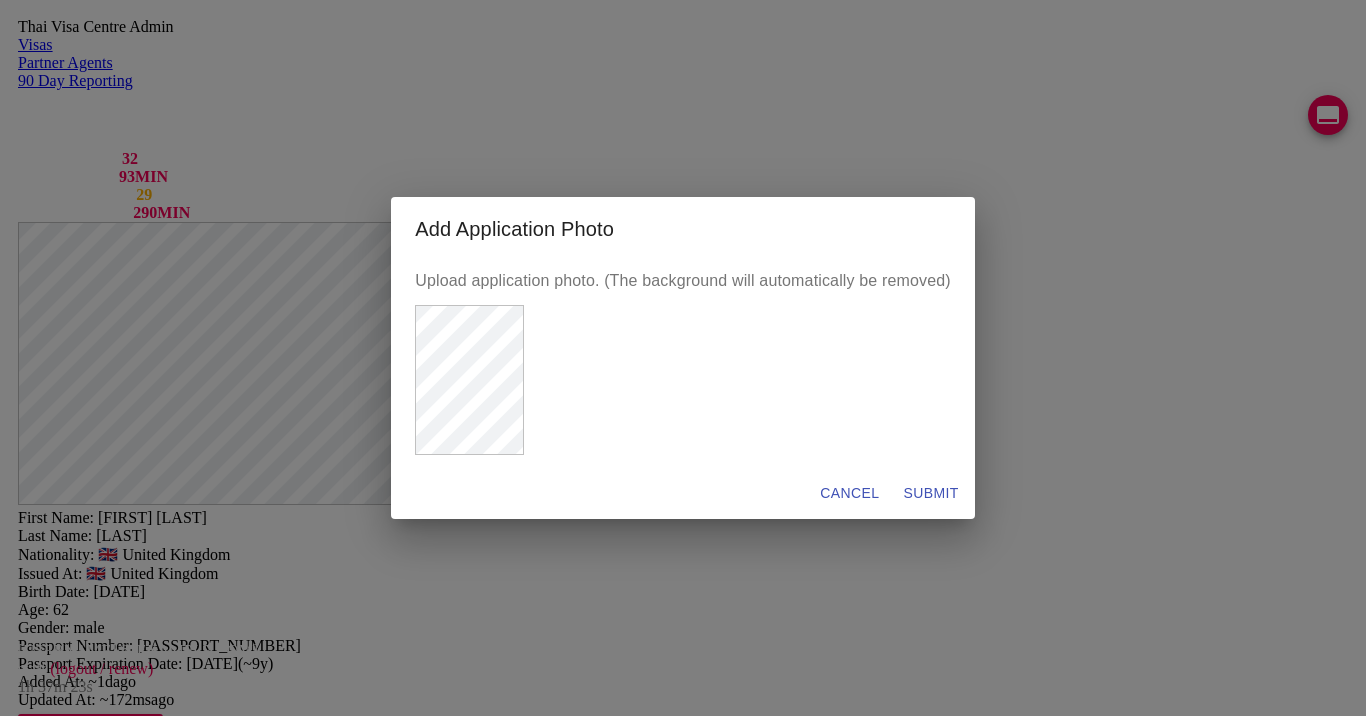 click on "SUBMIT" at bounding box center [930, 493] 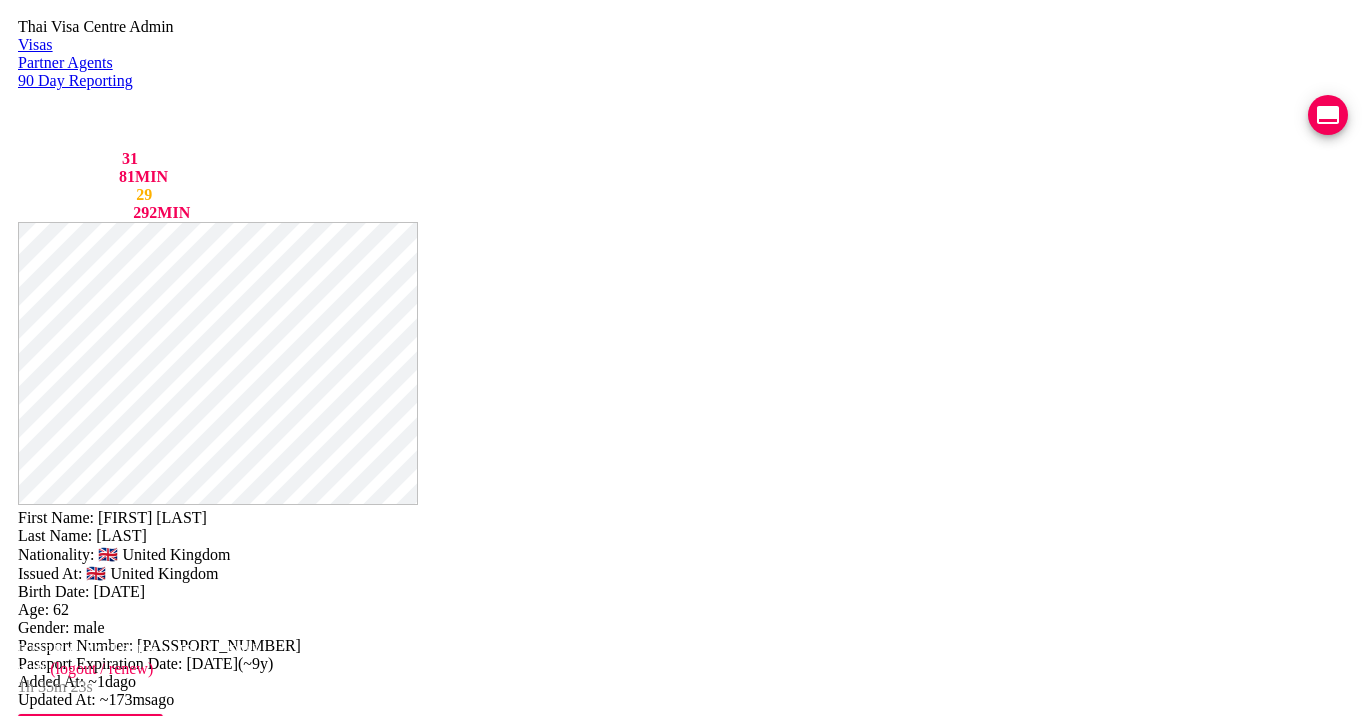 scroll, scrollTop: 0, scrollLeft: 0, axis: both 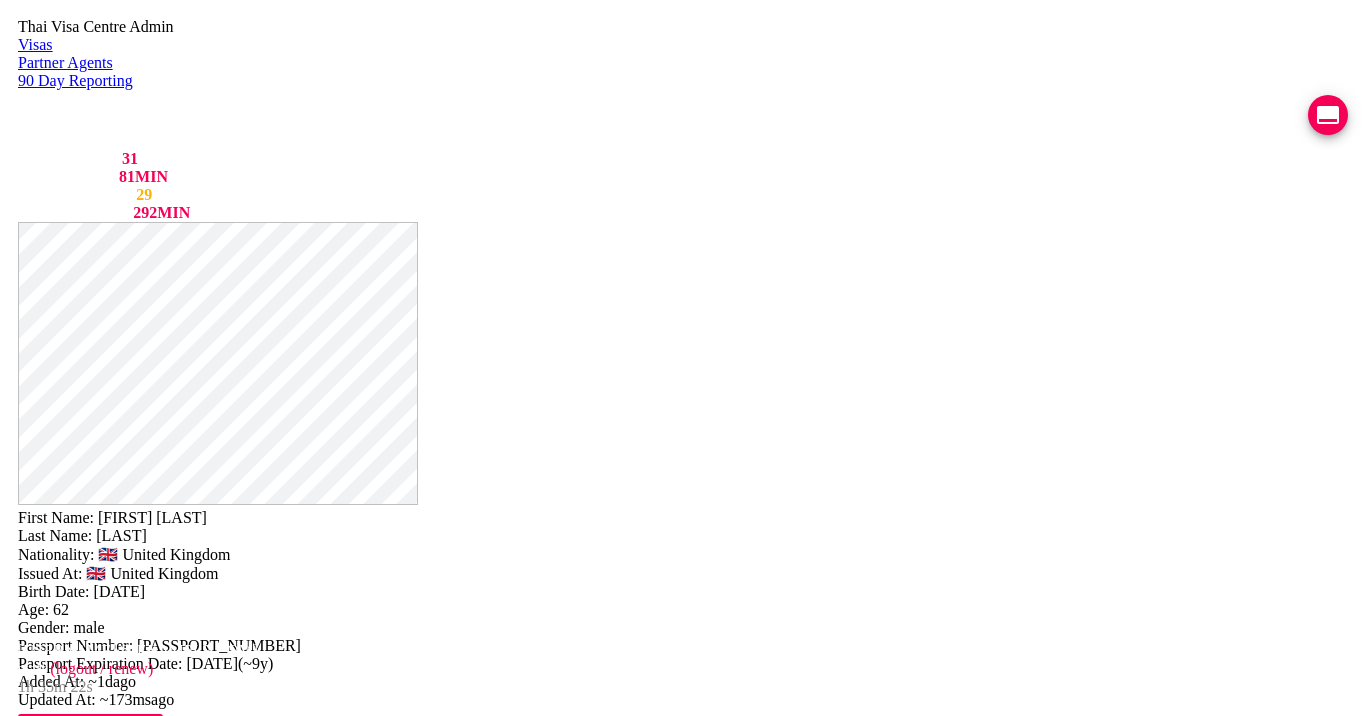 drag, startPoint x: 782, startPoint y: 52, endPoint x: 889, endPoint y: 67, distance: 108.04629 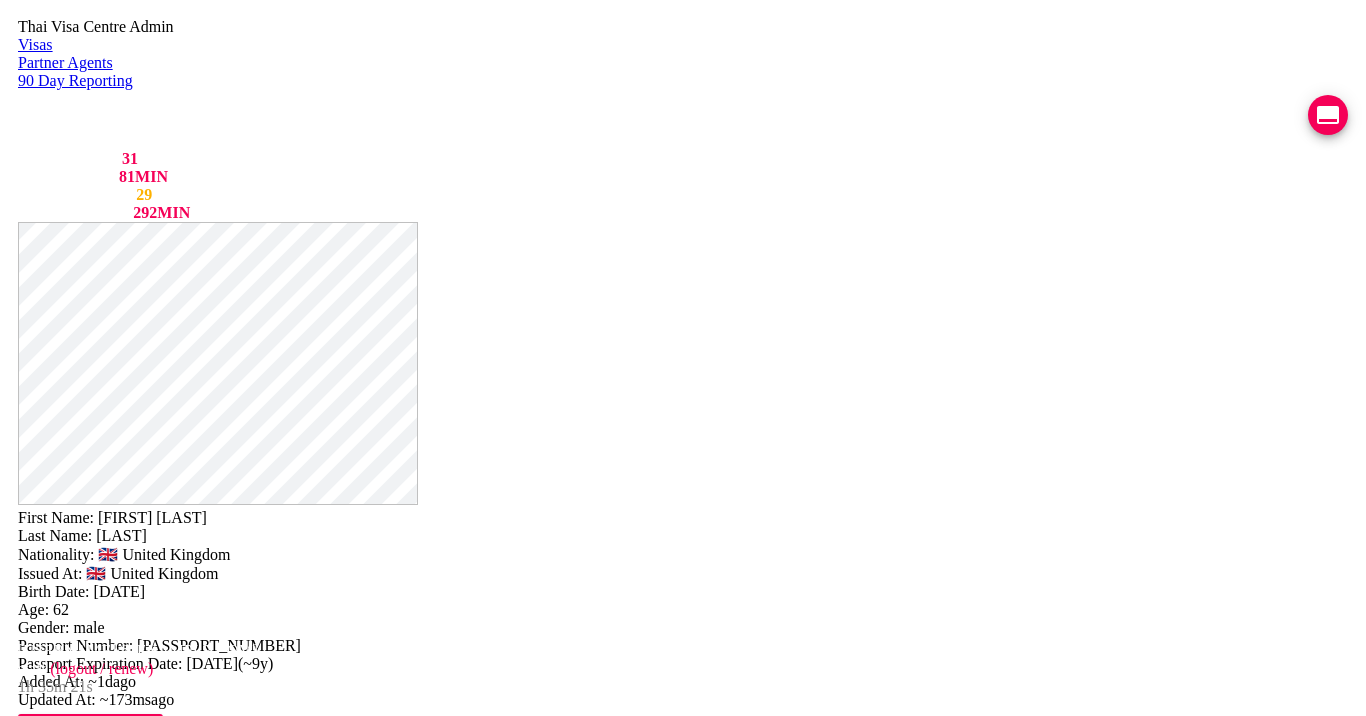 copy on "[FIRST] [LAST] Last Name:   [LAST]" 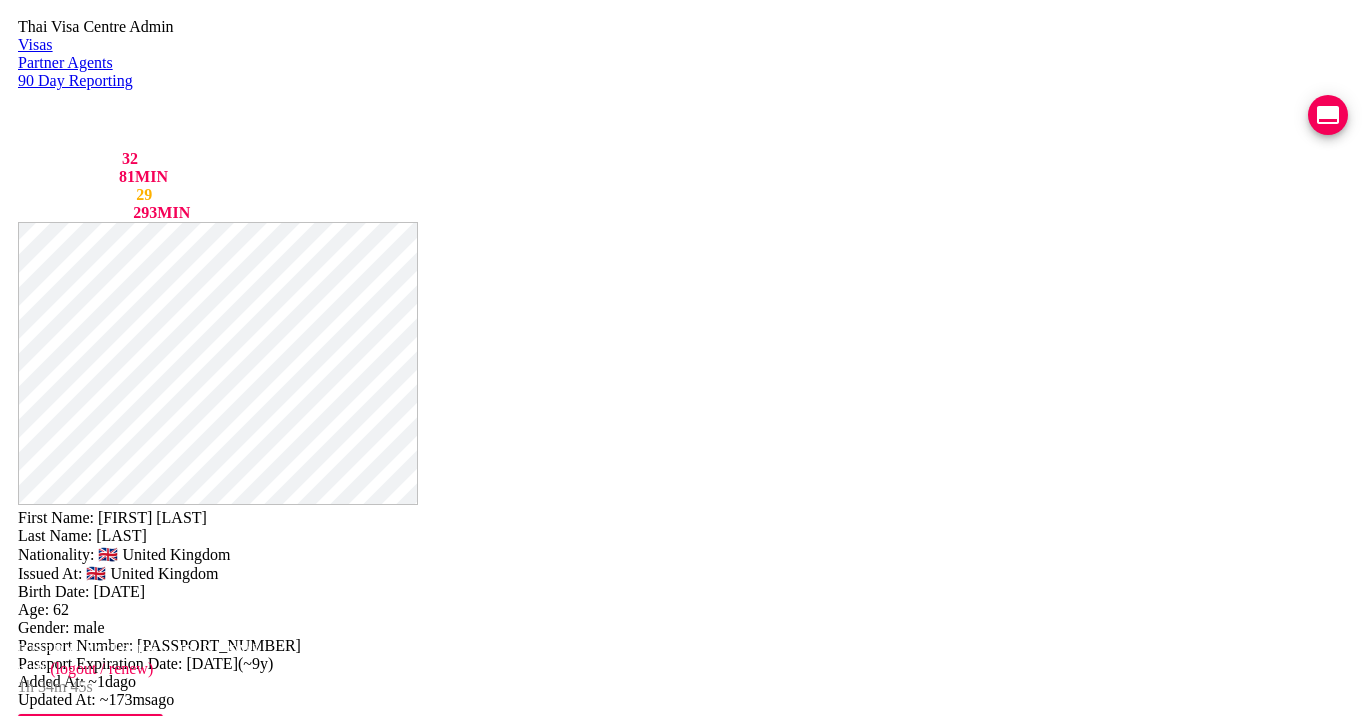 scroll, scrollTop: 164, scrollLeft: 0, axis: vertical 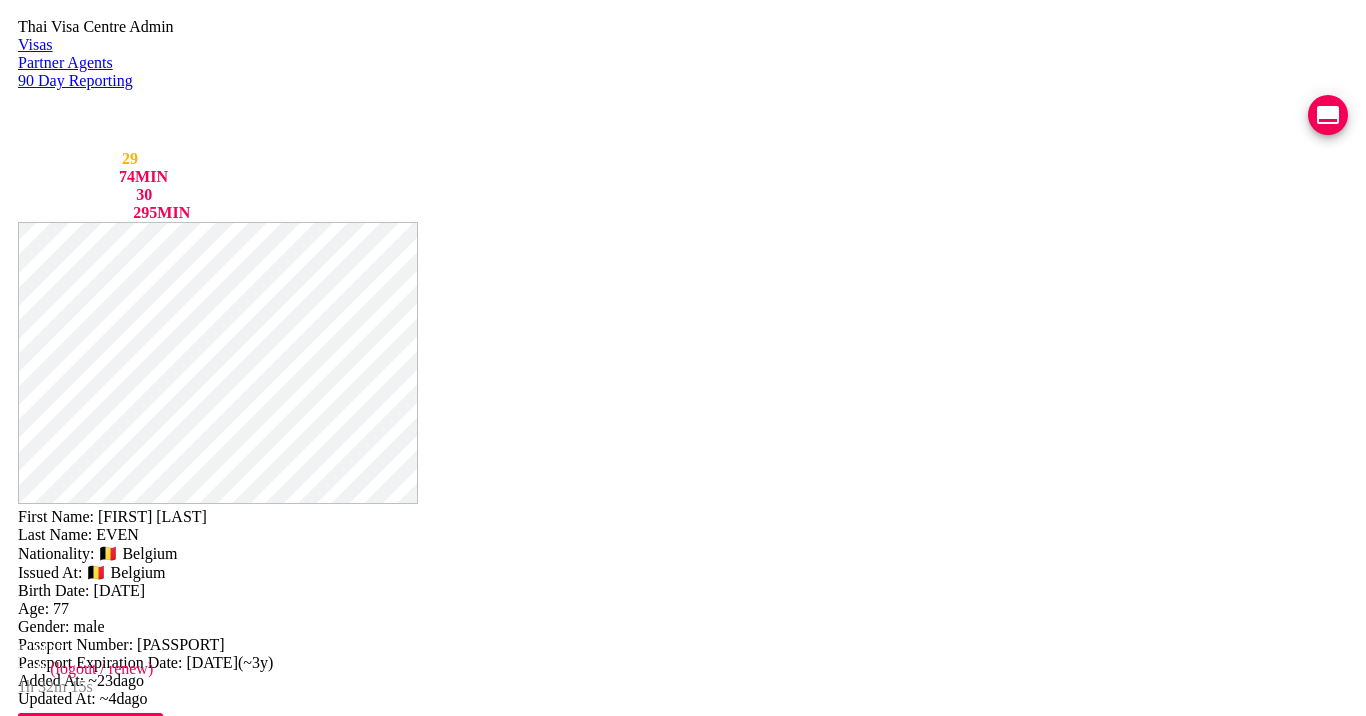 click on "VIEW TIMELINE" at bounding box center [153, 1605] 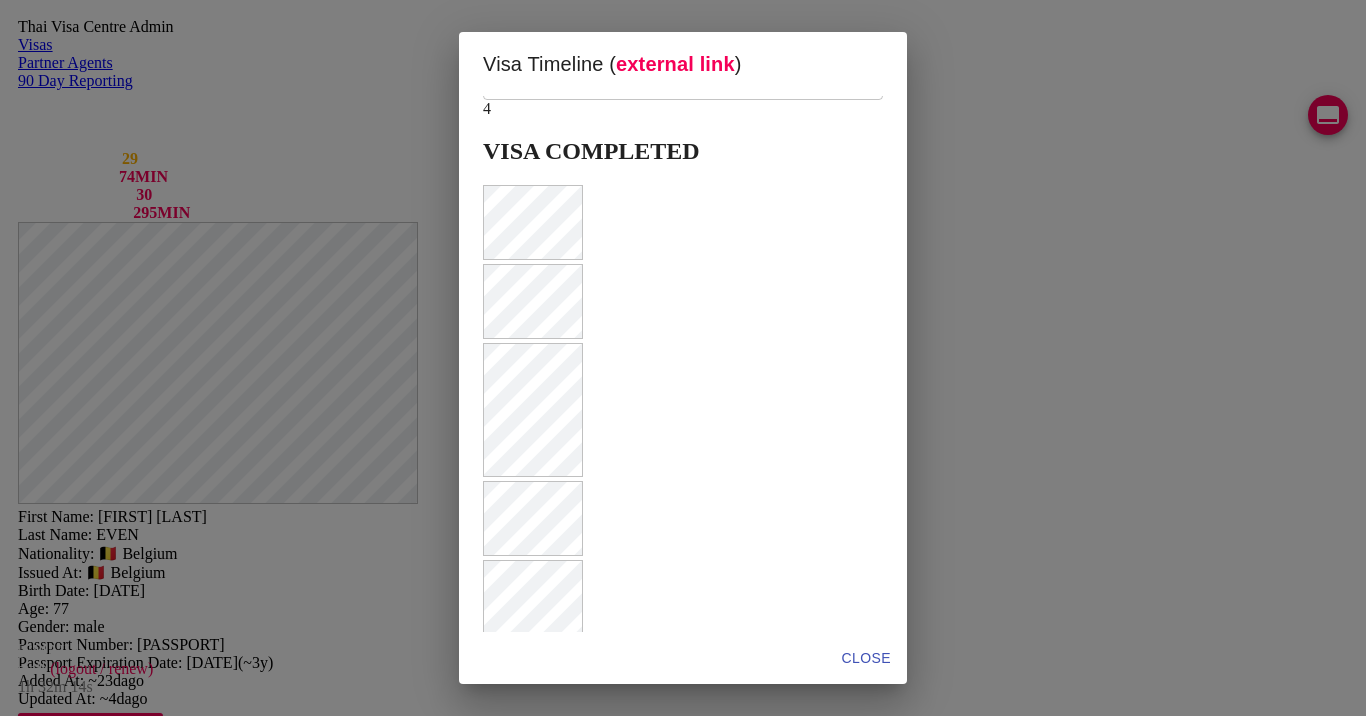 scroll, scrollTop: 850, scrollLeft: 0, axis: vertical 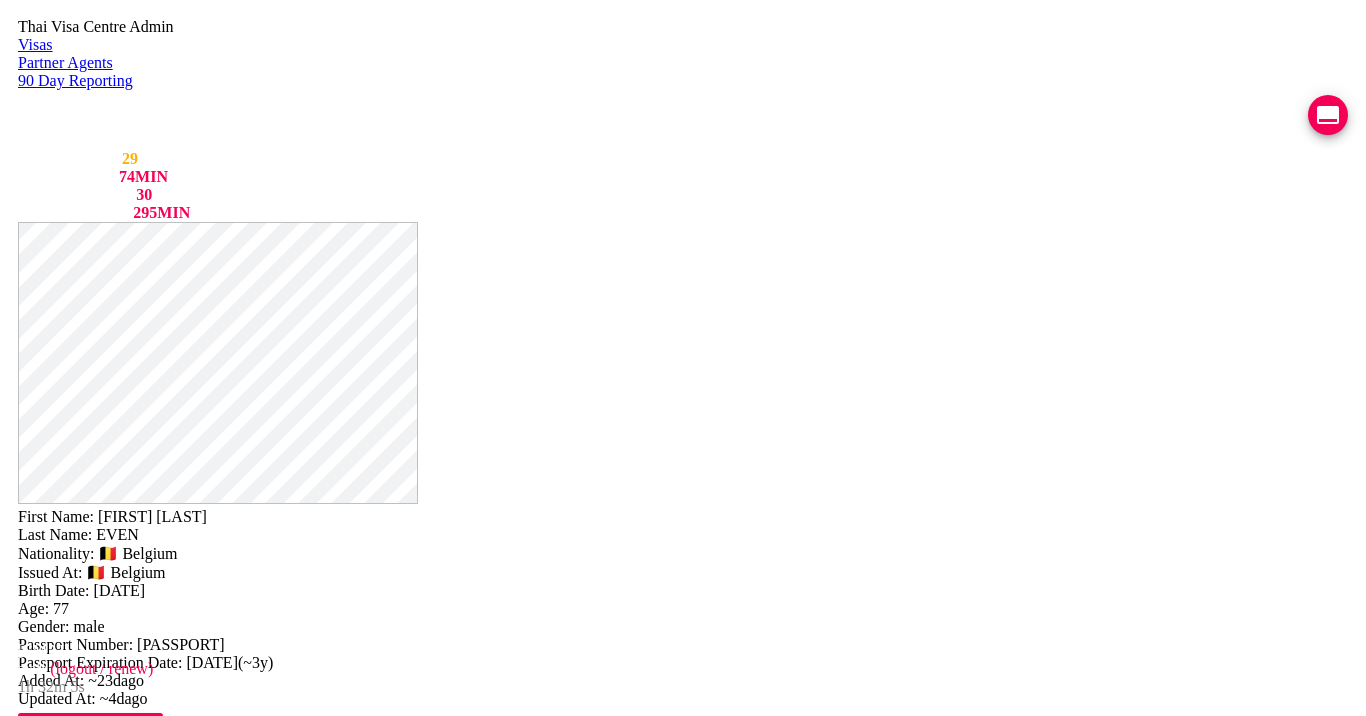 click on "Thai Visa Centre Admin Visas Partner Agents 90 Day Reporting LINE QUEUE   29 LINE DELAY   74  MIN EMAIL QUEUE   30 EMAIL DELAY   295  MIN joysthrlong@gmail.com staff   (logout / renew) 1h 32m 5s First Name:   JULIEN MARIER Last Name:   EVEN Nationality:   🇧🇪   Belgium Issued At:   🇧🇪   Belgium Birth Date:   1947-10-19 Age:   77 Gender:   male Passport Number:   ES790838 Passport Expiration Date:   2028-11-23  (  ~3y  ) Added At:   ~23d  ago Updated At:   ~4d  ago LINK TO PARENT PASSPORT SELF 90 DAY REPORT LINK GENERATE TM FORM Email Phone 0611217434  - open line Line https://chat.line.biz/Ucf44f918c4bb177ffe0a5137b1b615c3/chat/U0180e9350c3c0a631aaeefa42ace824c Reporting Address Mailing Address English Mailing Address Thai วิช แอท สามย่าน คอนโด
18/325 ถนนสี่พระยา
แขวงมหาพฤฒาราม เขตบางรัก
กรุงเทพฯ 10500 Save Changes Application photos  Uploaded photos ( 11  images)  Mentions ( 0" at bounding box center [683, 1027] 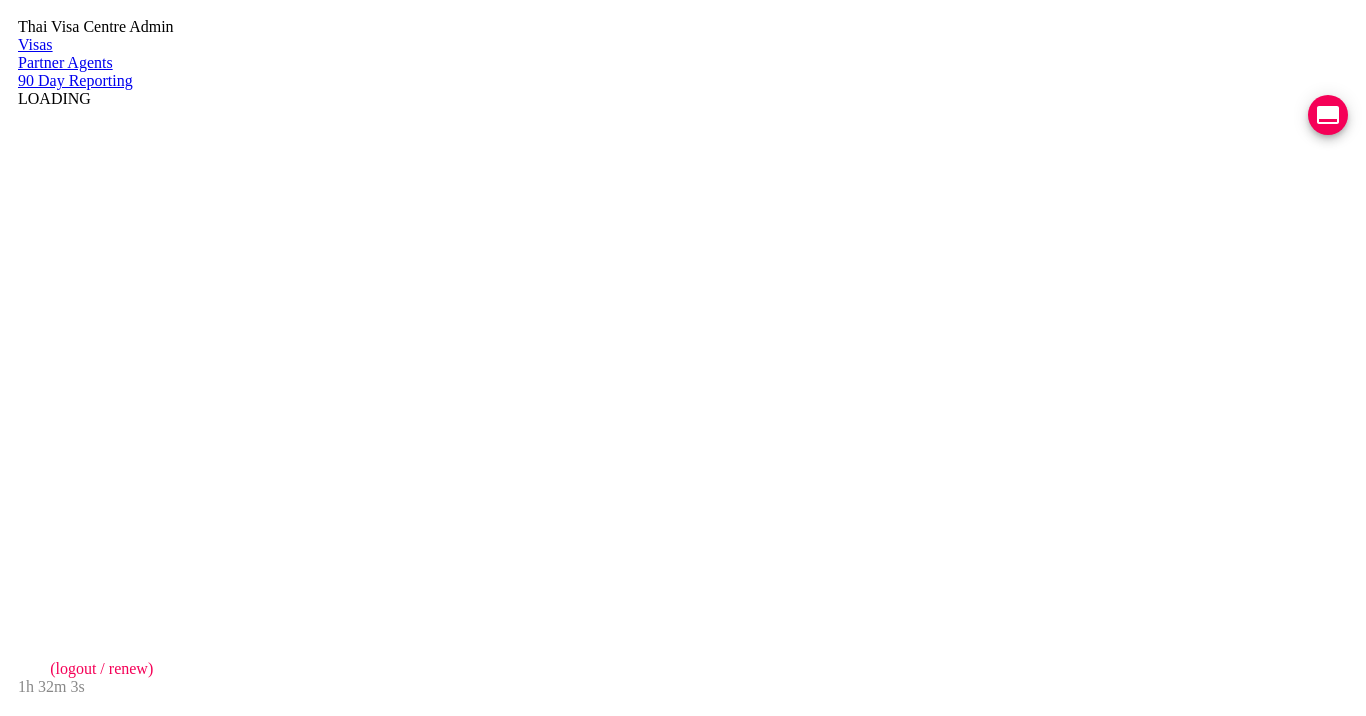 scroll, scrollTop: 0, scrollLeft: 0, axis: both 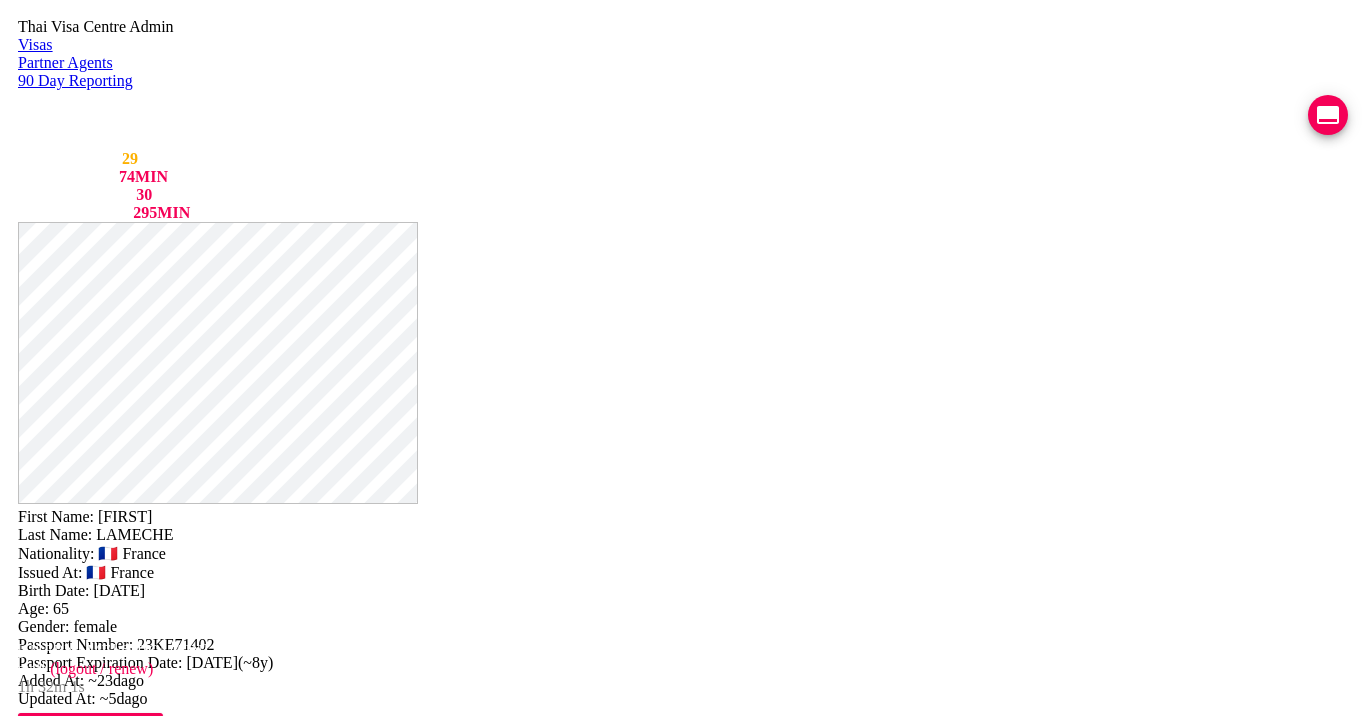 click on "VIEW TIMELINE" at bounding box center [153, 1570] 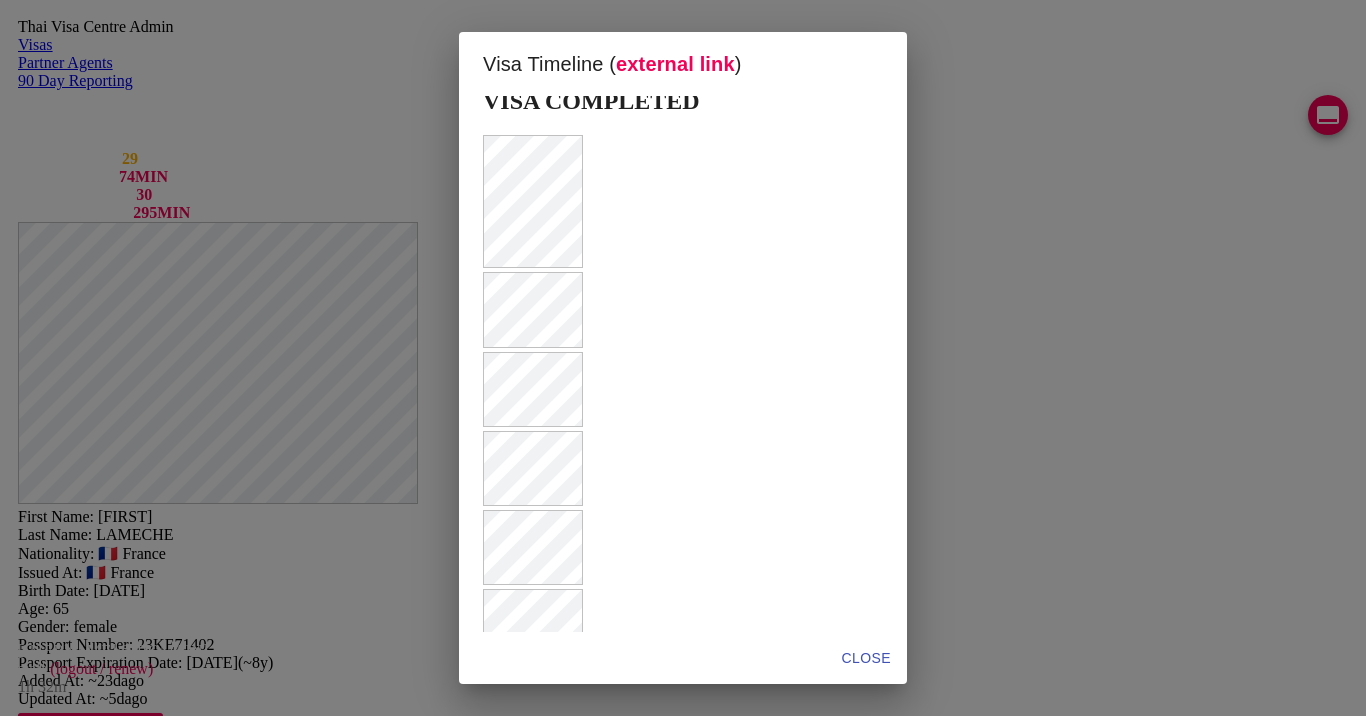 scroll, scrollTop: 844, scrollLeft: 0, axis: vertical 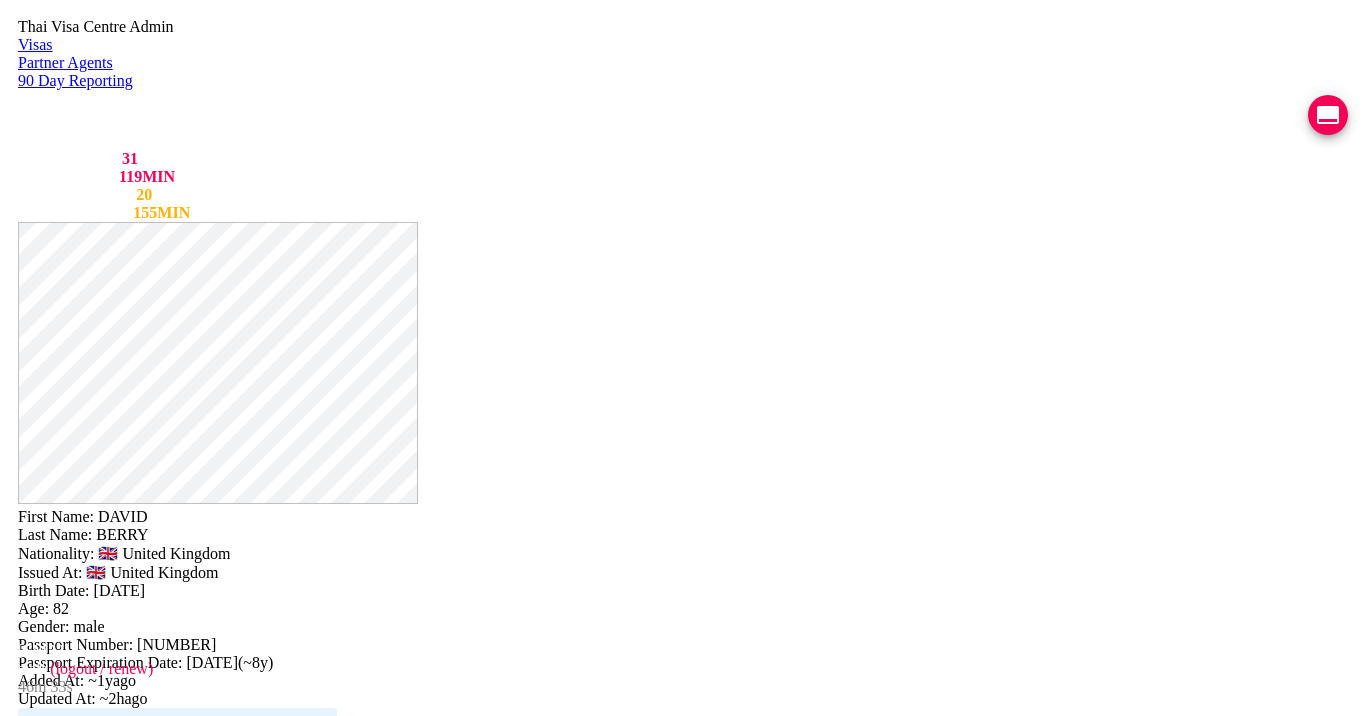 click at bounding box center [1328, 115] 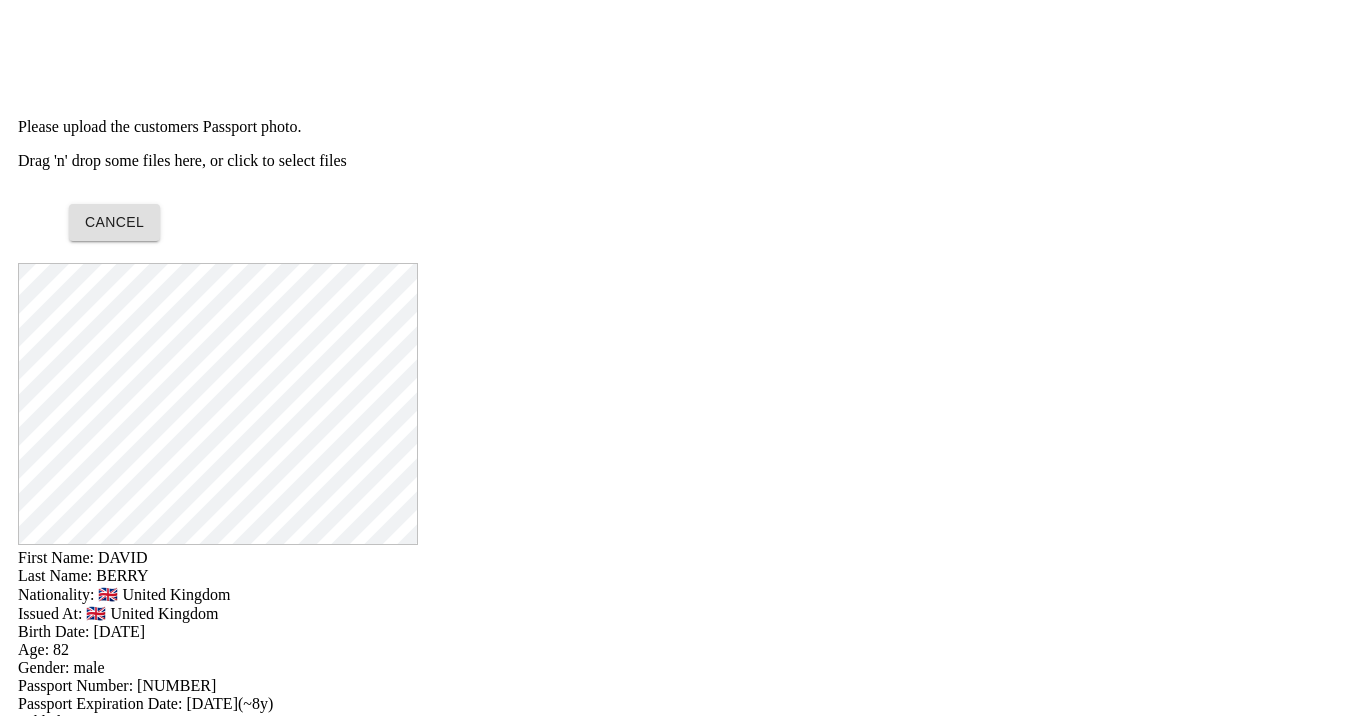 click on "Drag 'n' drop some files here, or click to select files" at bounding box center (683, 161) 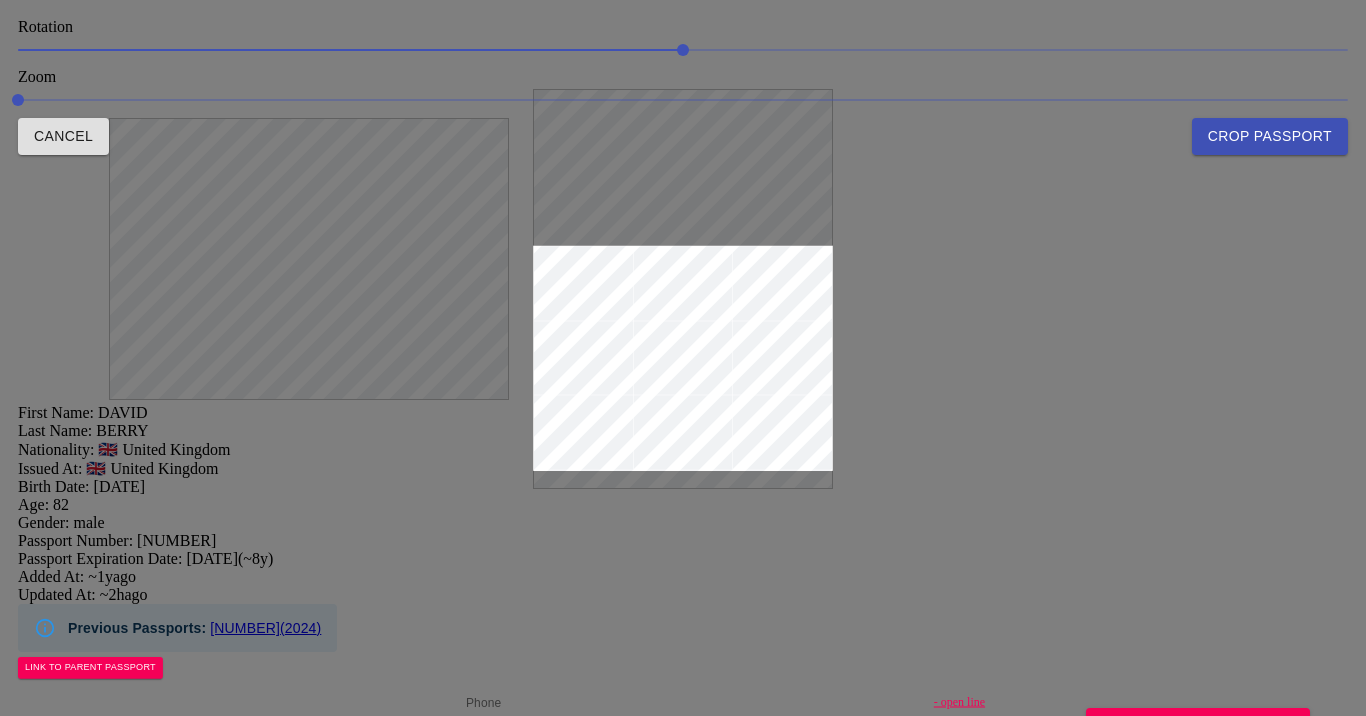 click at bounding box center (683, 358) 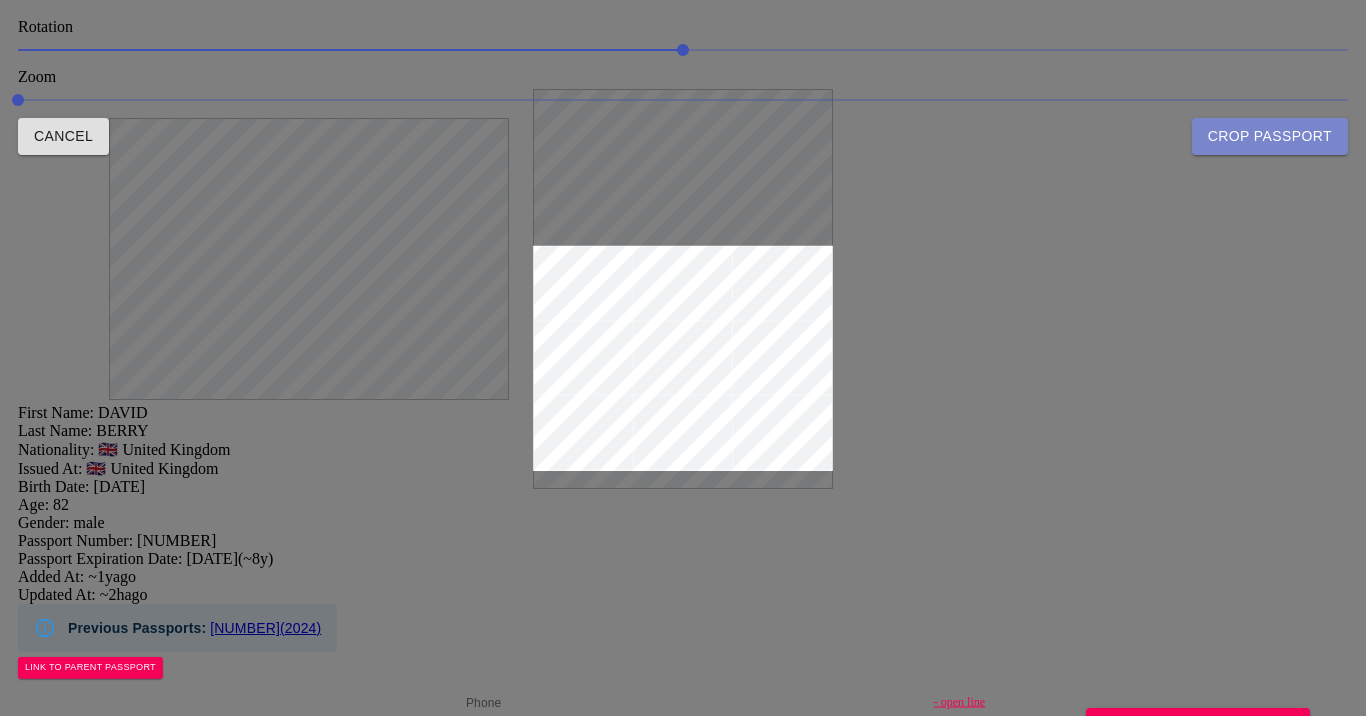 click on "Crop Passport" at bounding box center (1270, 136) 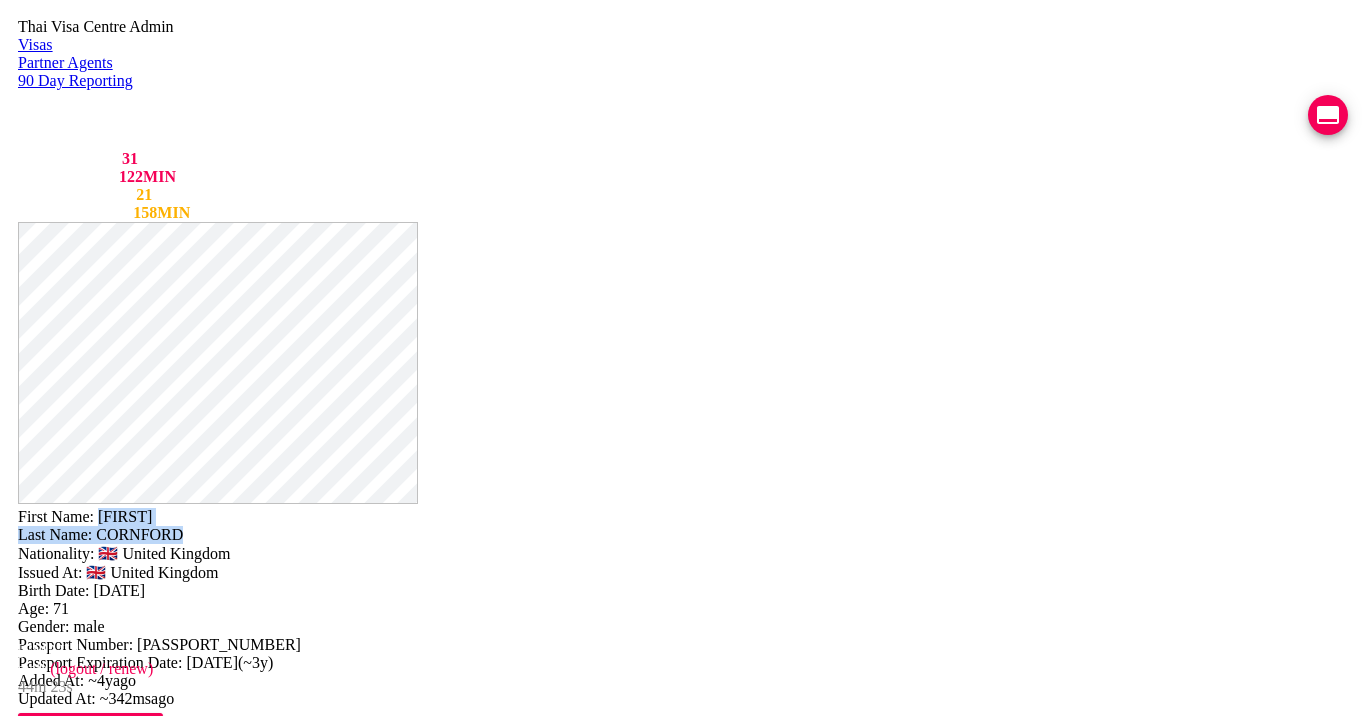 drag, startPoint x: 781, startPoint y: 53, endPoint x: 880, endPoint y: 75, distance: 101.414986 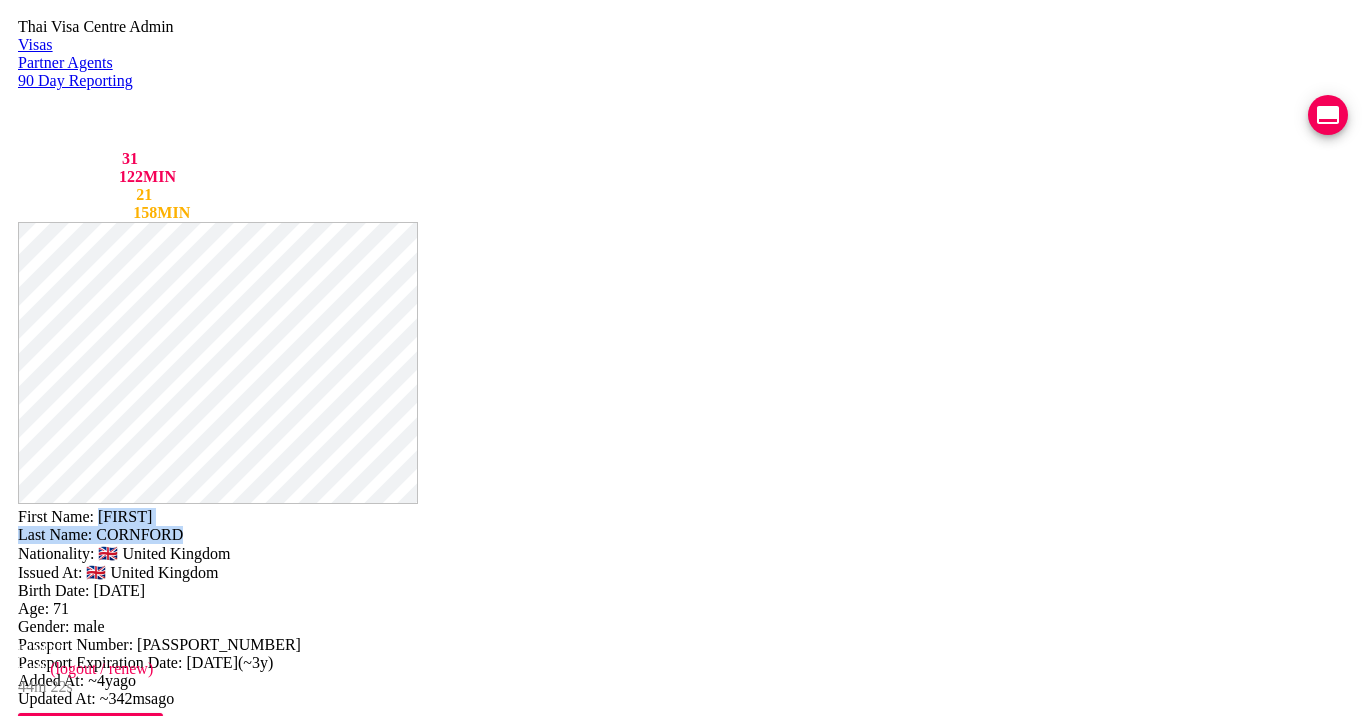 copy on "CHRISTOPHER Last Name:   CORNFORD" 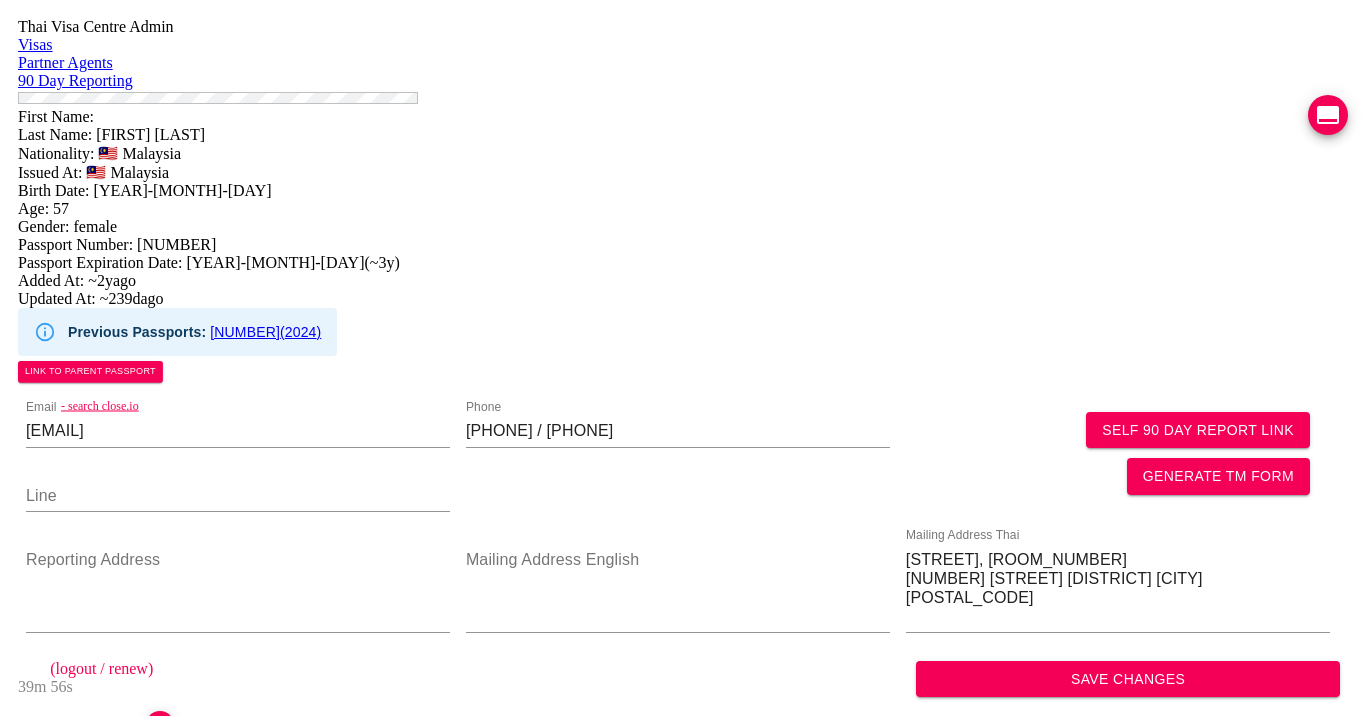 scroll, scrollTop: 0, scrollLeft: 0, axis: both 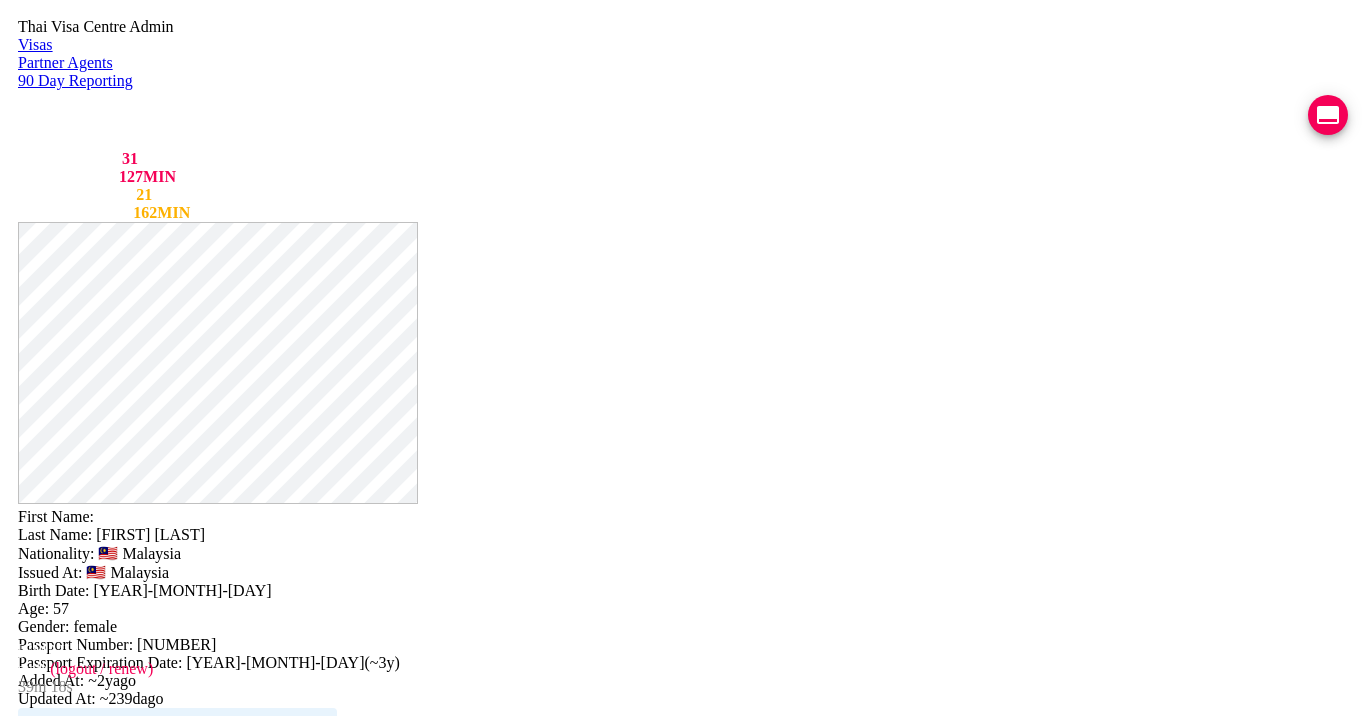 click on "ADD 90 DAY REPORT" at bounding box center (721, 1961) 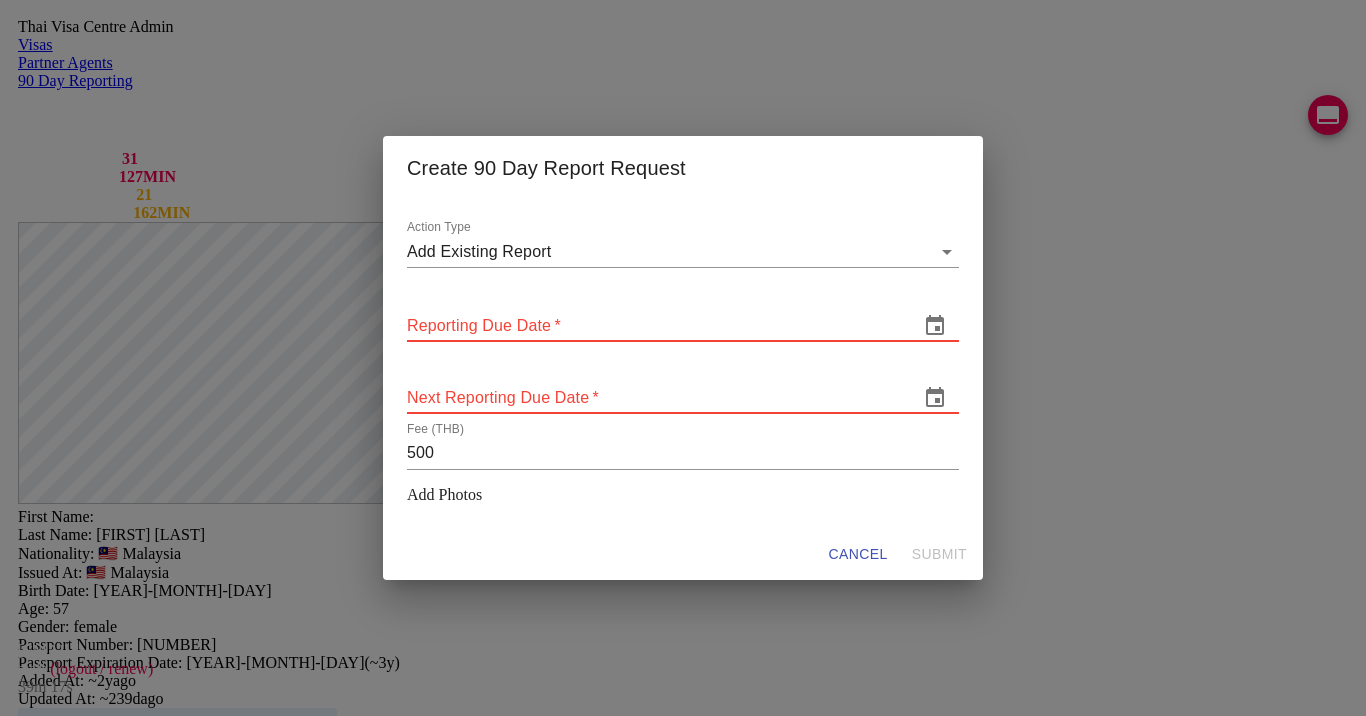click at bounding box center [935, 326] 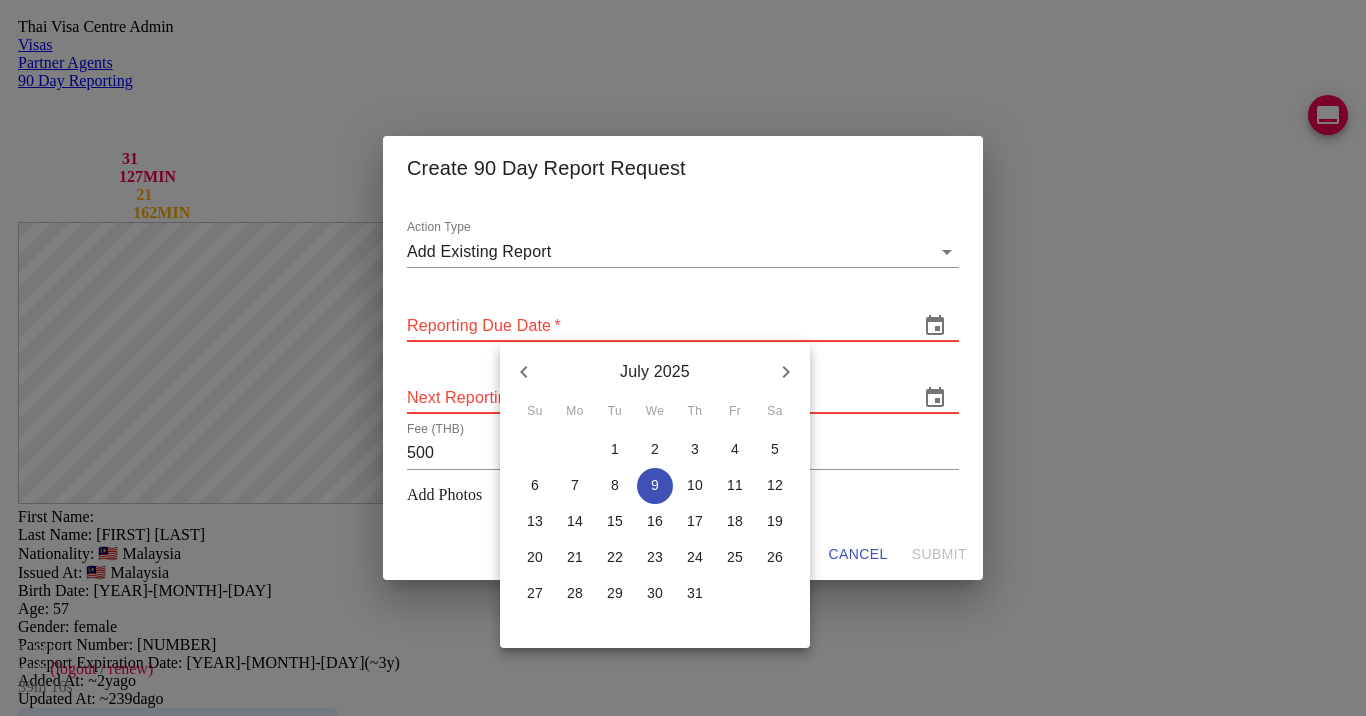 click at bounding box center (523, 372) 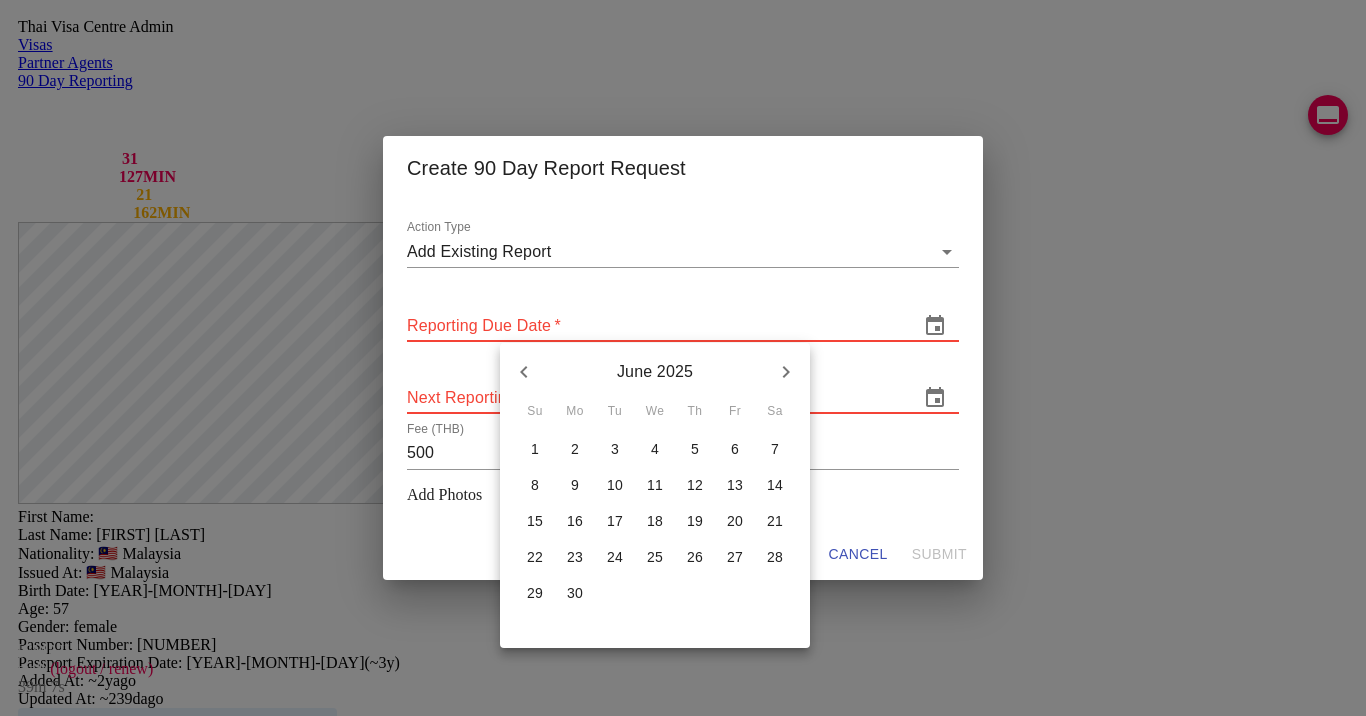 click on "4" at bounding box center [535, 450] 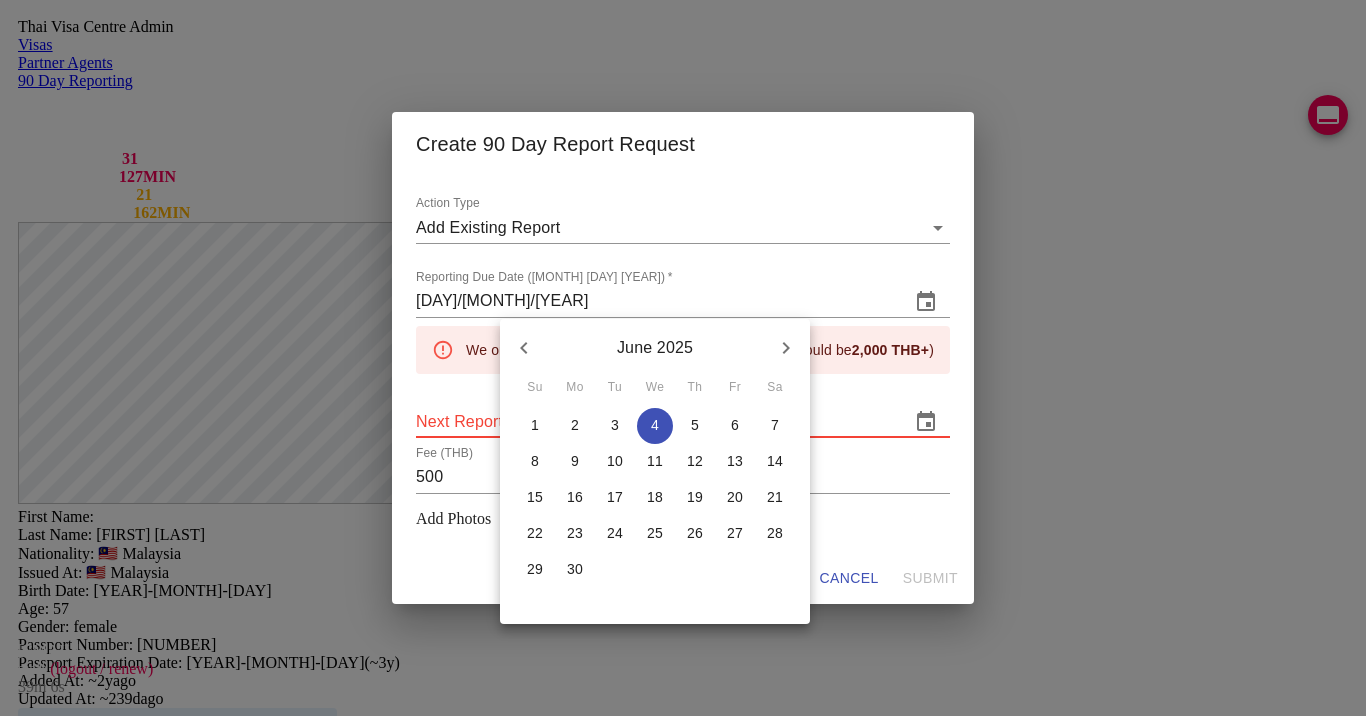 click at bounding box center [683, 358] 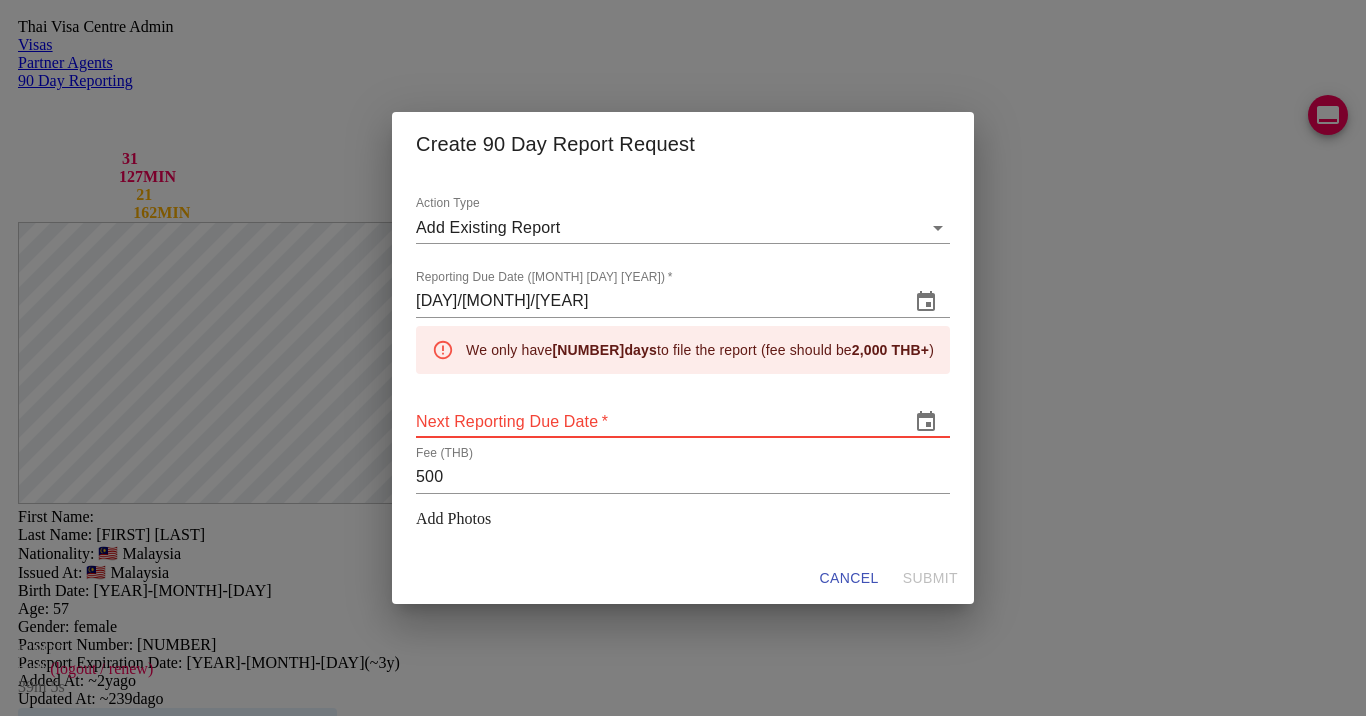click at bounding box center (926, 422) 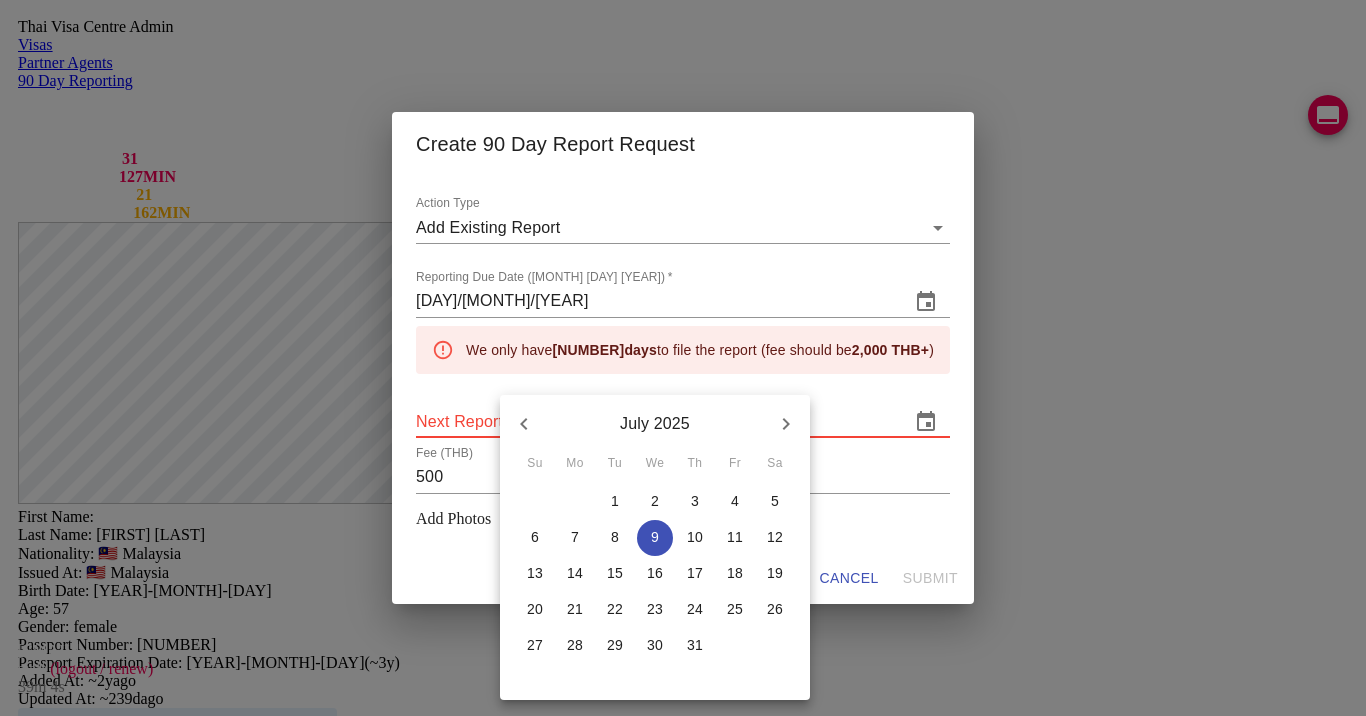 click at bounding box center (524, 424) 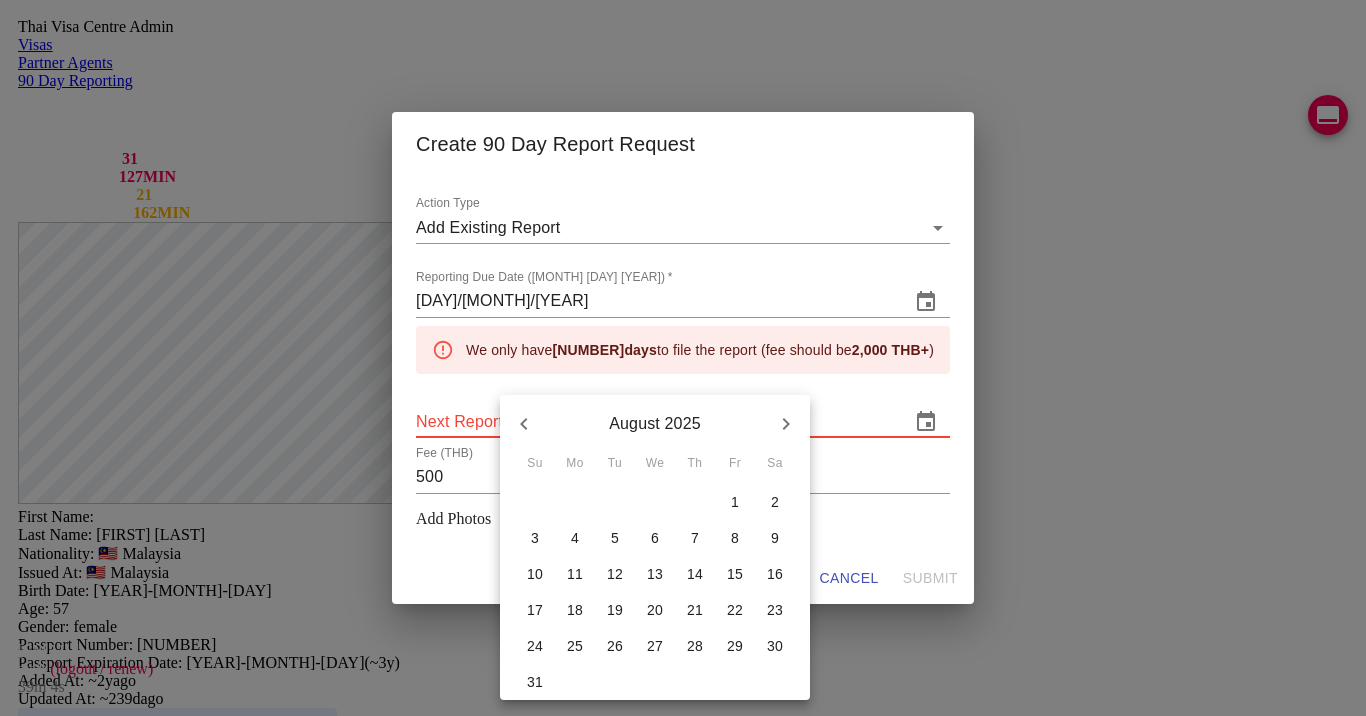 click at bounding box center (524, 424) 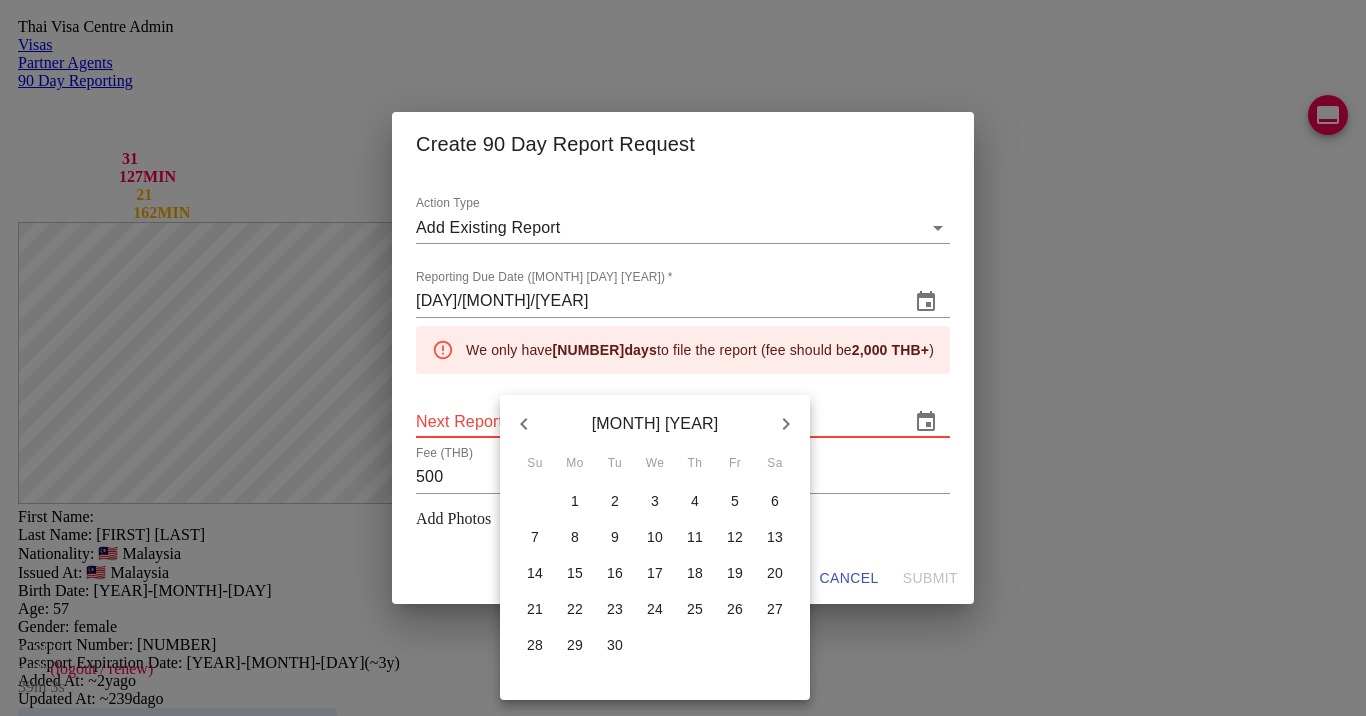 click on "2" at bounding box center (535, 501) 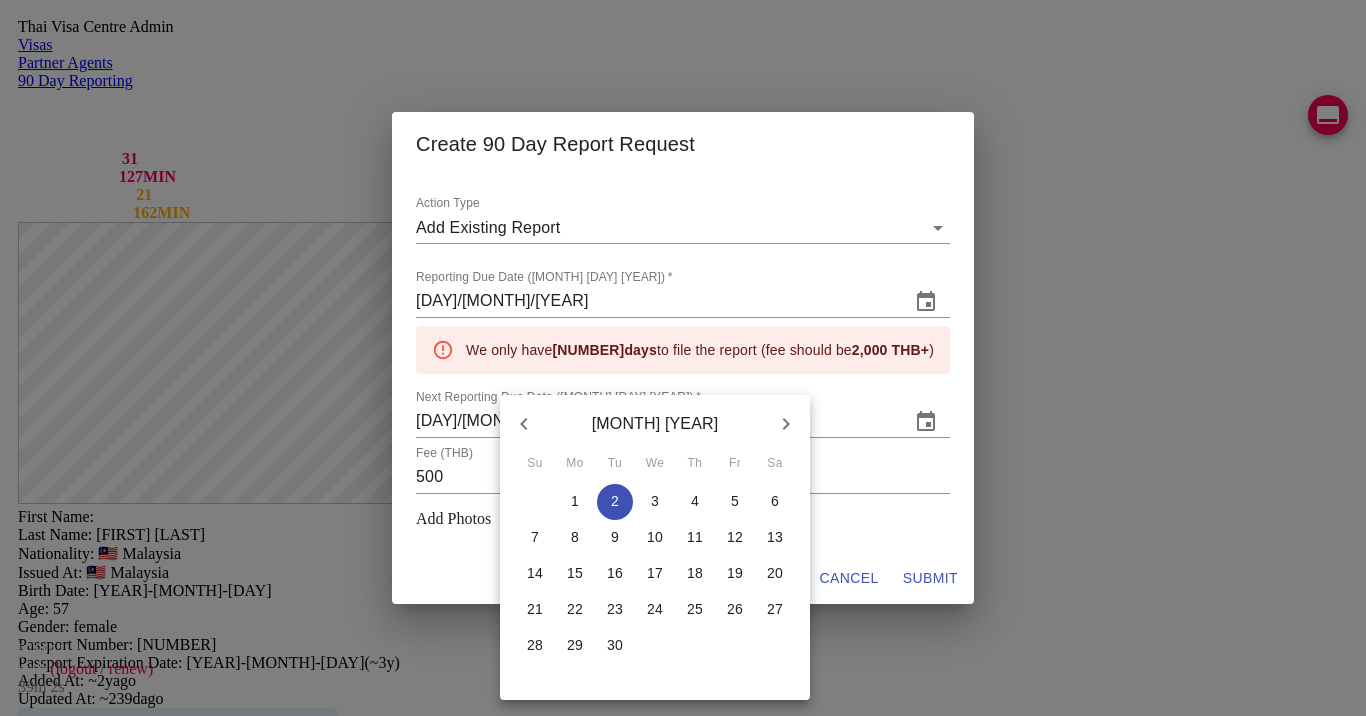 click at bounding box center [683, 358] 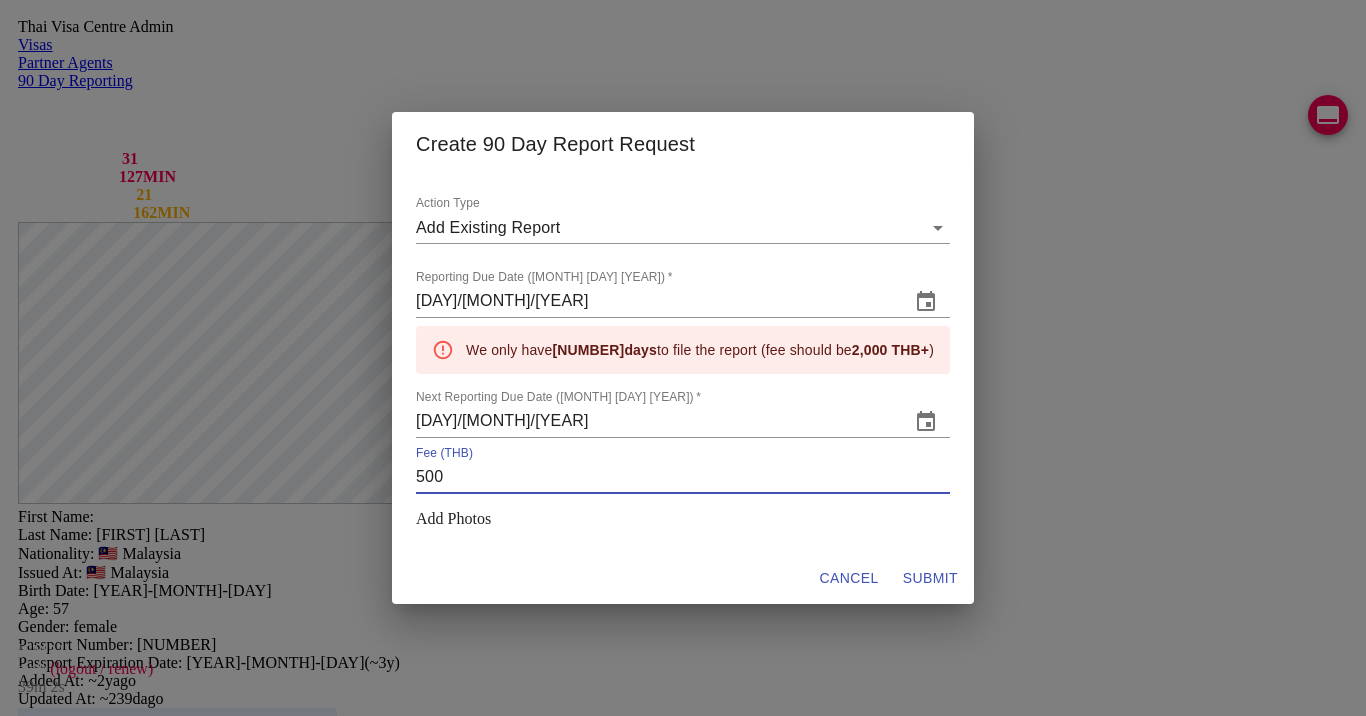 drag, startPoint x: 474, startPoint y: 479, endPoint x: 405, endPoint y: 479, distance: 69 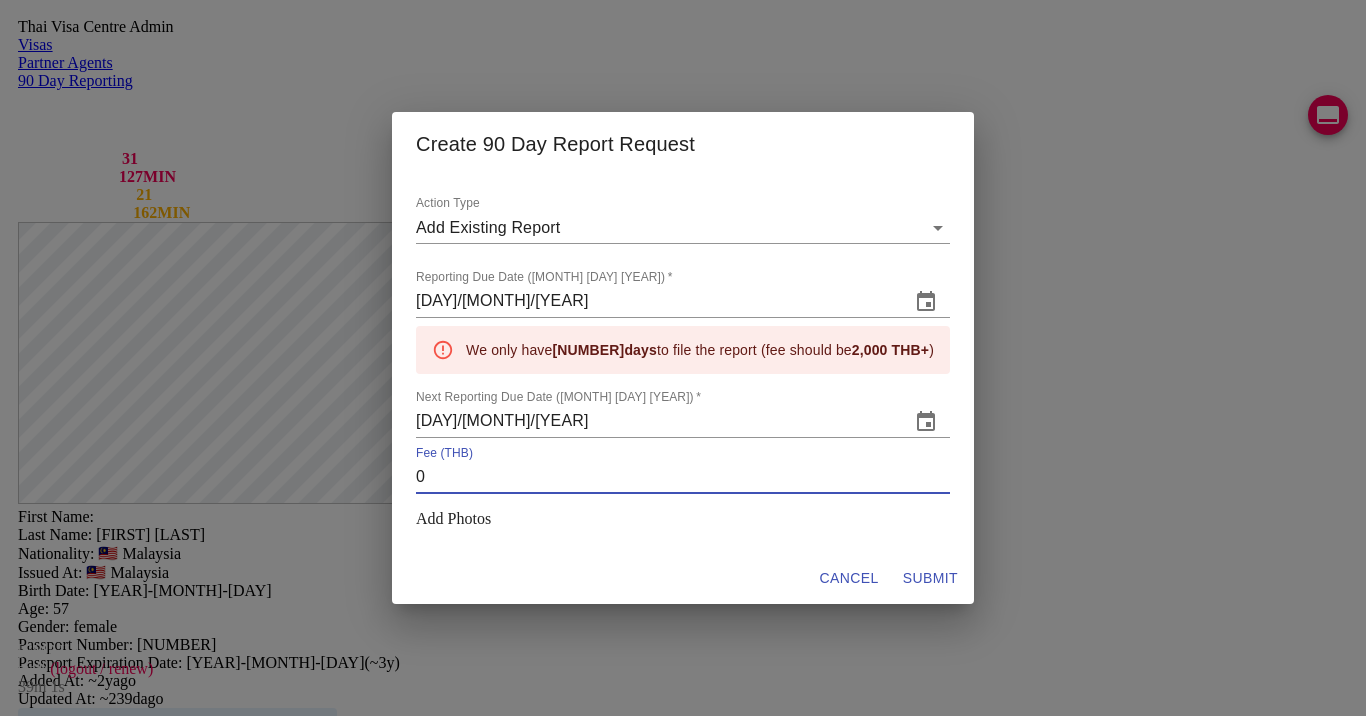 type on "0" 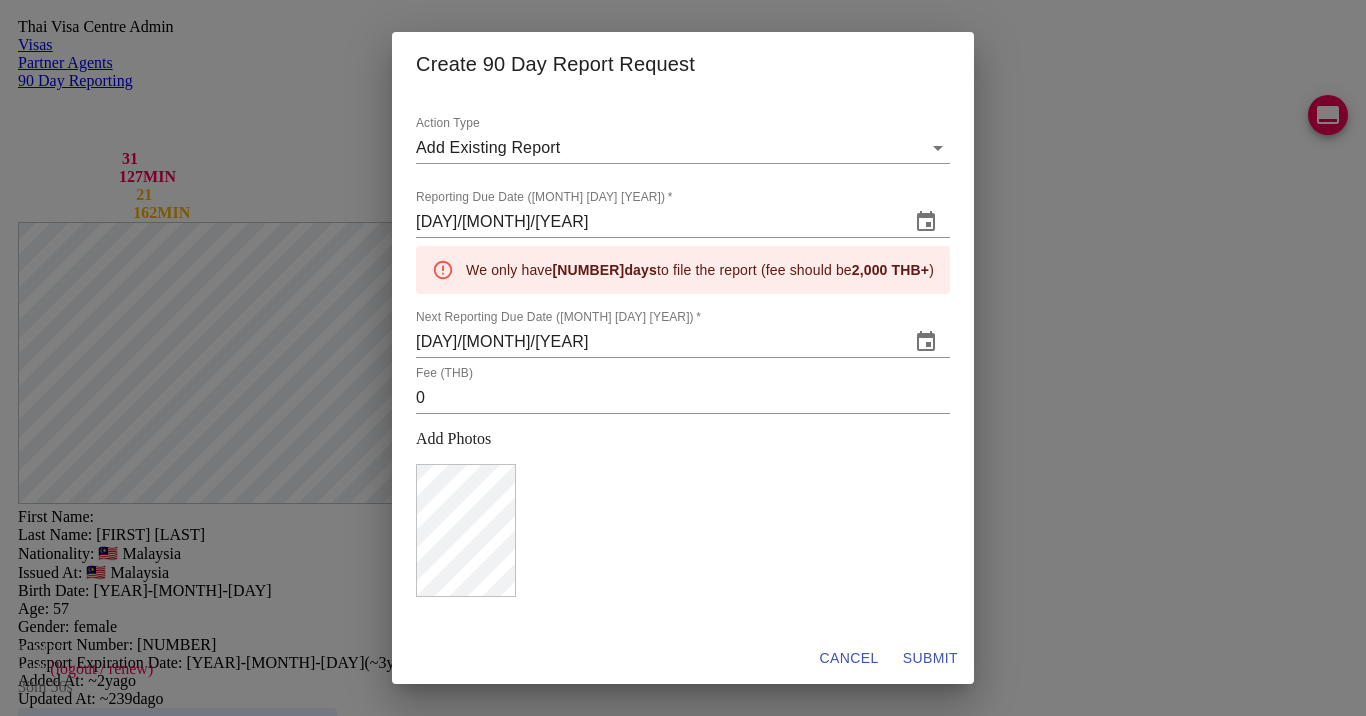 click on "SUBMIT" at bounding box center (848, 658) 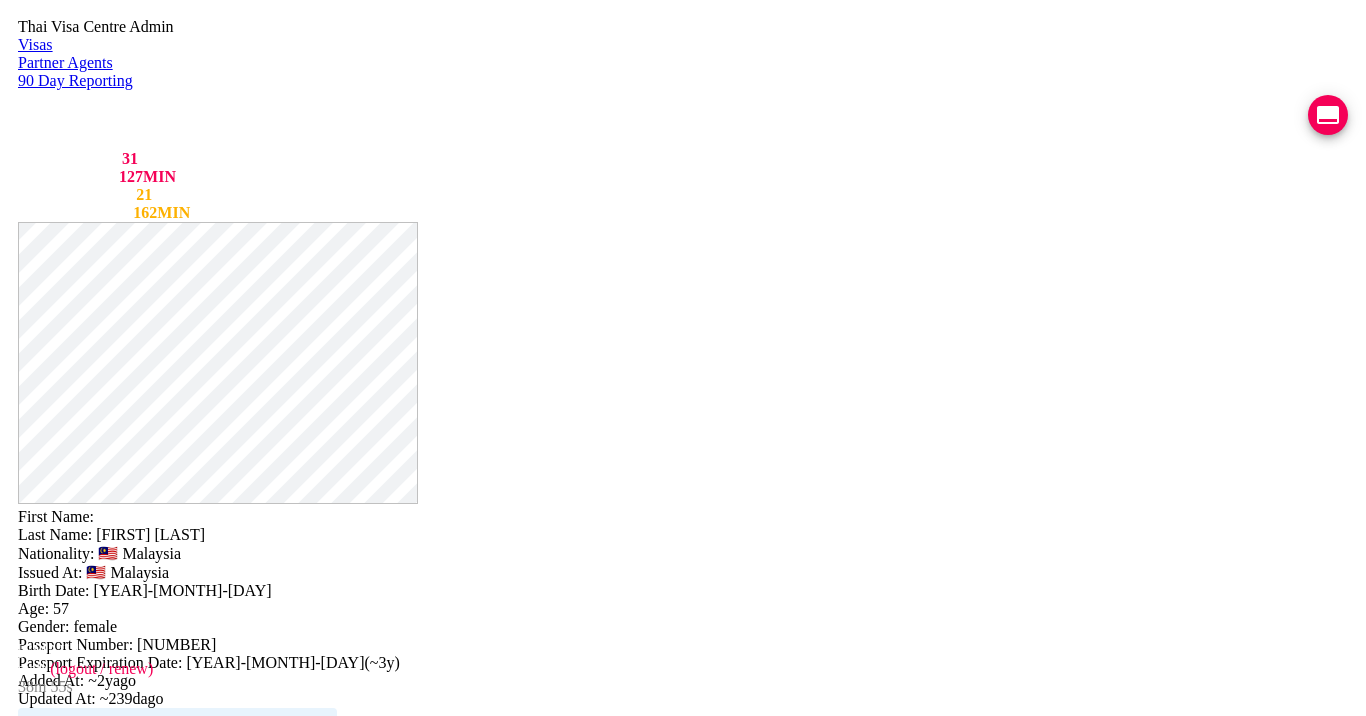 click on "90 DAY REPORT REQUESTED" at bounding box center [175, 2104] 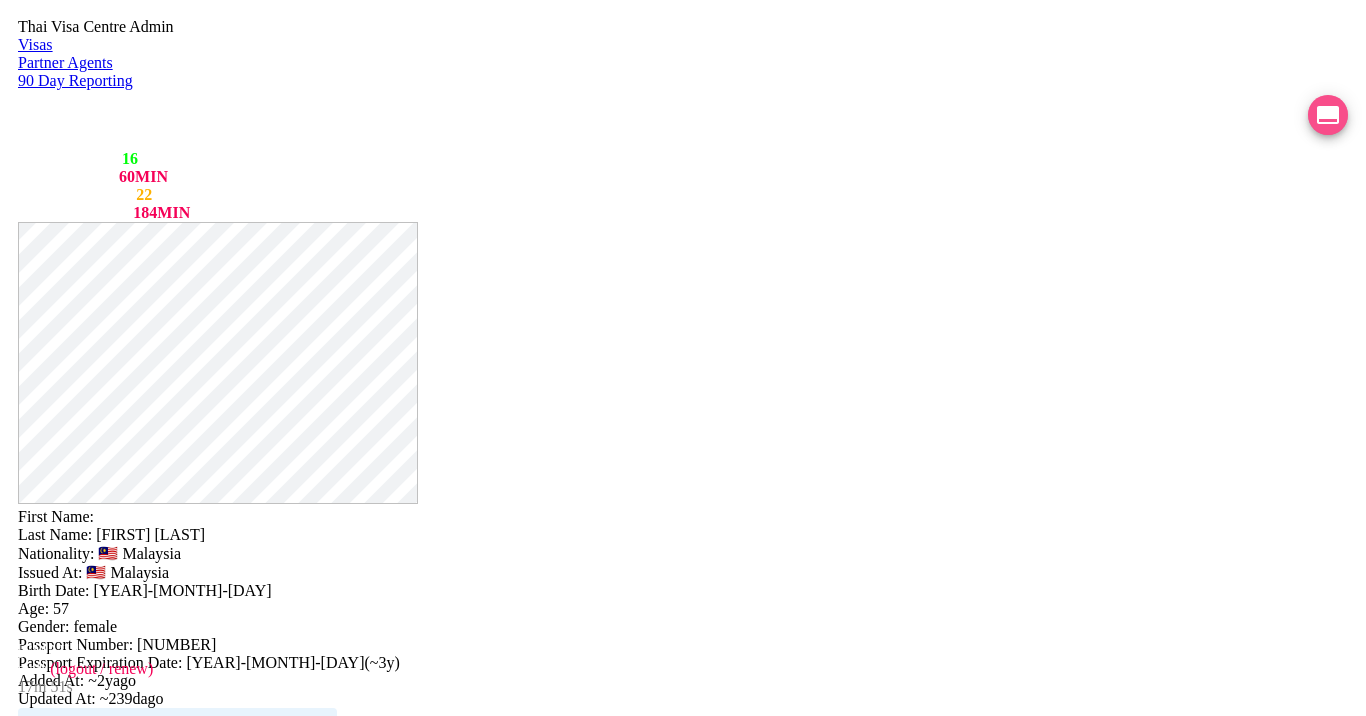 click at bounding box center (1328, 115) 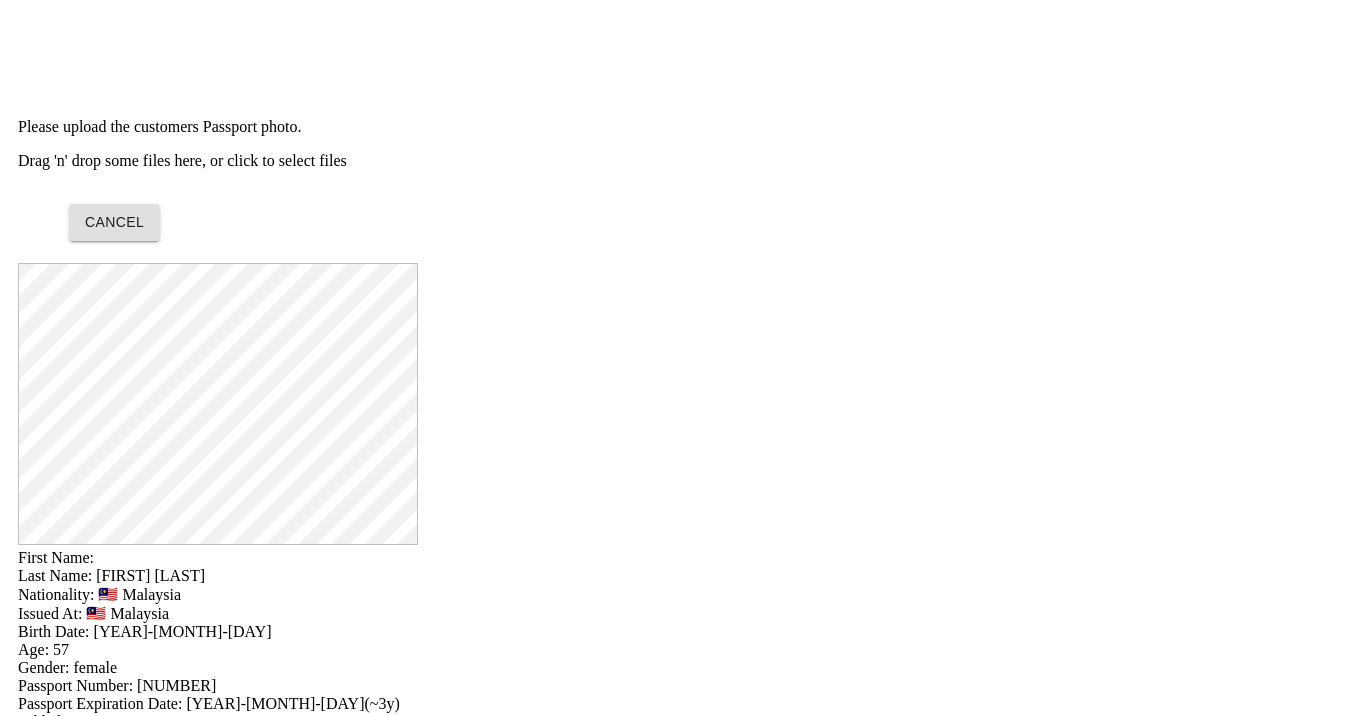 click on "Drag 'n' drop some files here, or click to select files" at bounding box center (683, 161) 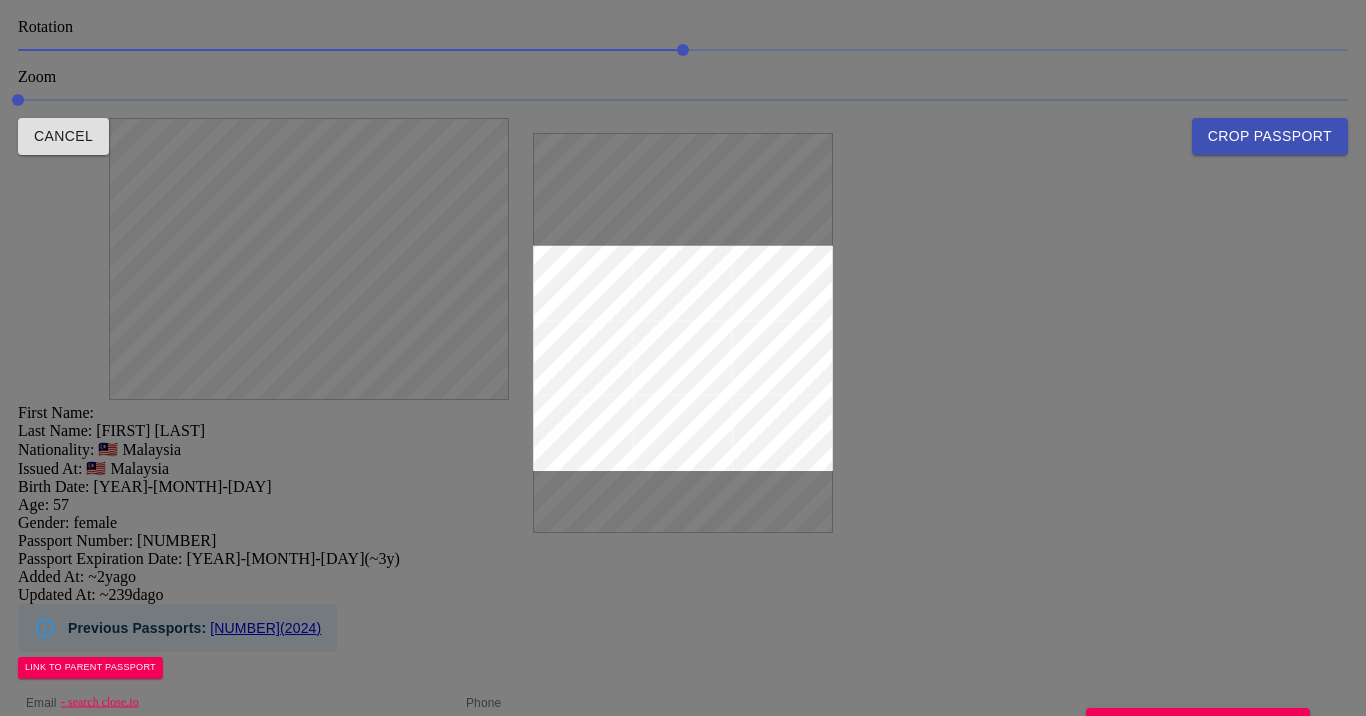 click at bounding box center (683, 358) 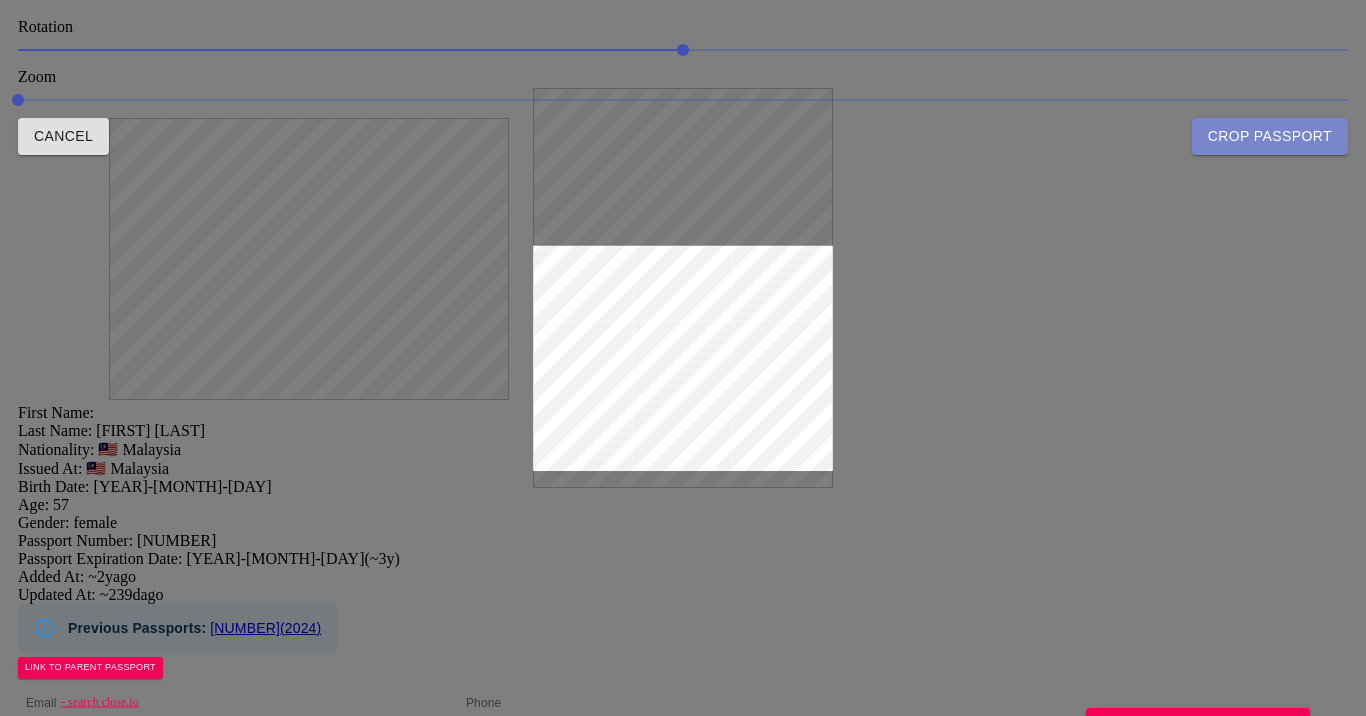 click on "Crop Passport" at bounding box center [1270, 136] 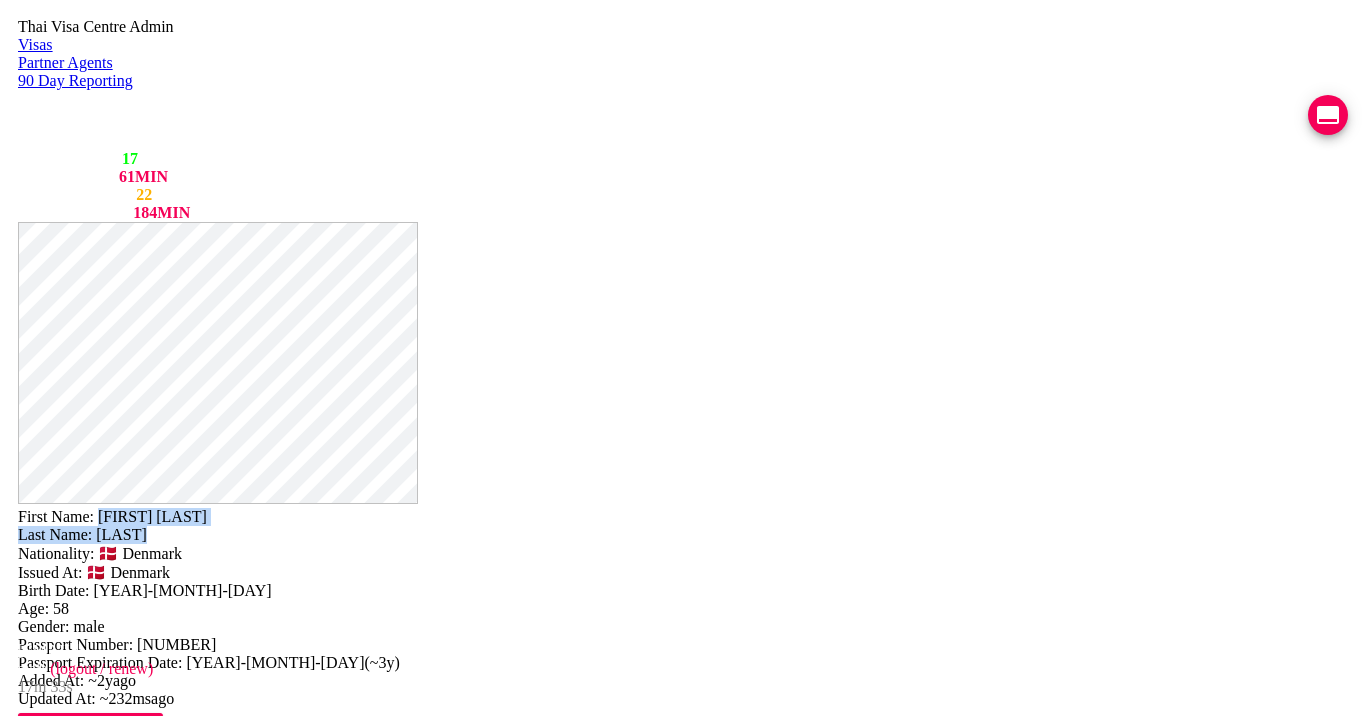 drag, startPoint x: 780, startPoint y: 52, endPoint x: 848, endPoint y: 71, distance: 70.60453 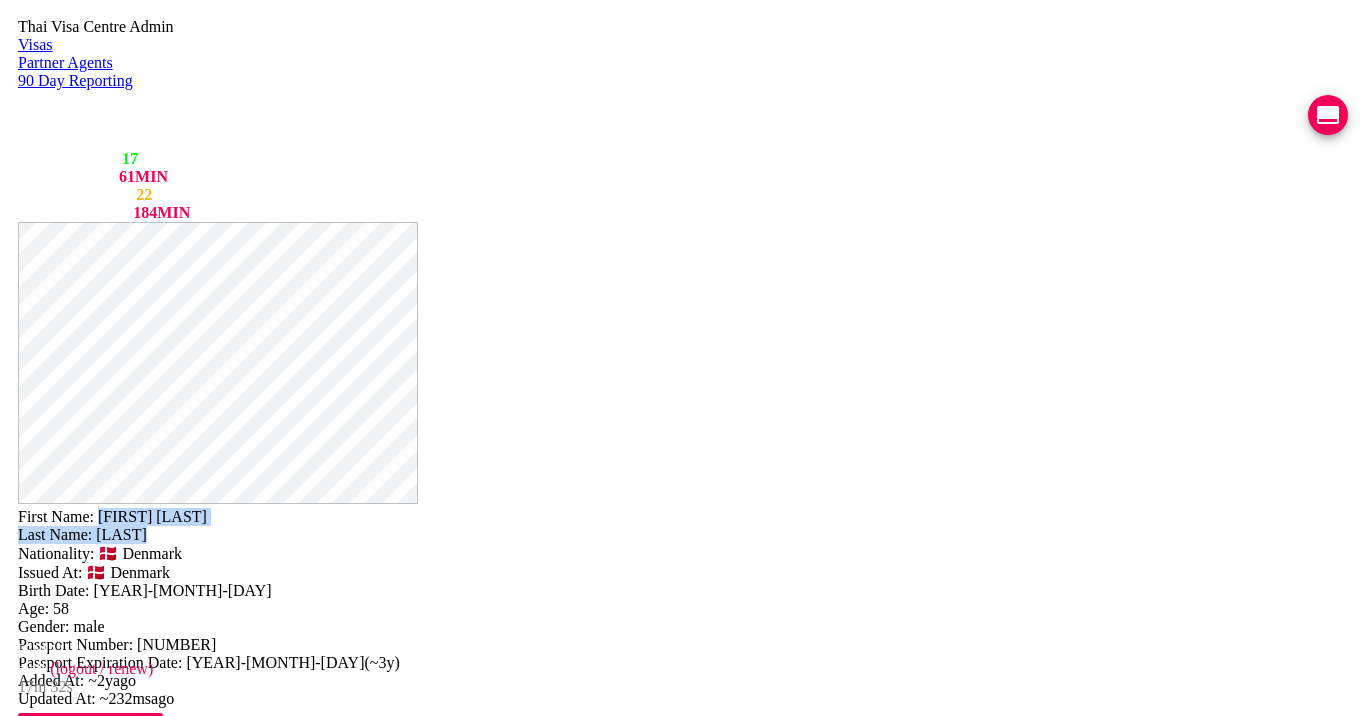 copy on "THOMAS JUUL Last Name:   FLINDT" 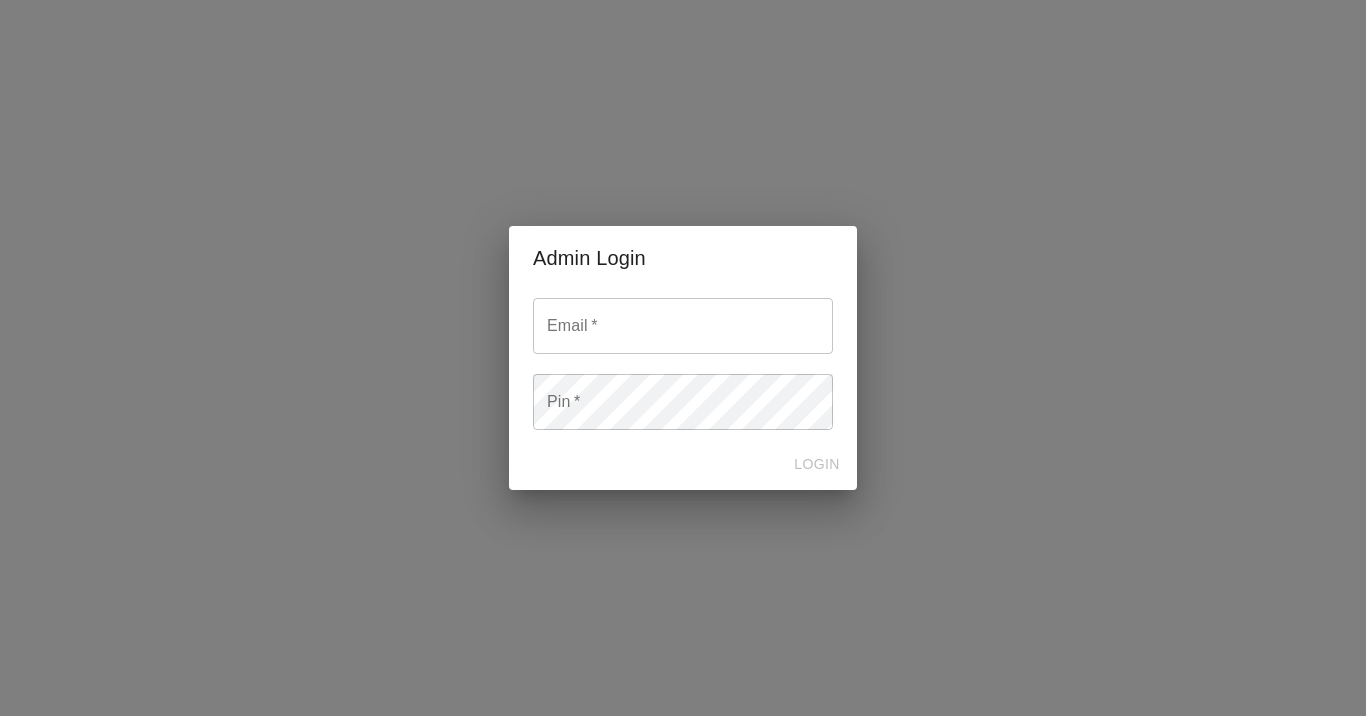 scroll, scrollTop: 0, scrollLeft: 0, axis: both 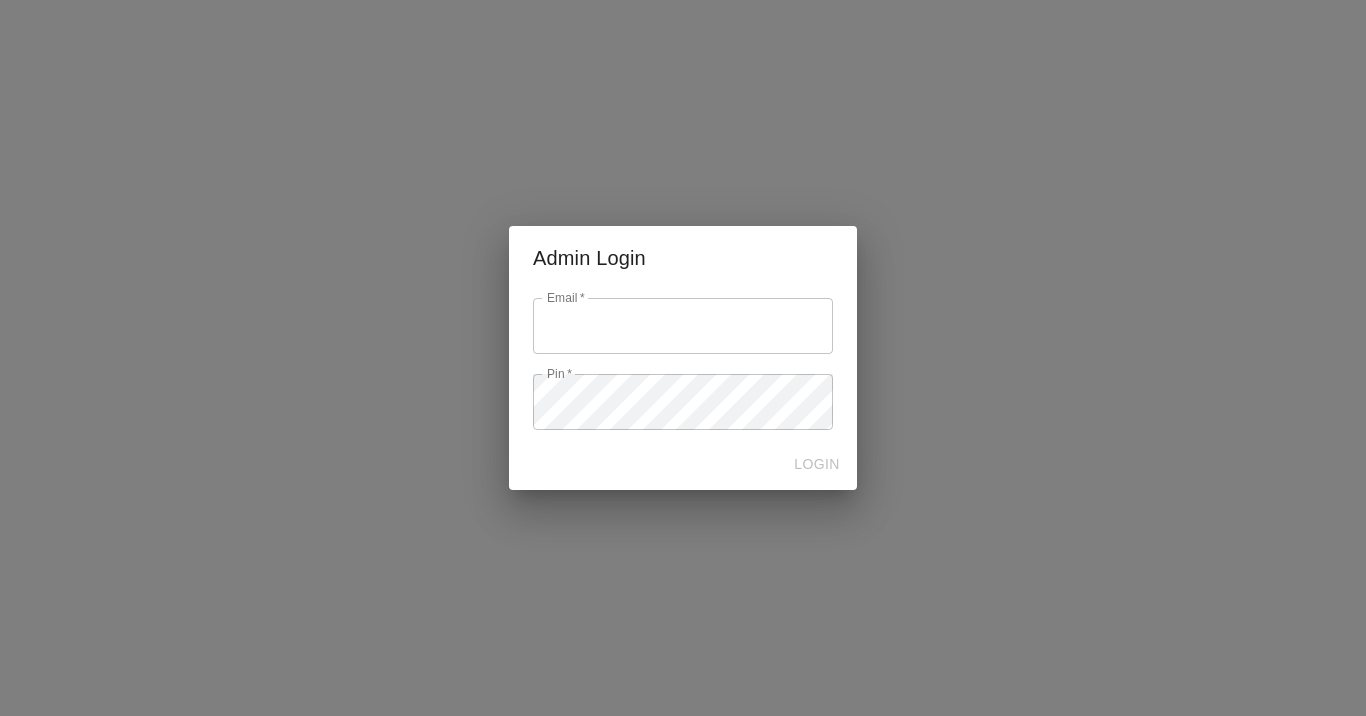 type on "[USERNAME]@example.com" 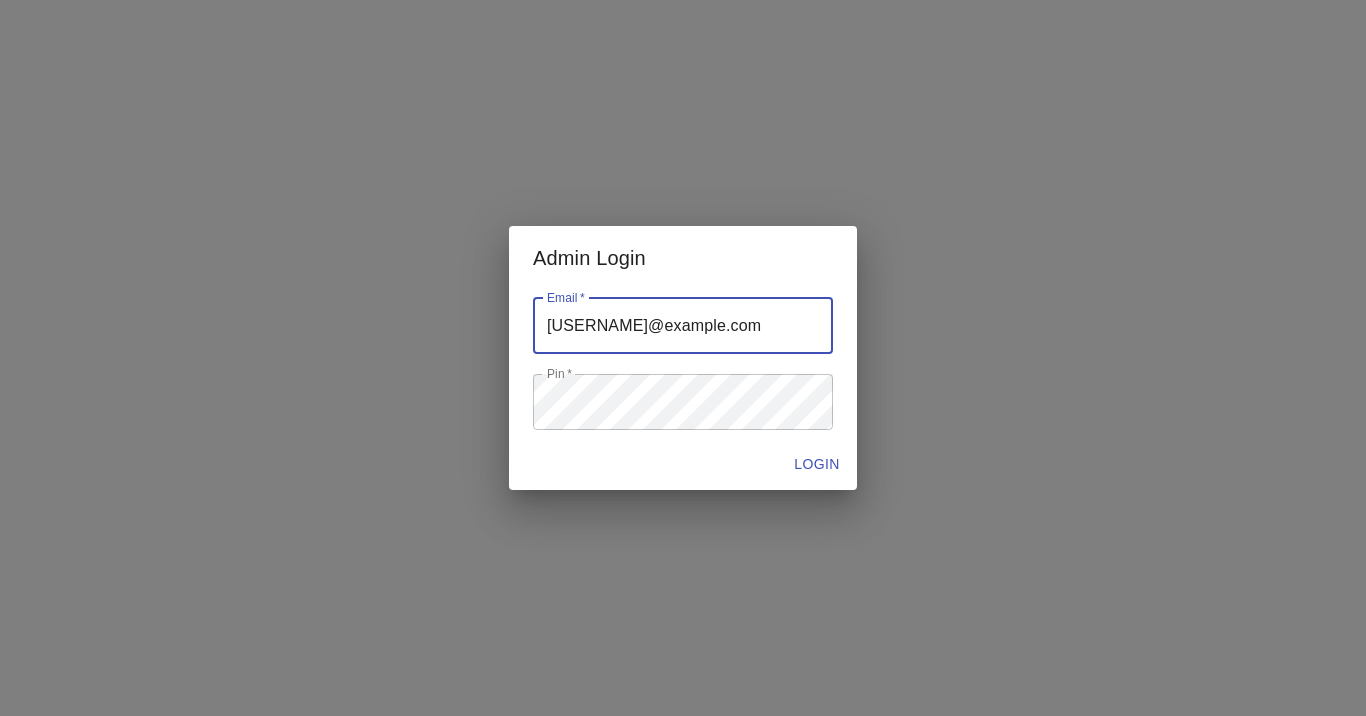 click at bounding box center [683, 326] 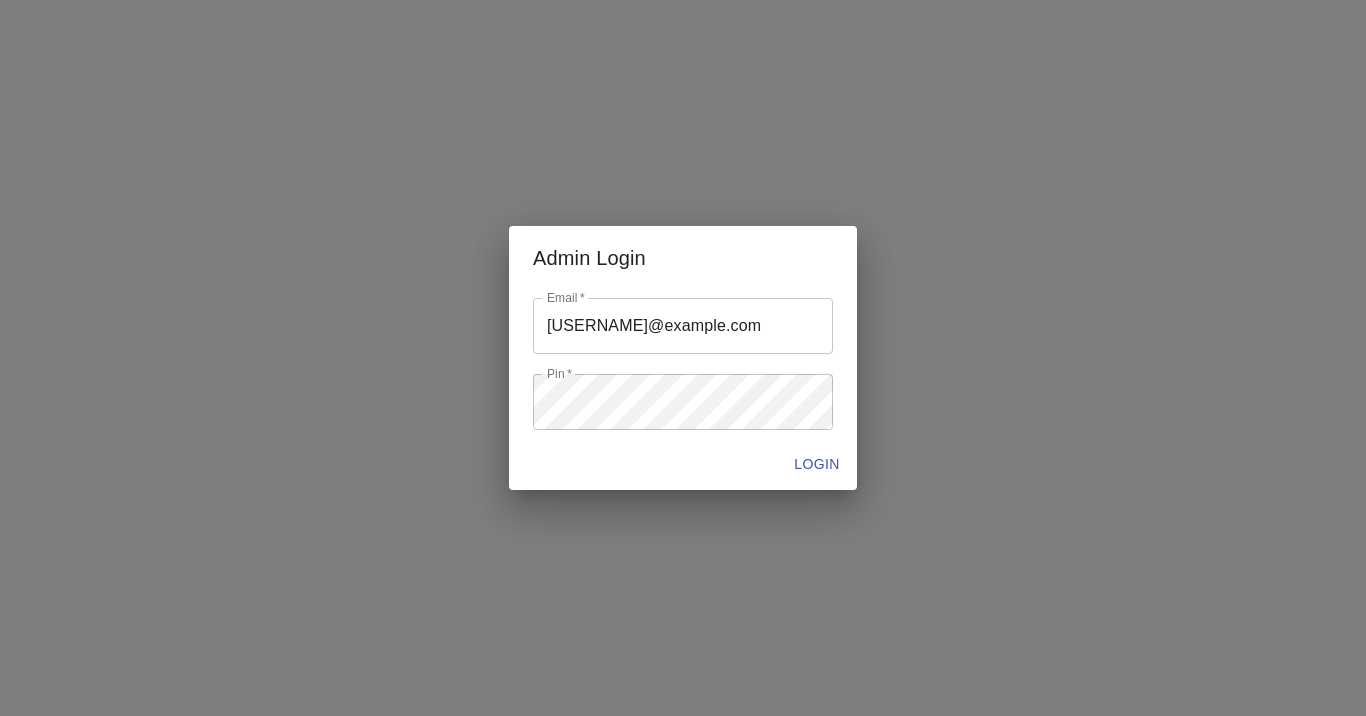 click on "LOGIN" at bounding box center [683, 464] 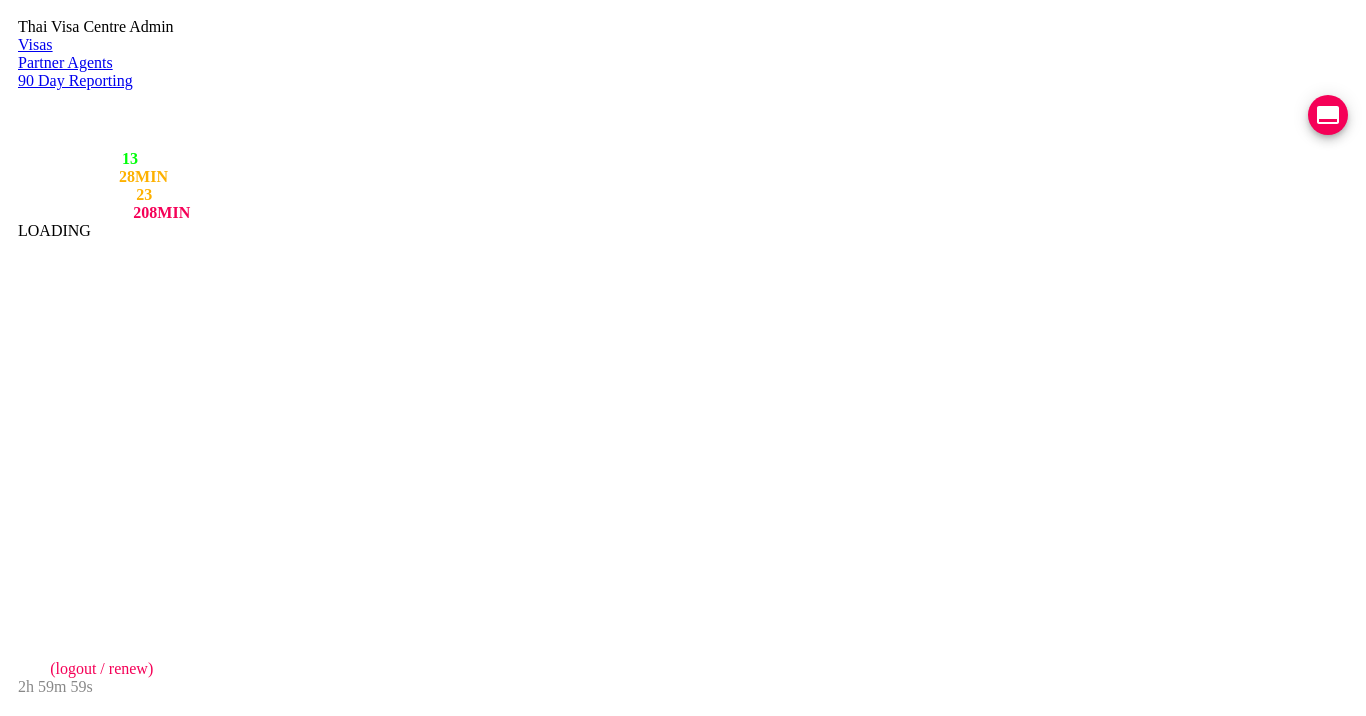 scroll, scrollTop: 0, scrollLeft: 0, axis: both 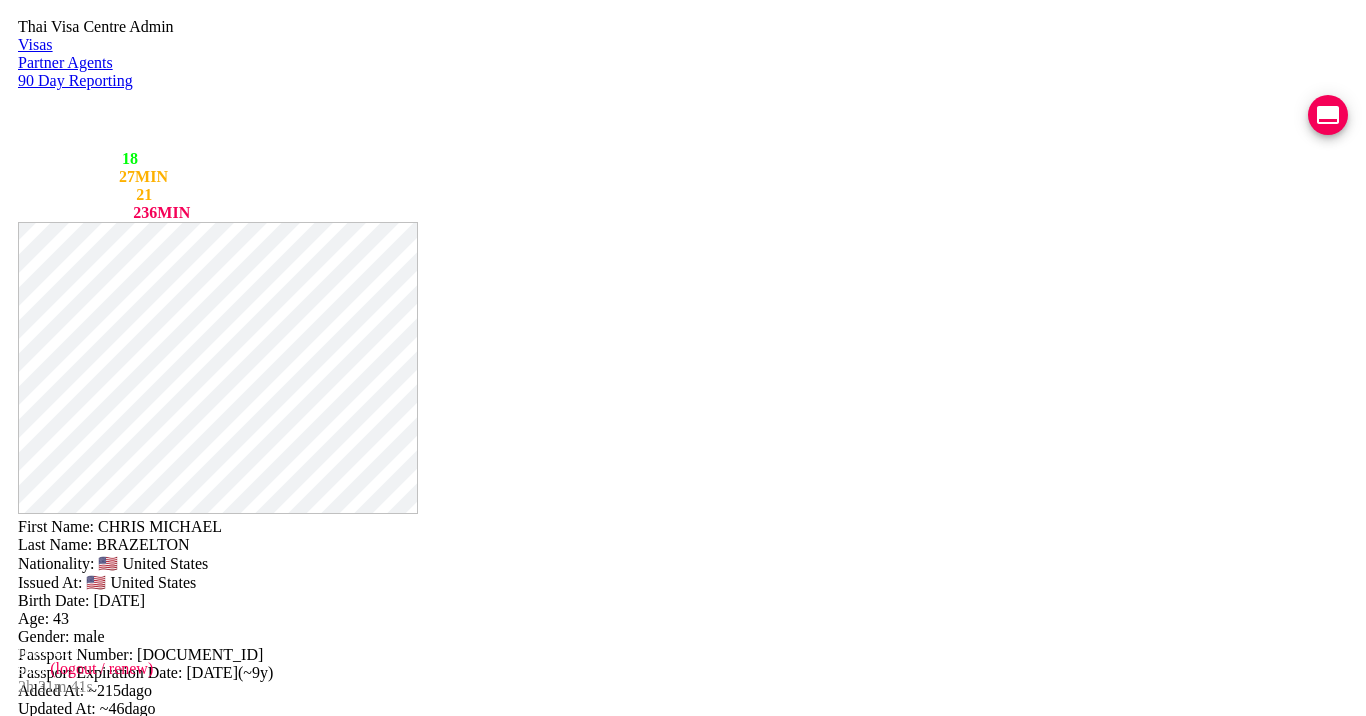 click on "VIEW TIMELINE" at bounding box center [153, 1641] 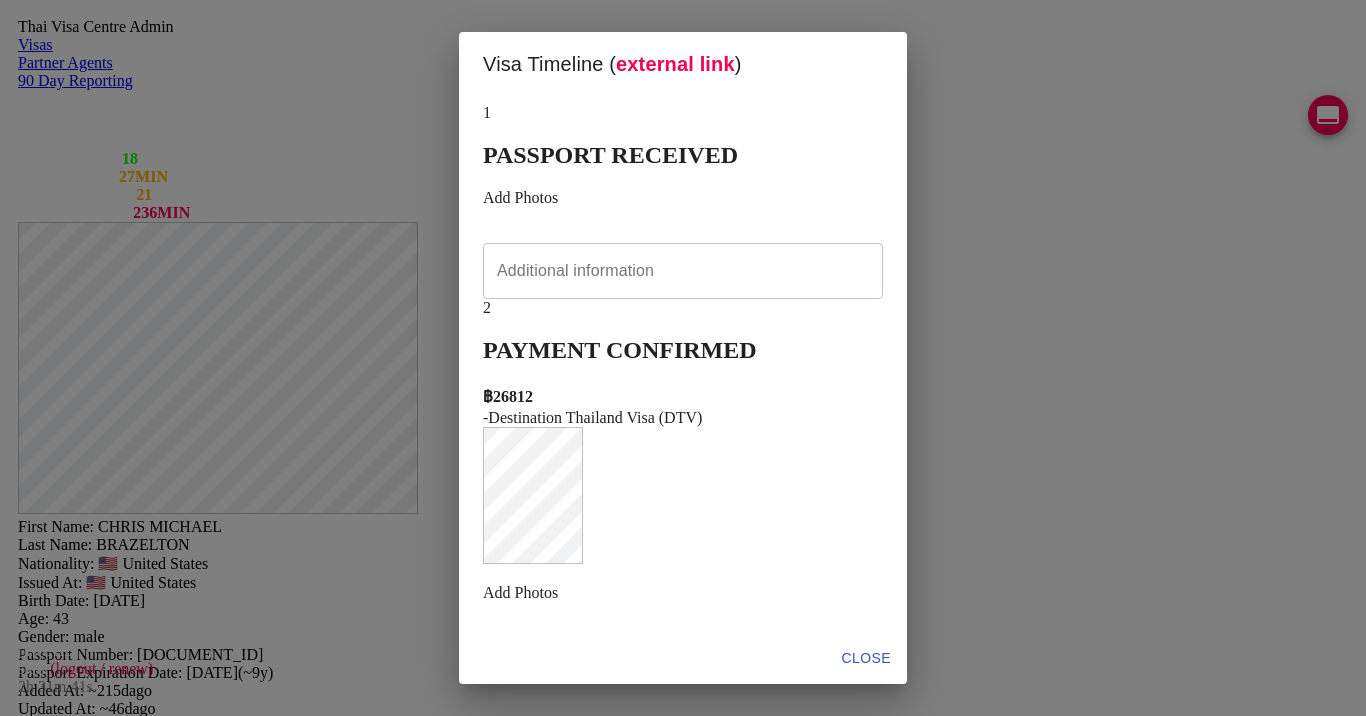 scroll, scrollTop: 149, scrollLeft: 0, axis: vertical 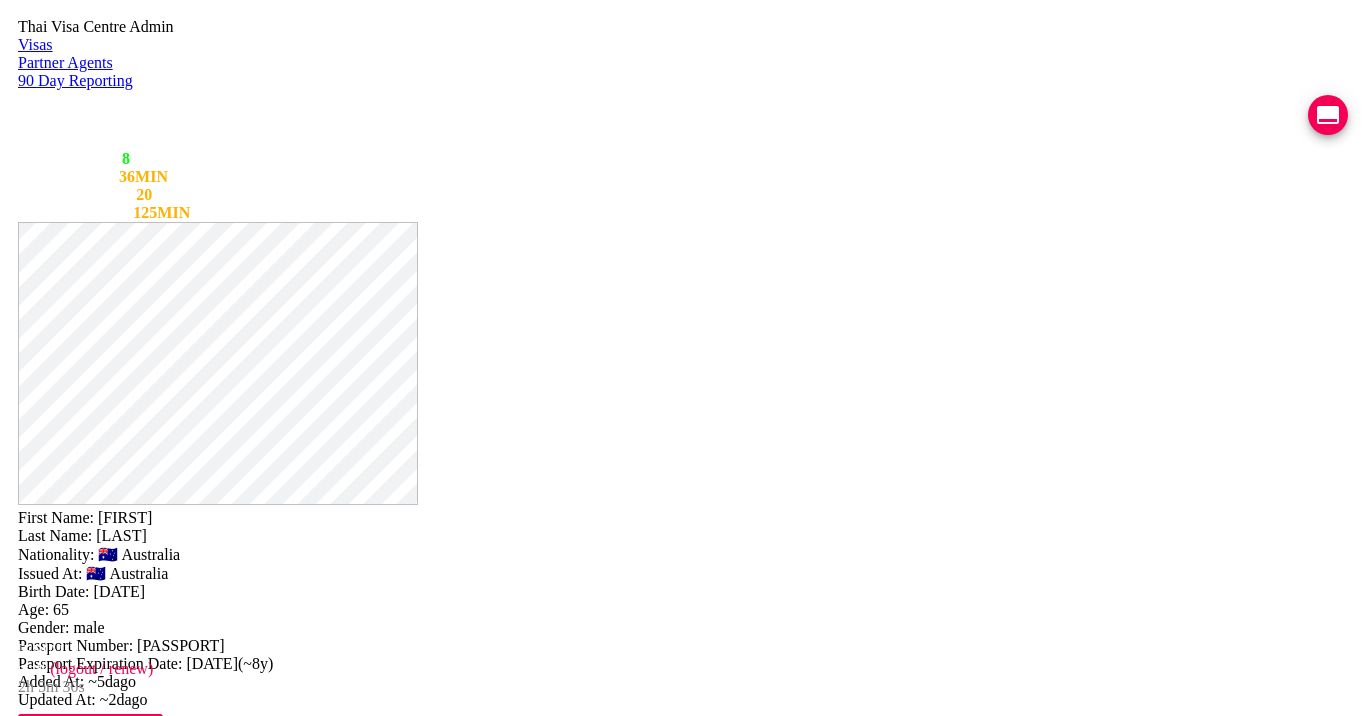 click on "created  [DATE]" at bounding box center [153, 1598] 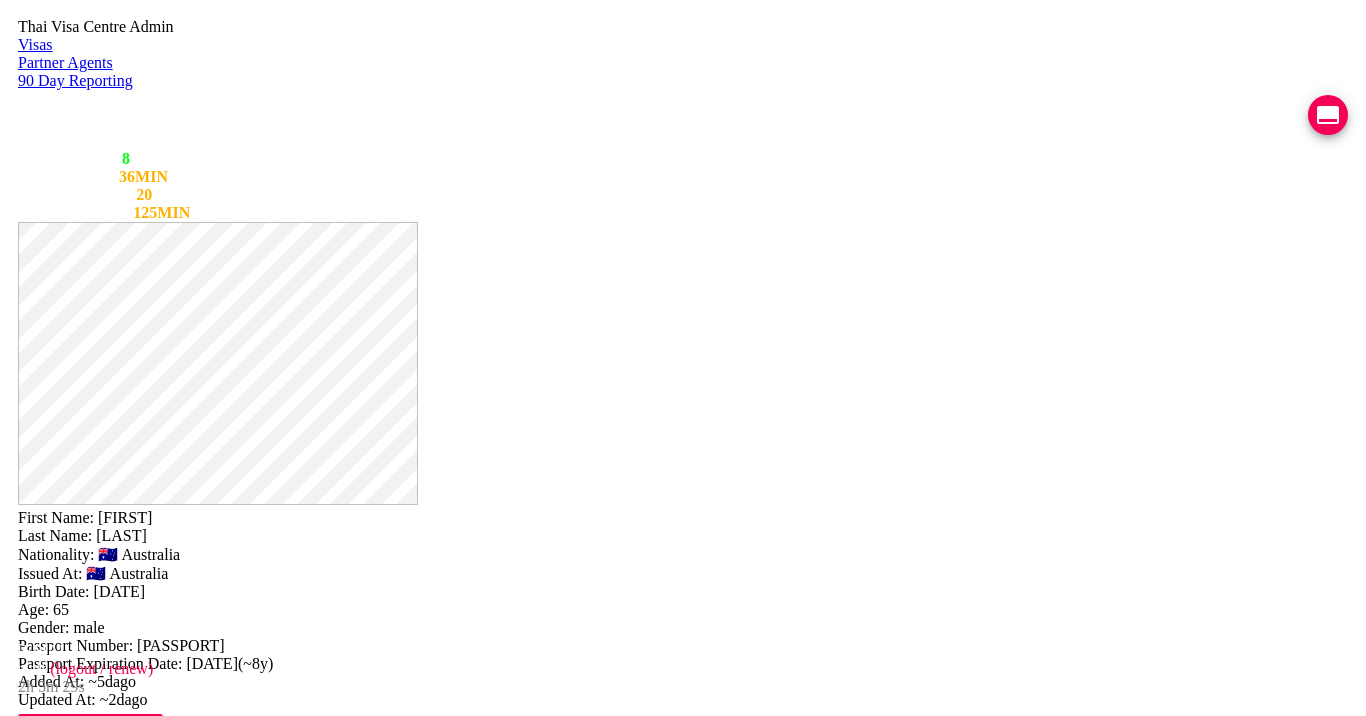 click on "VIEW TIMELINE" at bounding box center (153, 1582) 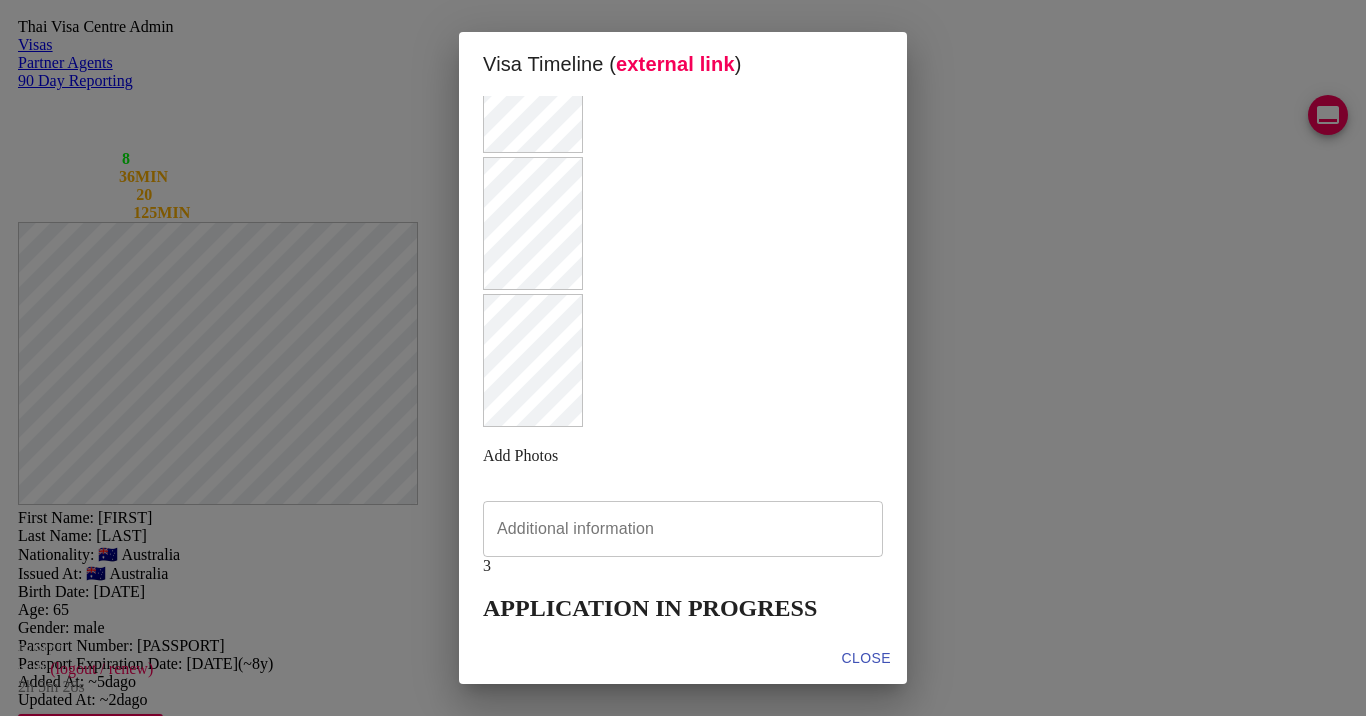 scroll, scrollTop: 539, scrollLeft: 0, axis: vertical 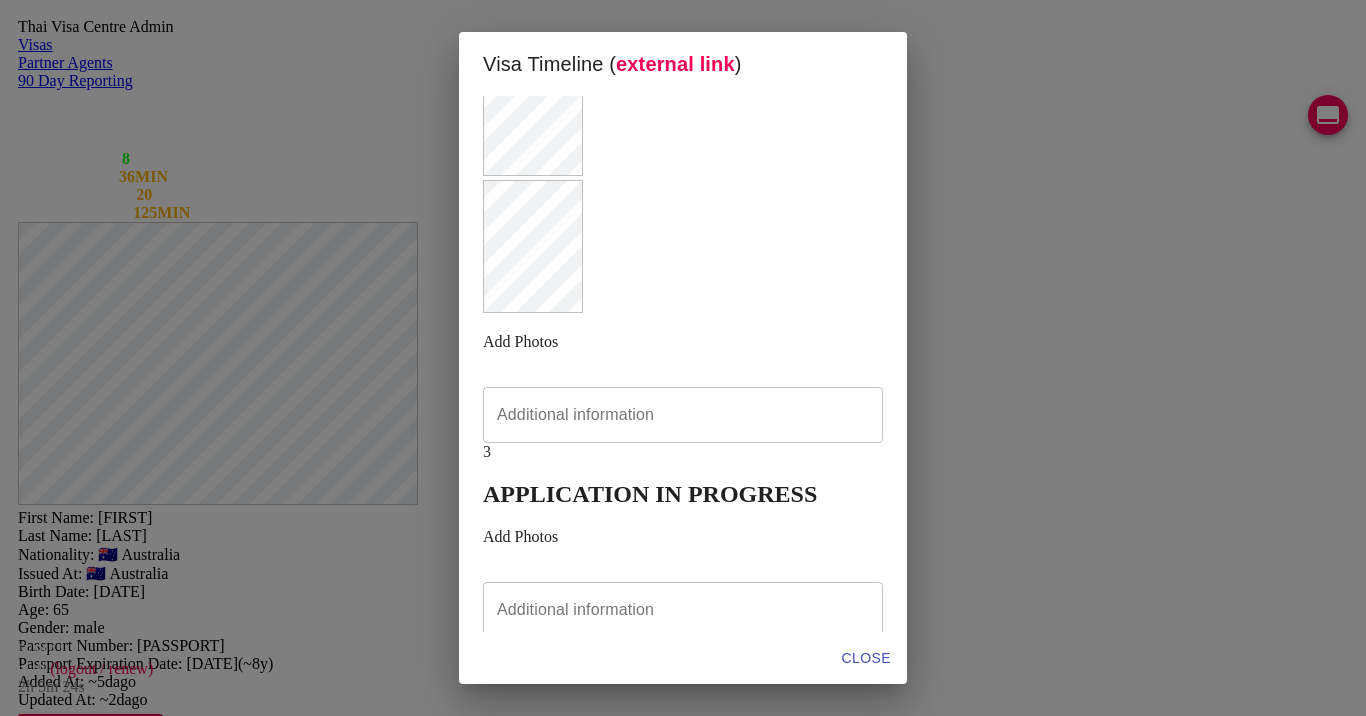 click at bounding box center (683, 111) 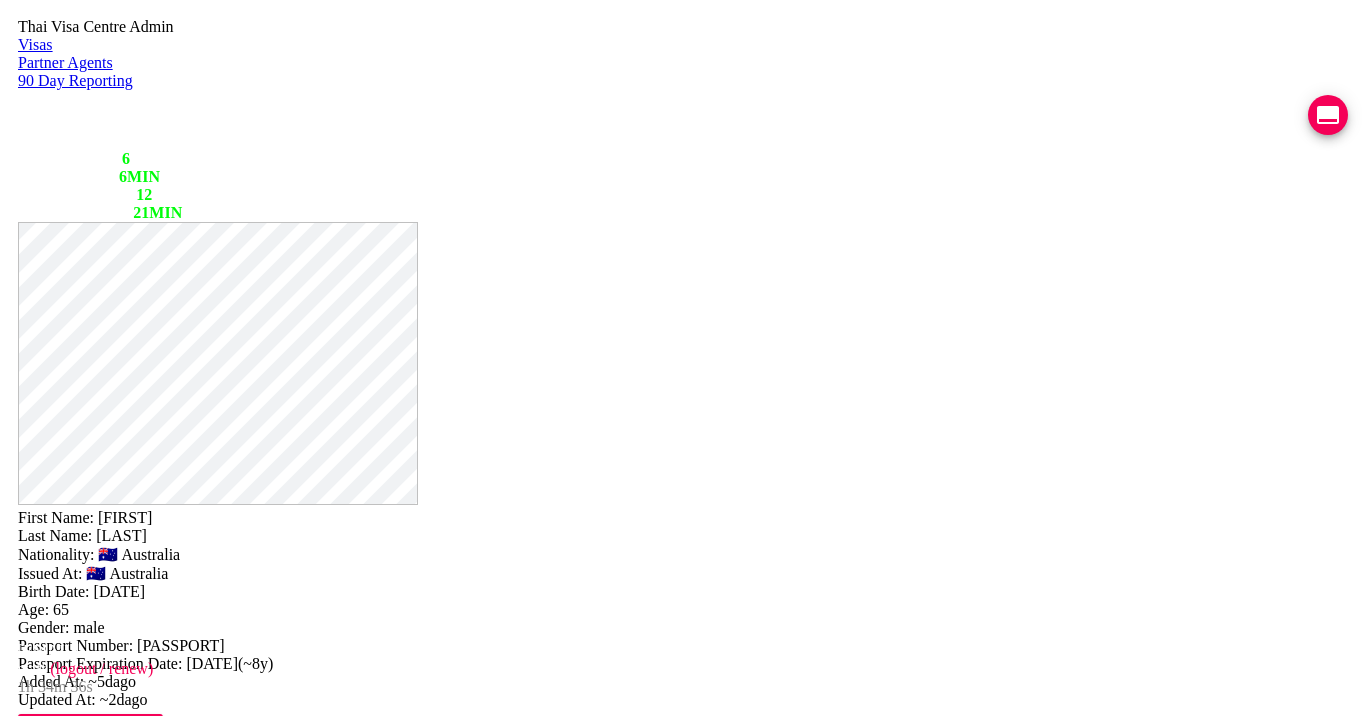 click at bounding box center [1328, 115] 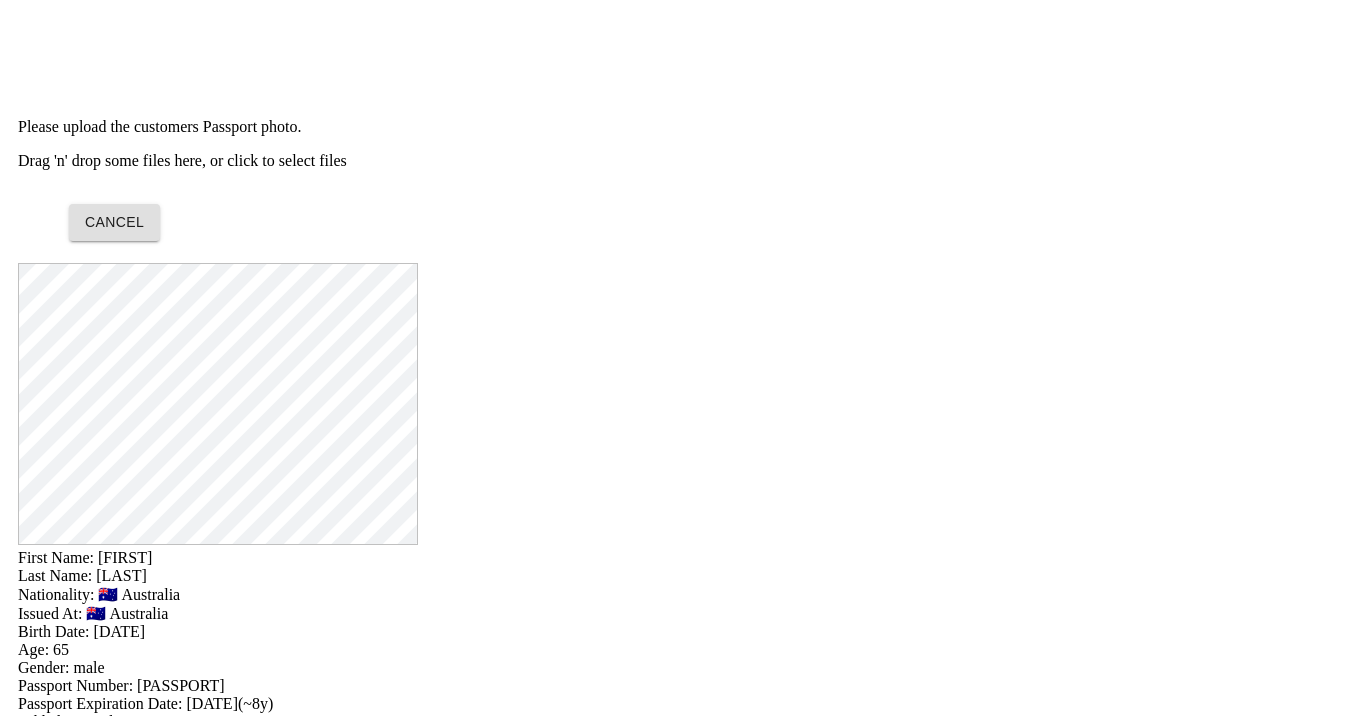click on "Drag 'n' drop some files here, or click to select files" at bounding box center [683, 161] 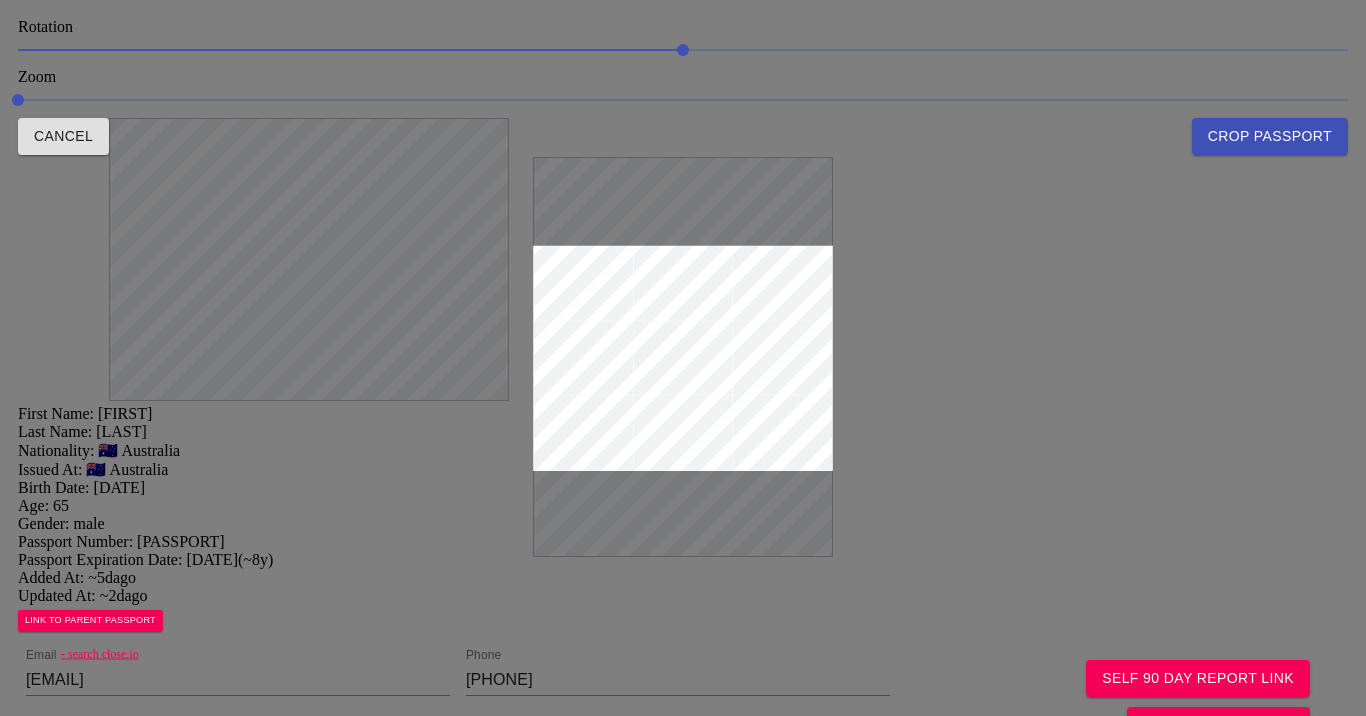 click at bounding box center [683, 358] 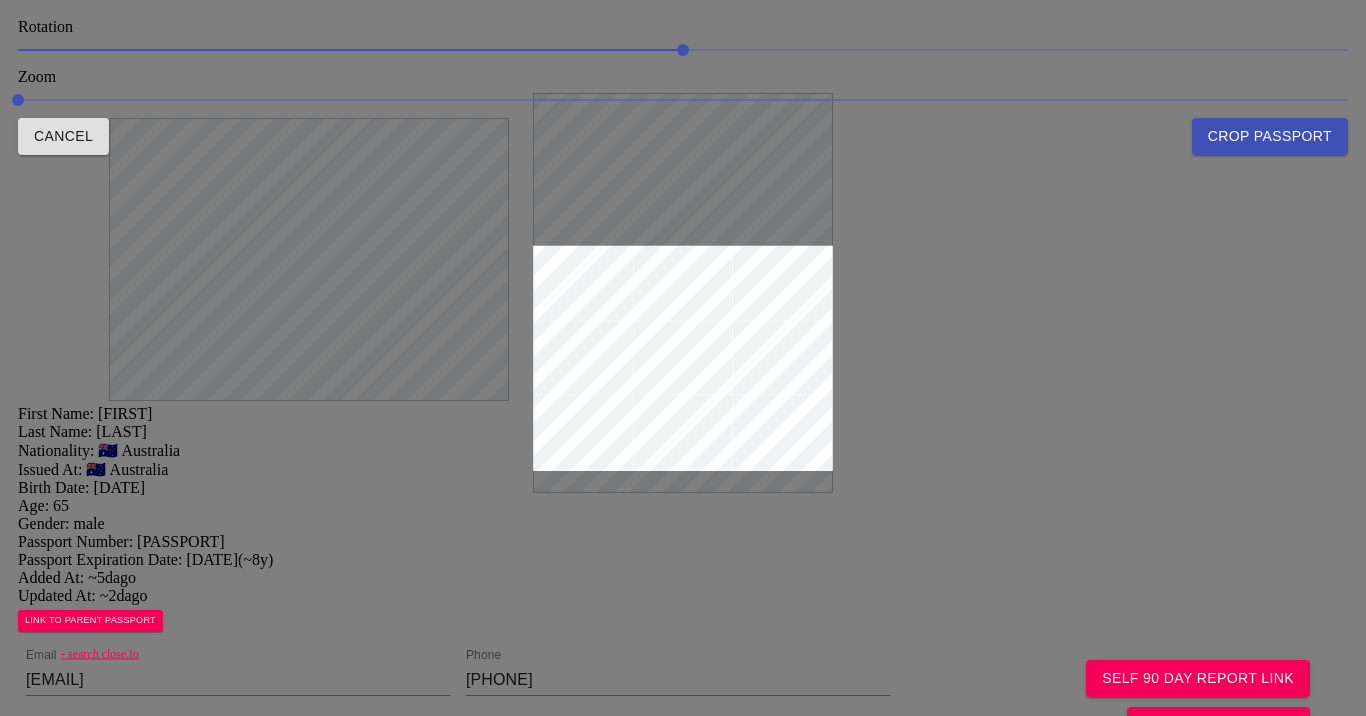 click on "Crop Passport" at bounding box center [1270, 136] 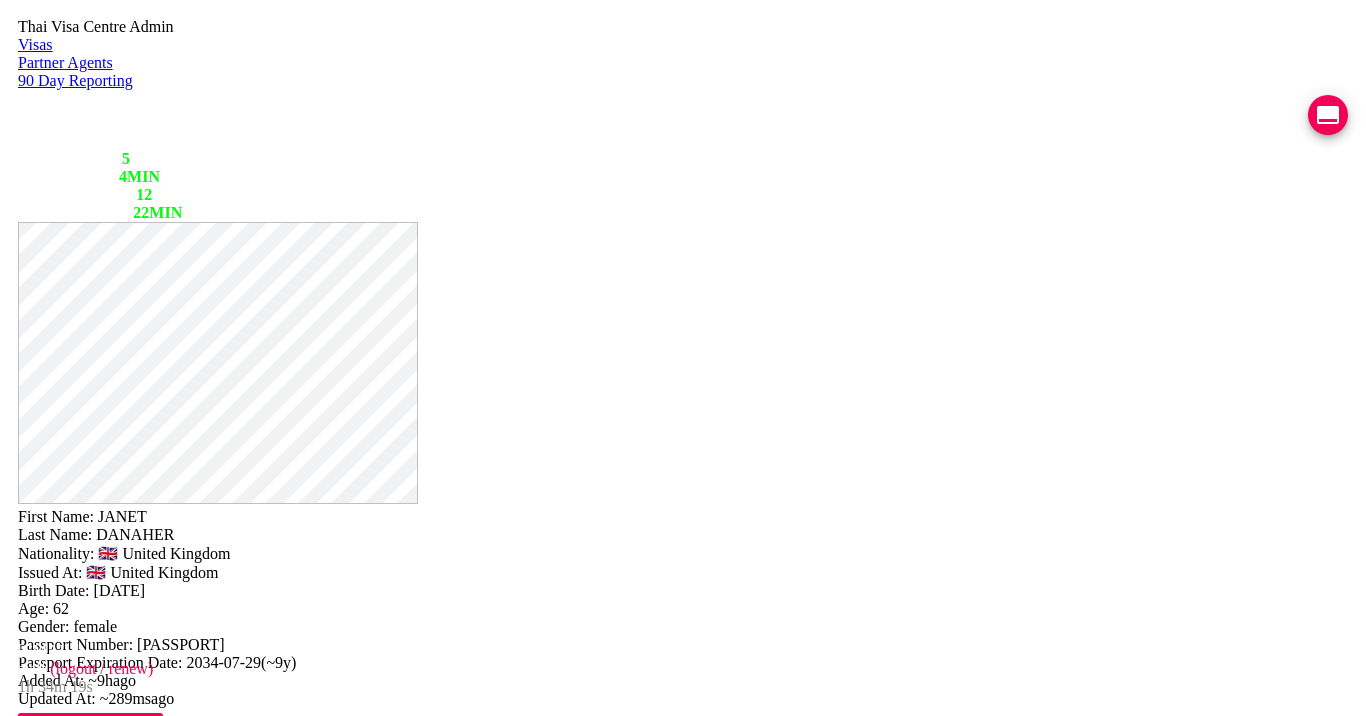drag, startPoint x: 777, startPoint y: 52, endPoint x: 852, endPoint y: 64, distance: 75.95393 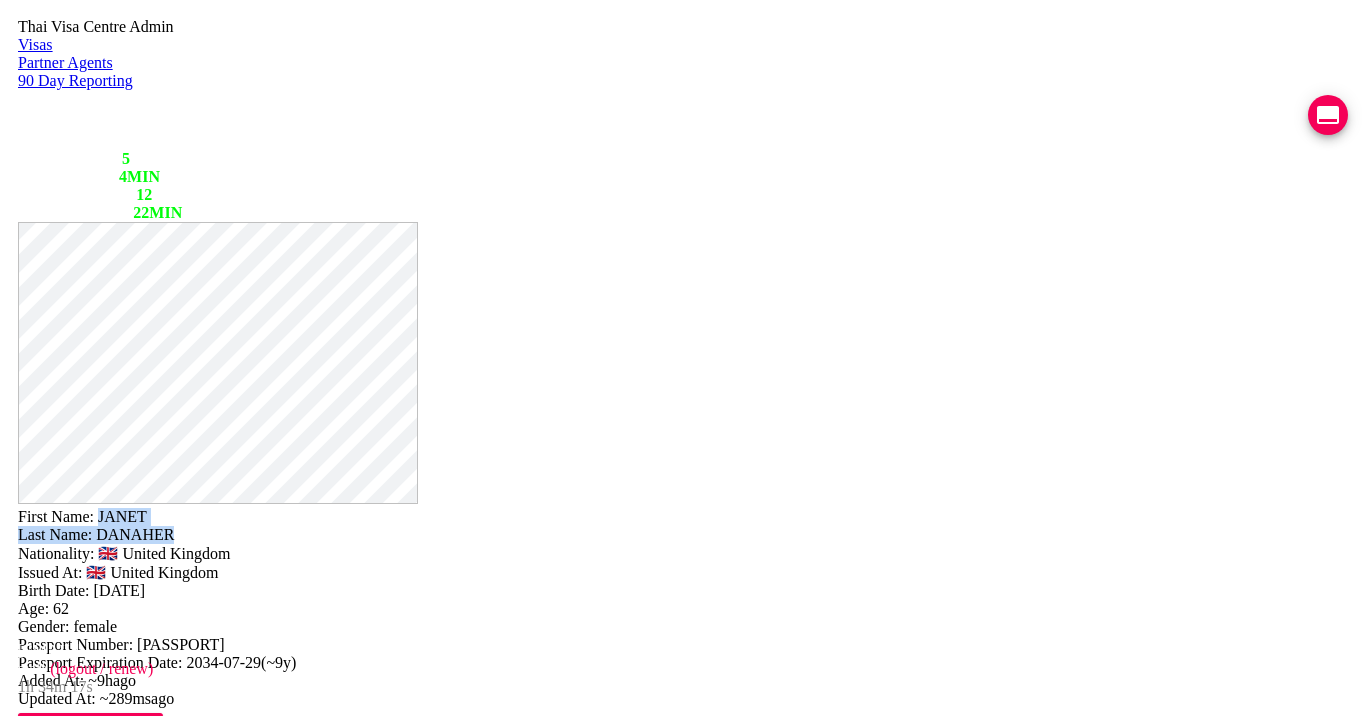 drag, startPoint x: 850, startPoint y: 65, endPoint x: 778, endPoint y: 54, distance: 72.835434 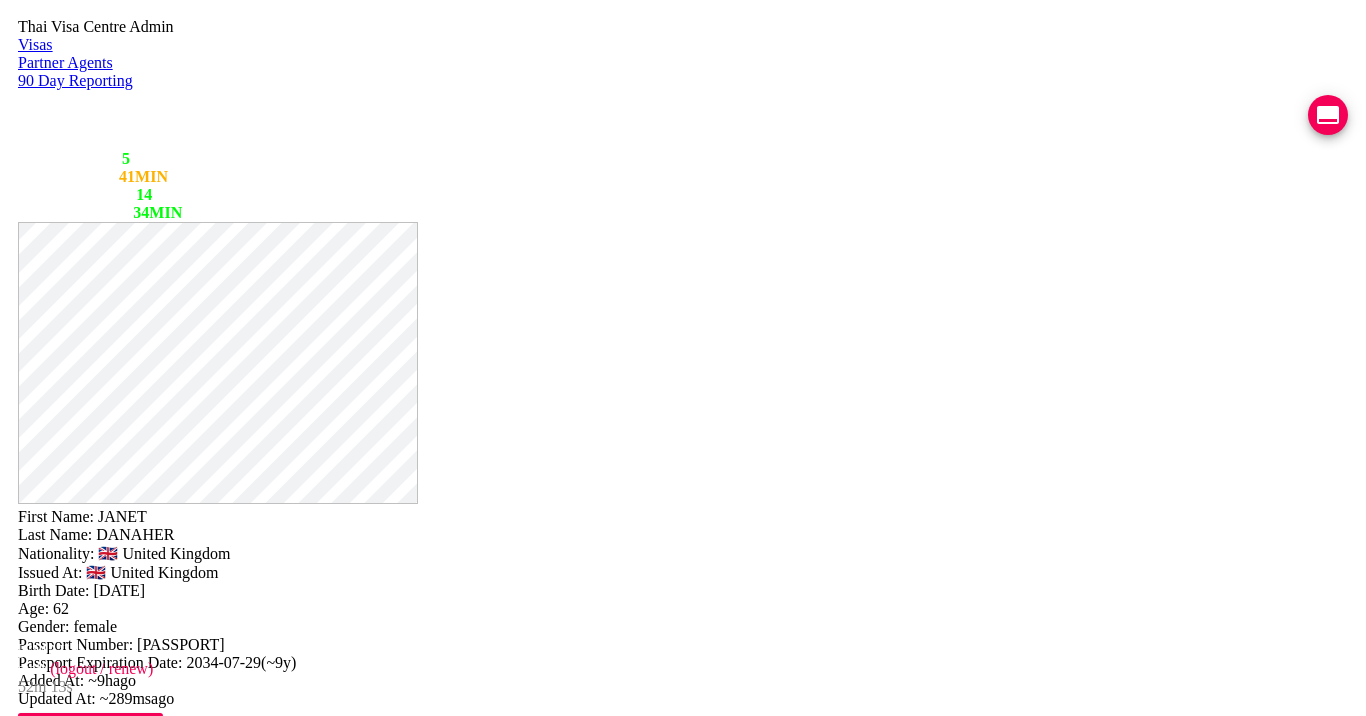 click on "First Name:   JANET Last Name:   DANAHER Nationality:   🇬🇧   United Kingdom Issued At:   🇬🇧   United Kingdom Birth Date:   1963-04-15 Age:   62 Gender:   female Passport Number:   144382049 Passport Expiration Date:   2034-07-29  (  ~9y  ) Added At:   ~9h  ago Updated At:   ~289ms  ago LINK TO PARENT PASSPORT" at bounding box center [683, 626] 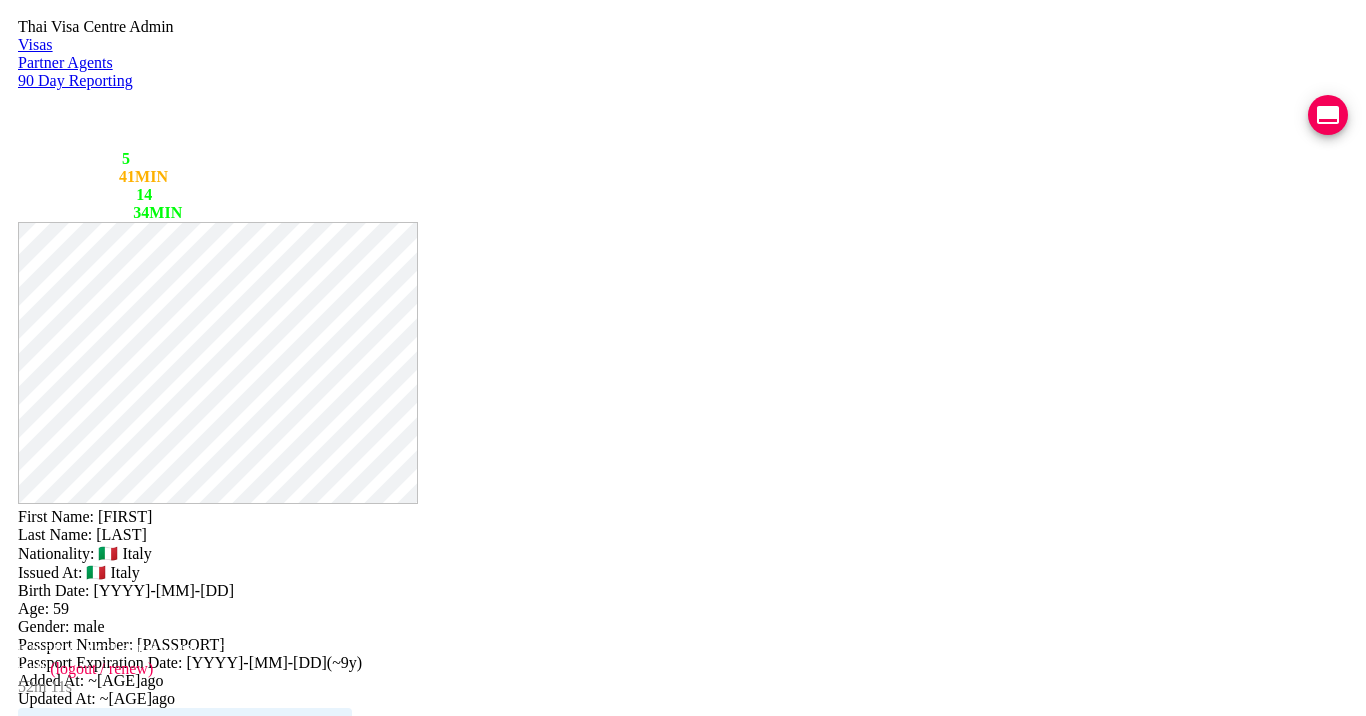 scroll, scrollTop: 0, scrollLeft: 0, axis: both 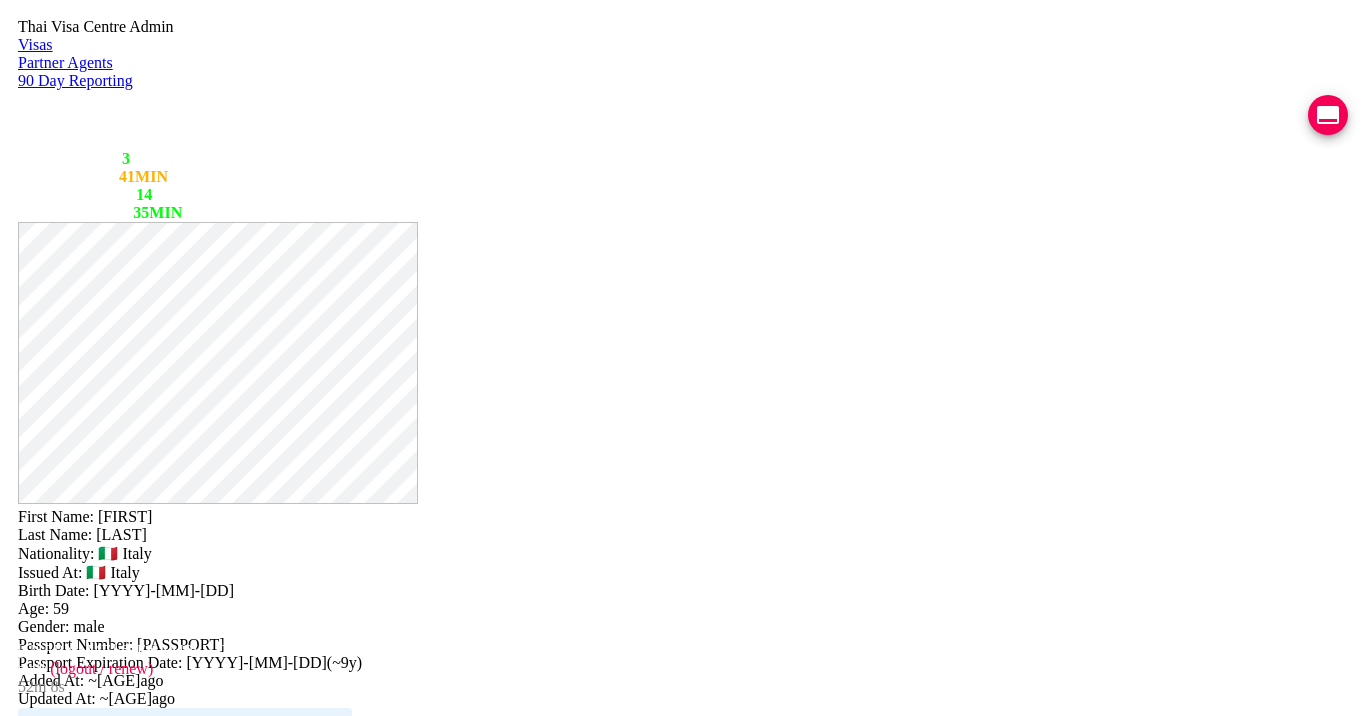 click on "VIEW TIMELINE" at bounding box center [153, 1605] 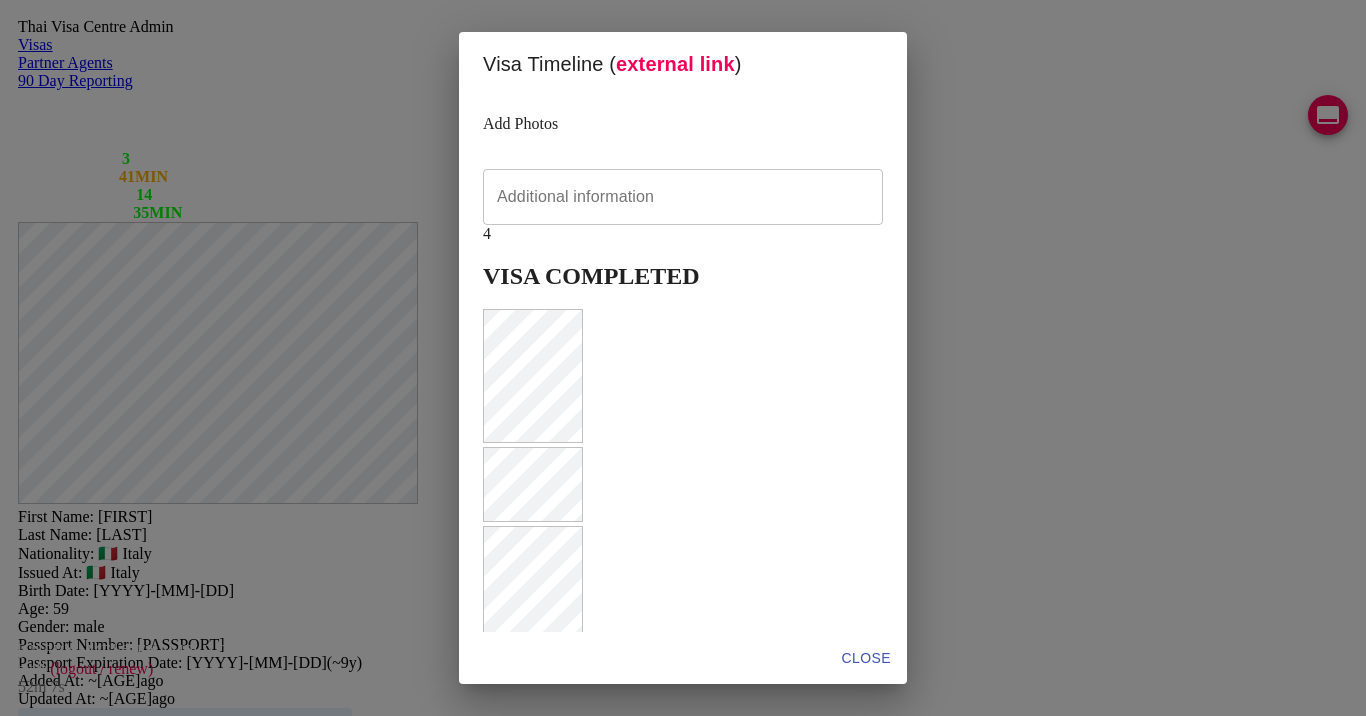 scroll, scrollTop: 781, scrollLeft: 0, axis: vertical 